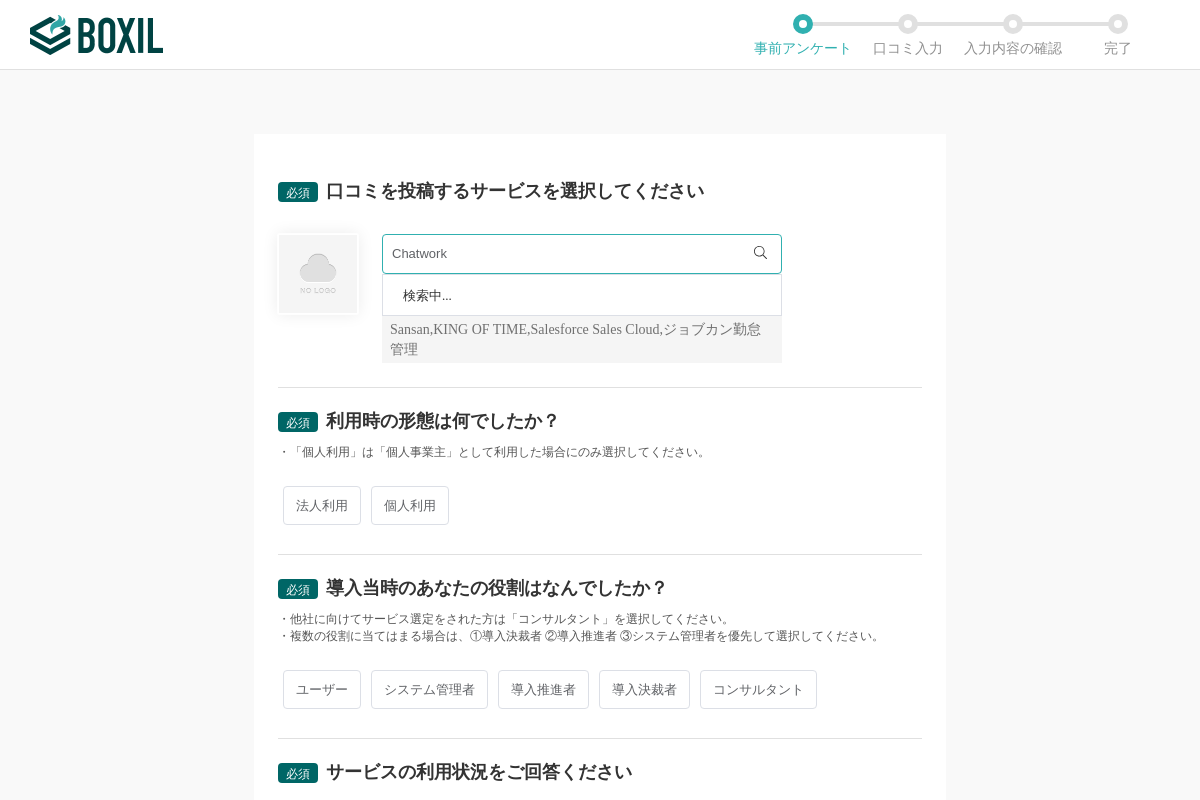 scroll, scrollTop: 0, scrollLeft: 0, axis: both 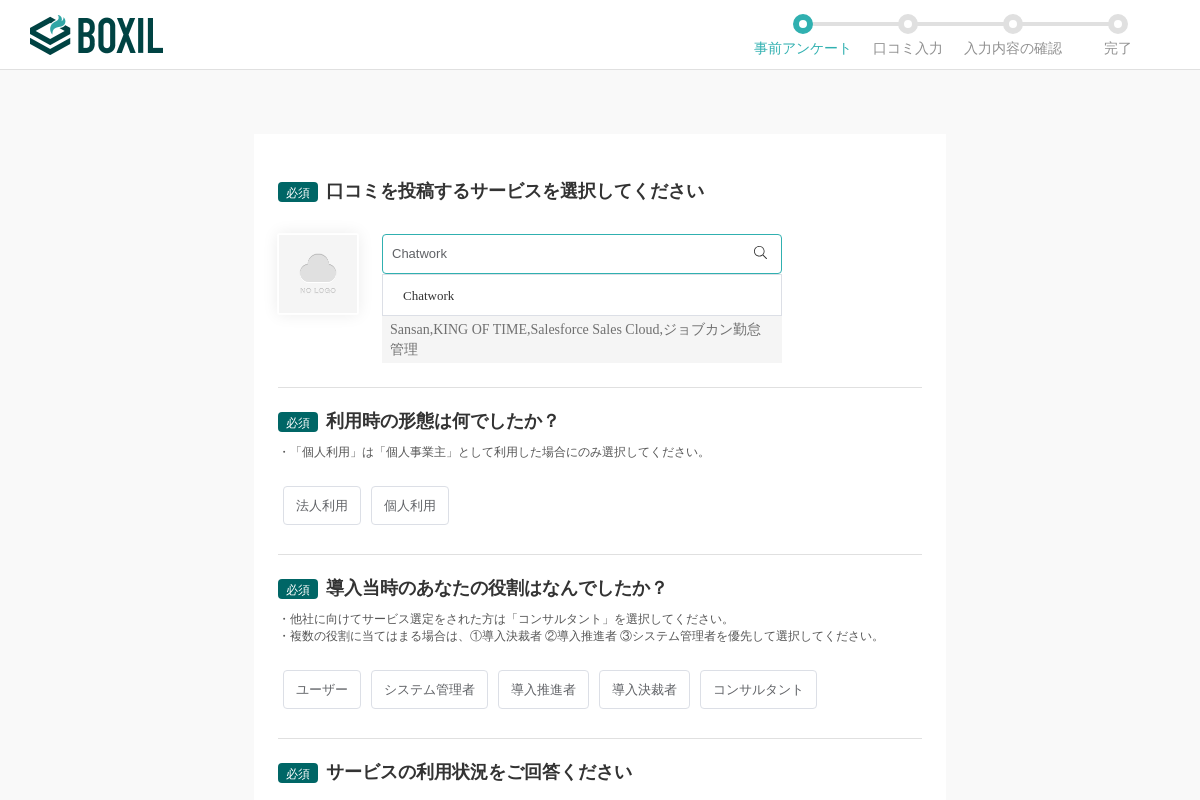 type on "Chatwork" 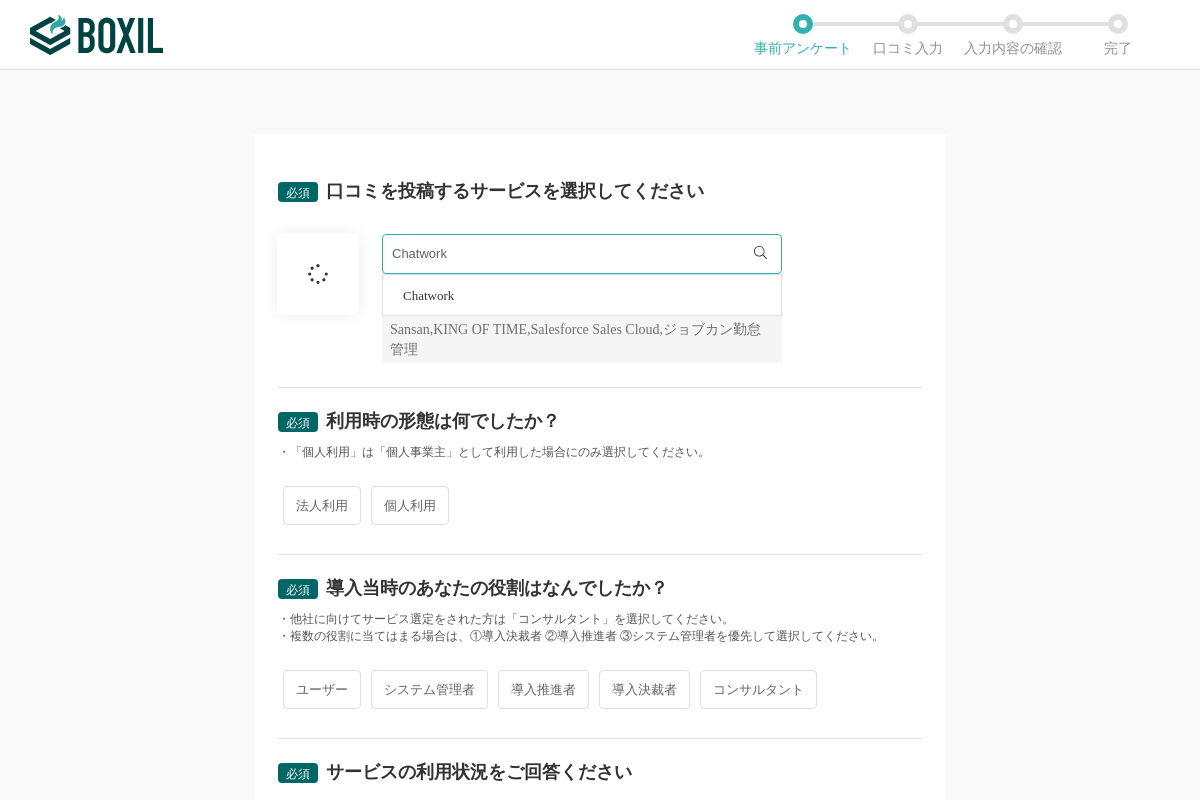 scroll, scrollTop: 140, scrollLeft: 0, axis: vertical 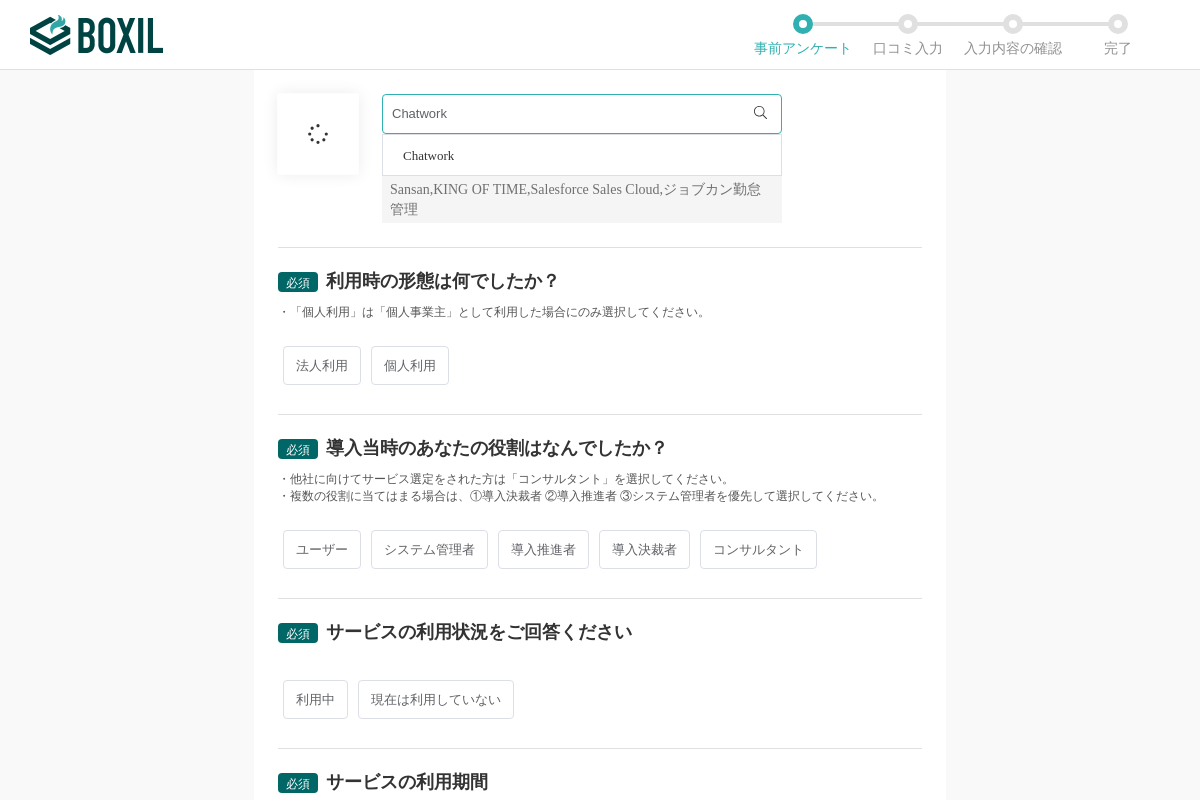 click on "法人利用" at bounding box center (322, 365) 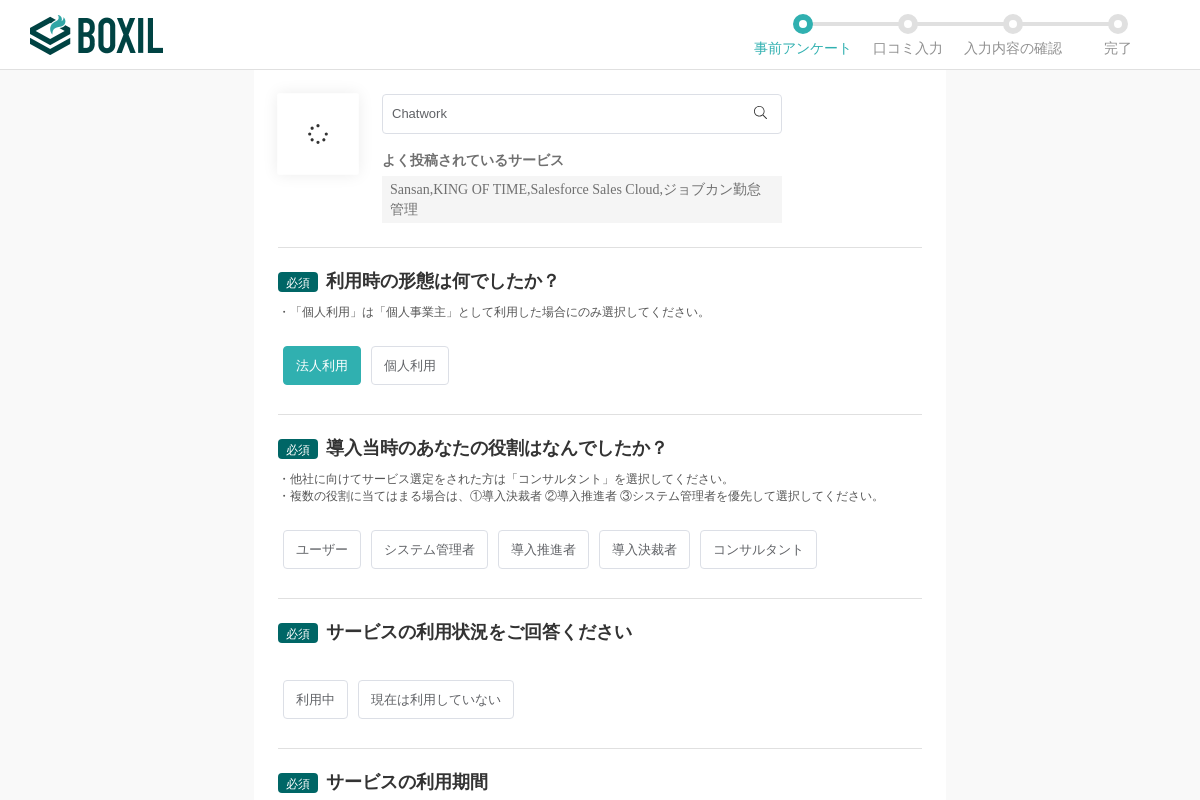 scroll, scrollTop: 420, scrollLeft: 0, axis: vertical 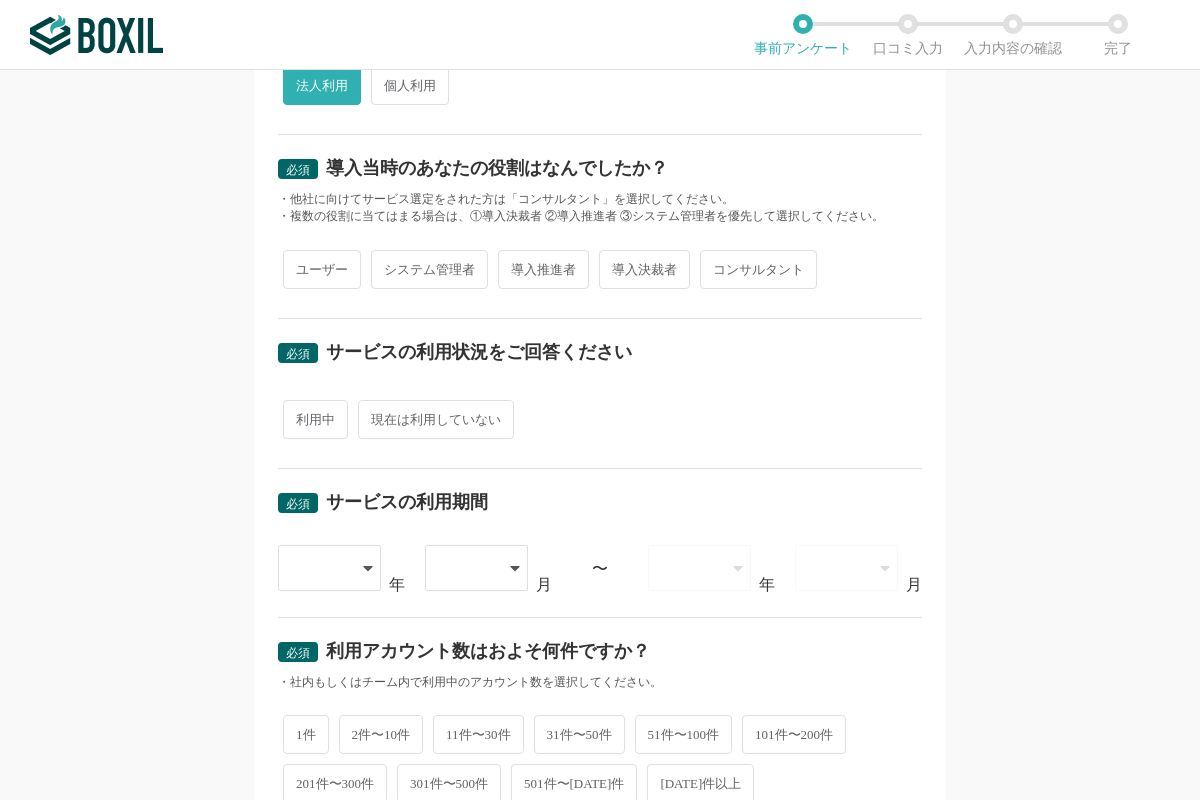 click on "ユーザー" at bounding box center (322, 269) 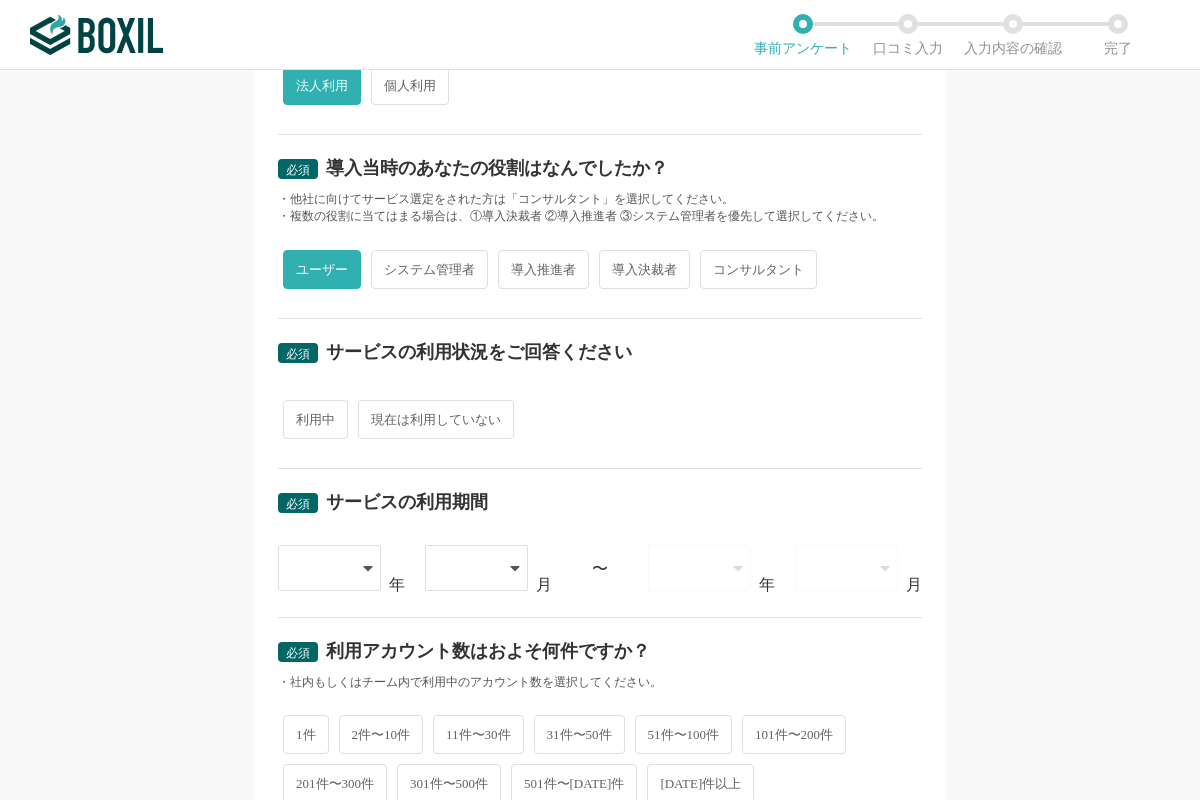 click on "利用中" at bounding box center [315, 419] 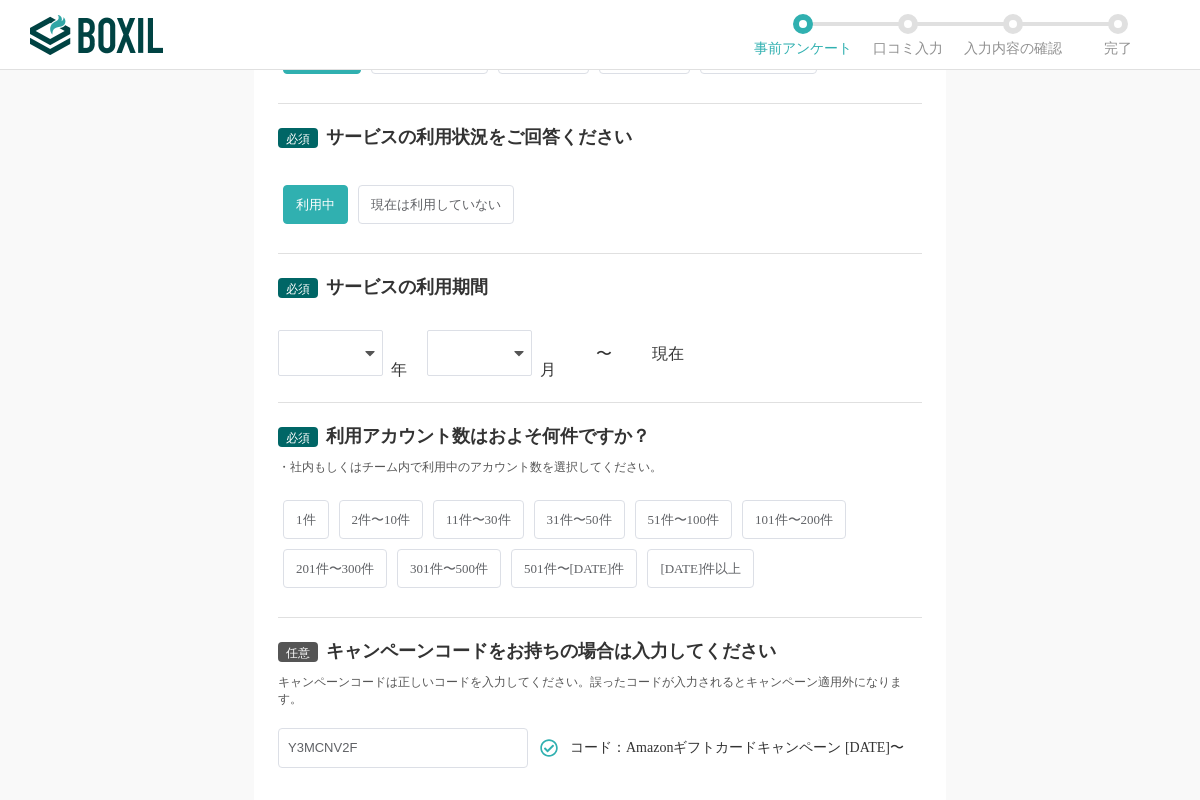scroll, scrollTop: 700, scrollLeft: 0, axis: vertical 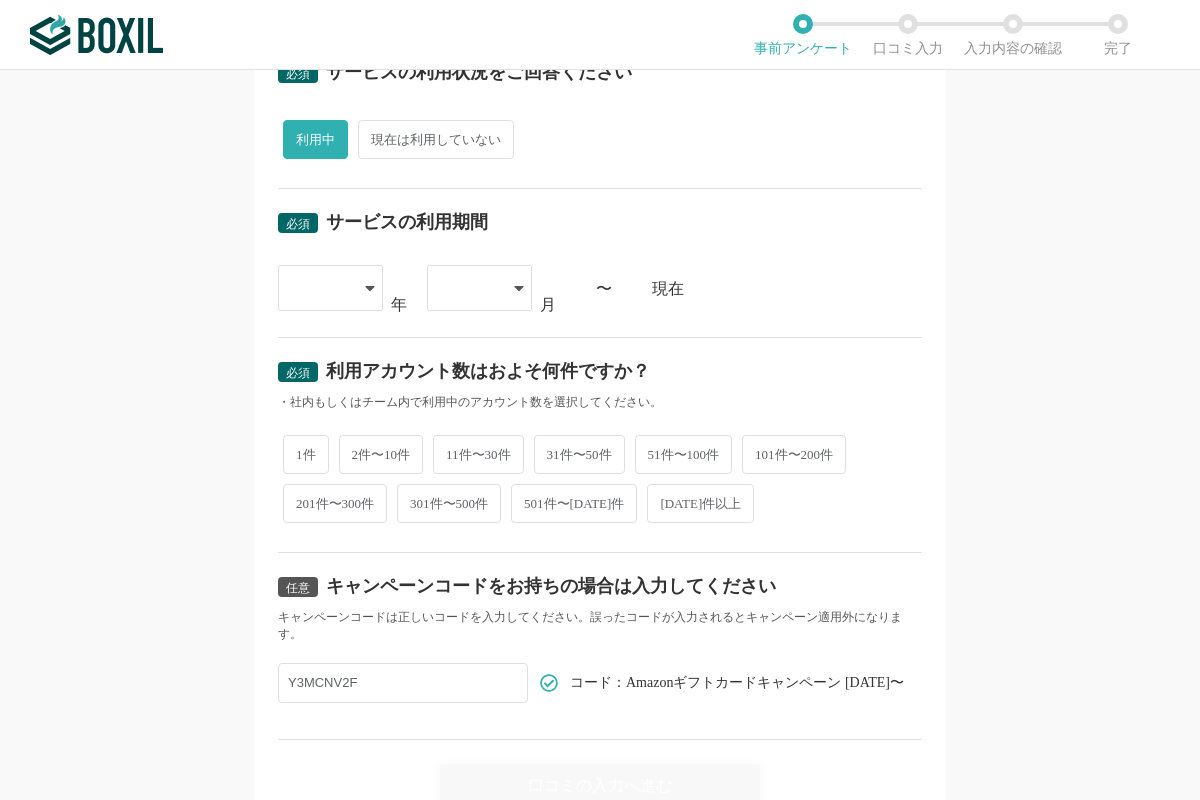 click at bounding box center (320, 288) 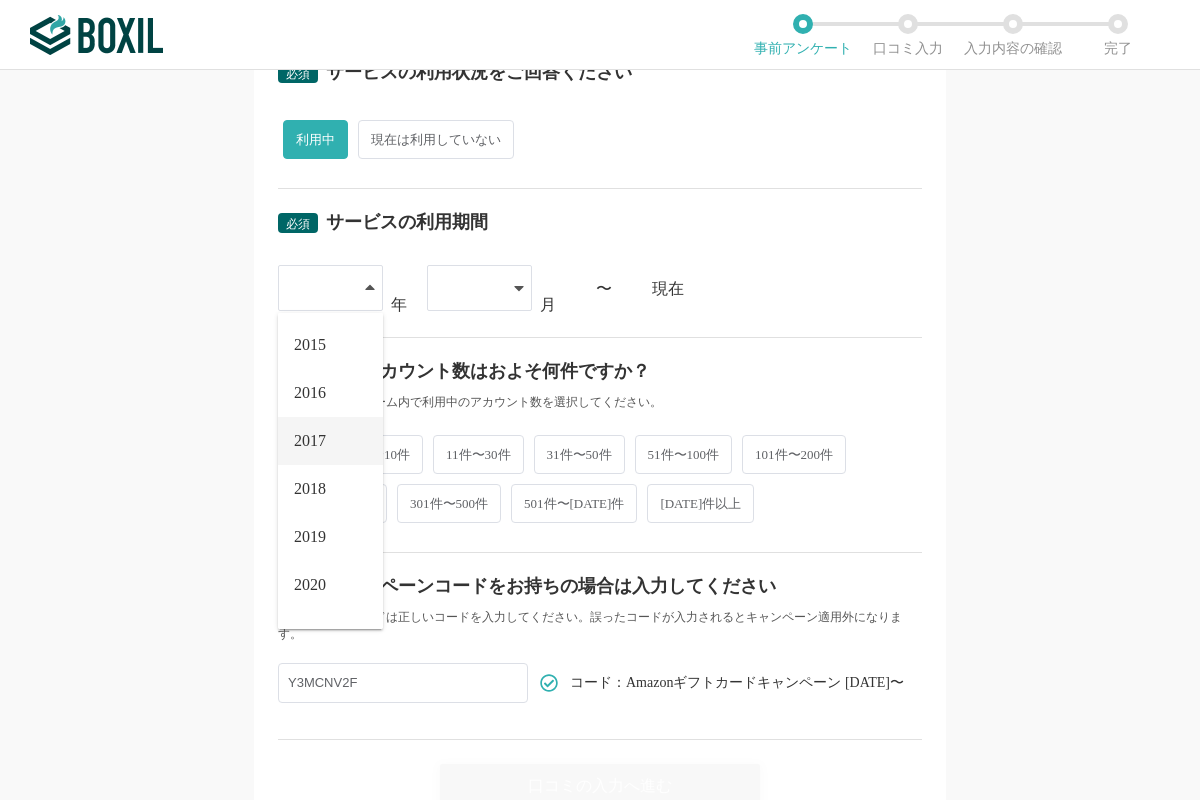 scroll, scrollTop: 170, scrollLeft: 0, axis: vertical 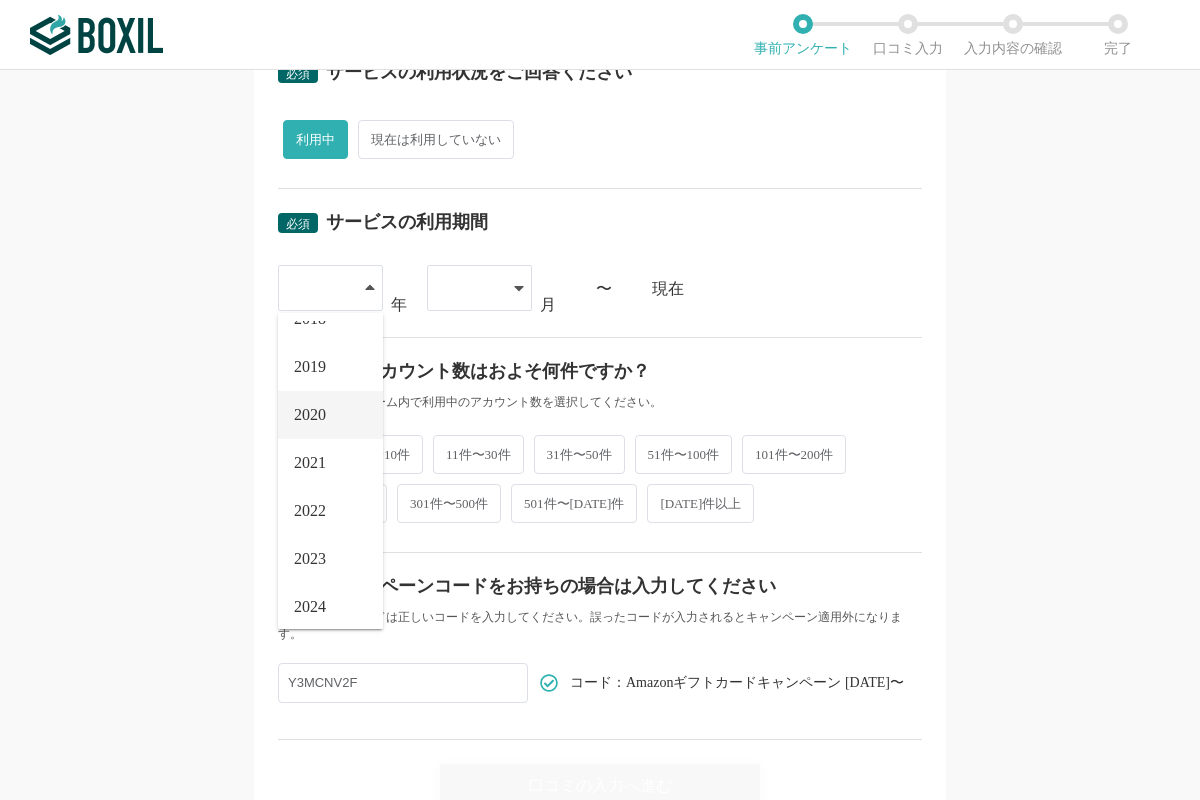 click on "2020" at bounding box center [310, 415] 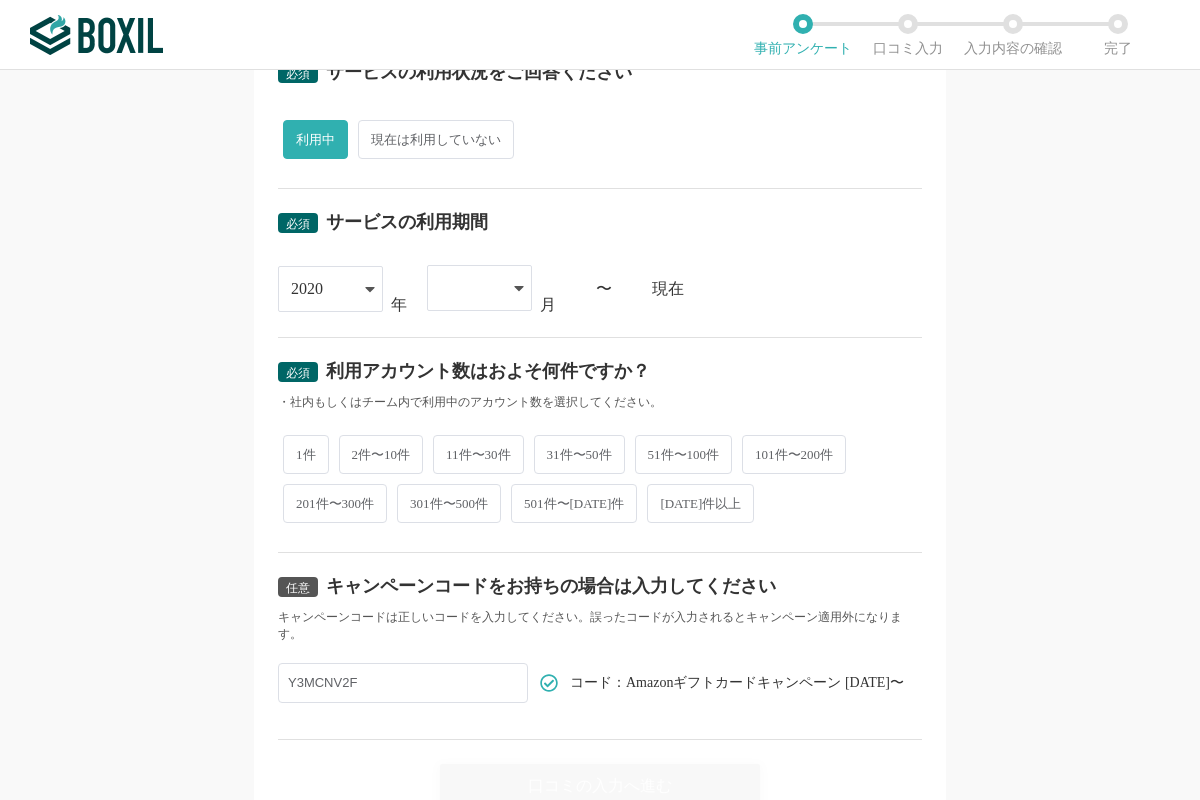click on "1件" at bounding box center [306, 454] 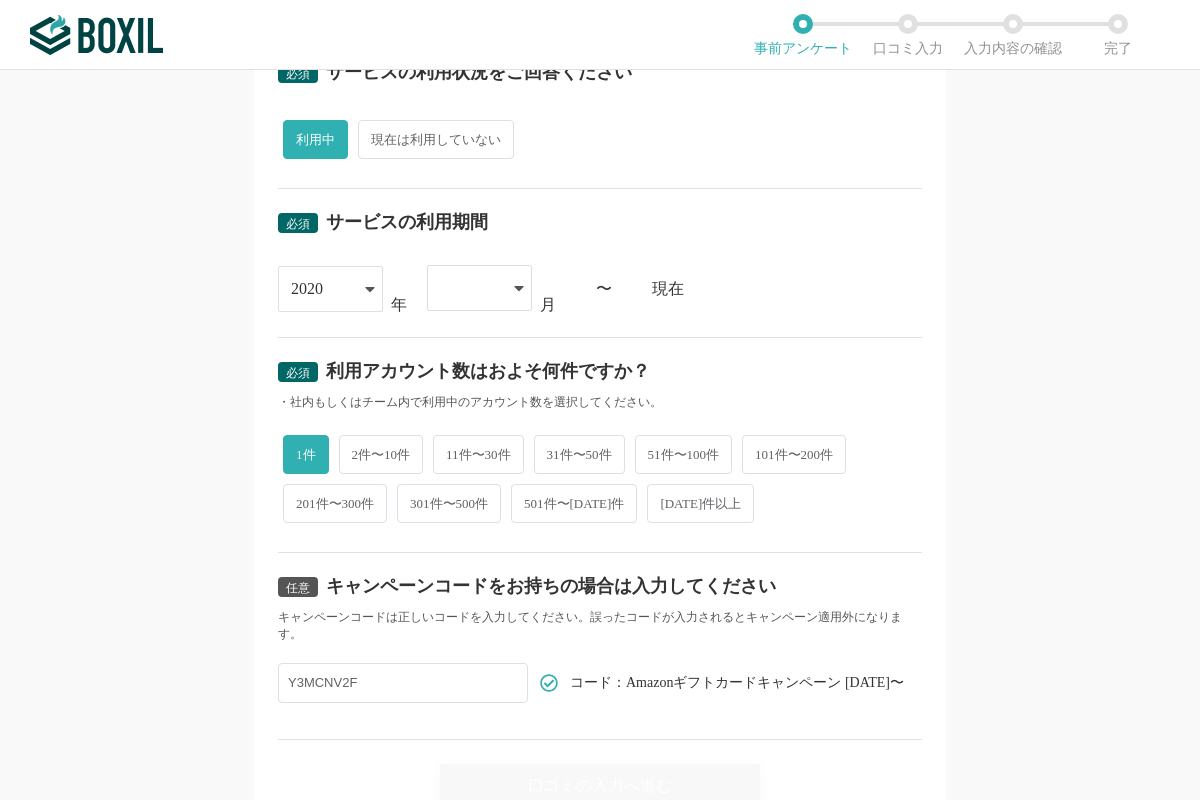 click at bounding box center (469, 288) 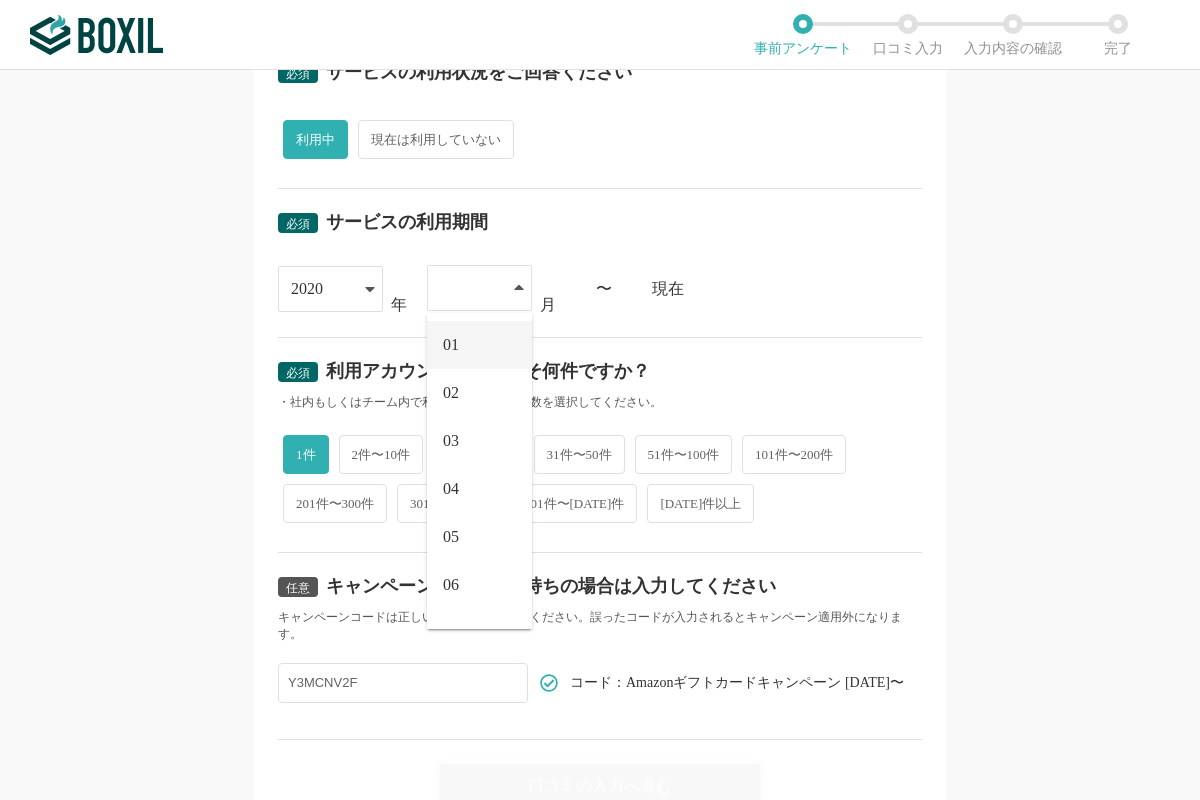 click on "01" at bounding box center (479, 345) 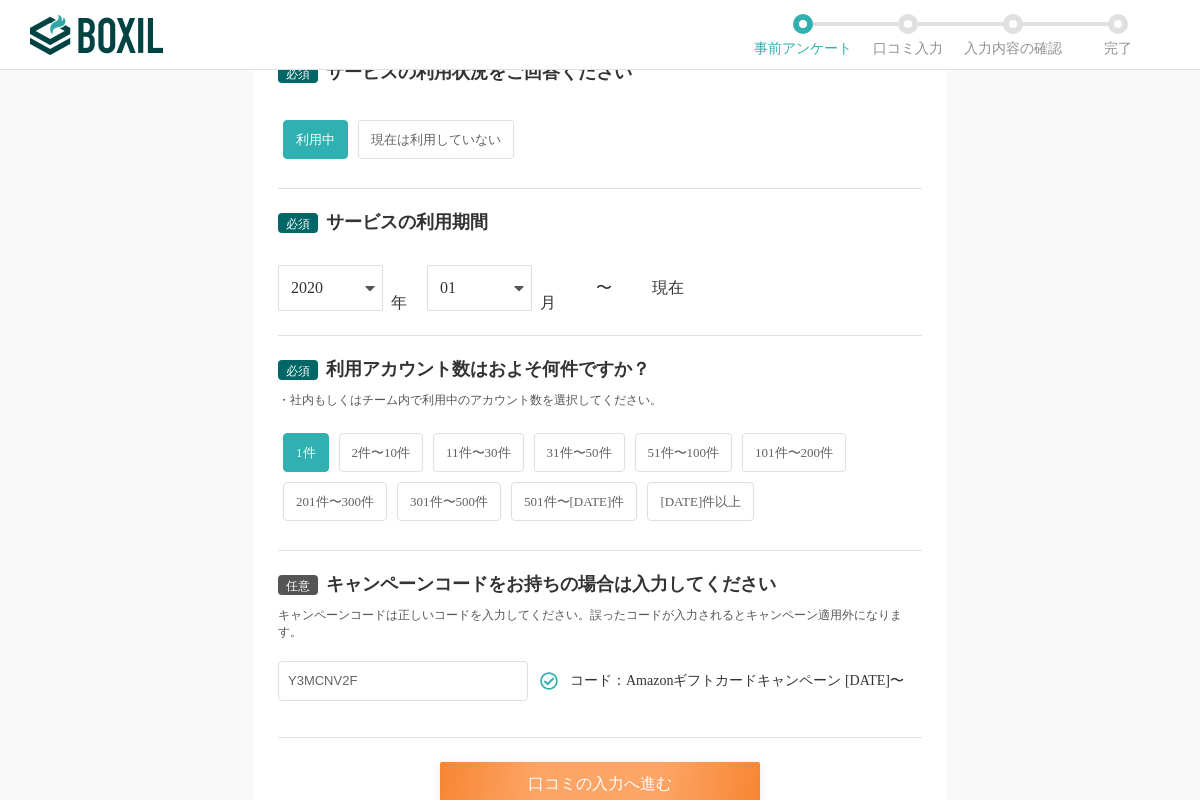 click on "口コミの入力へ進む" at bounding box center (600, 784) 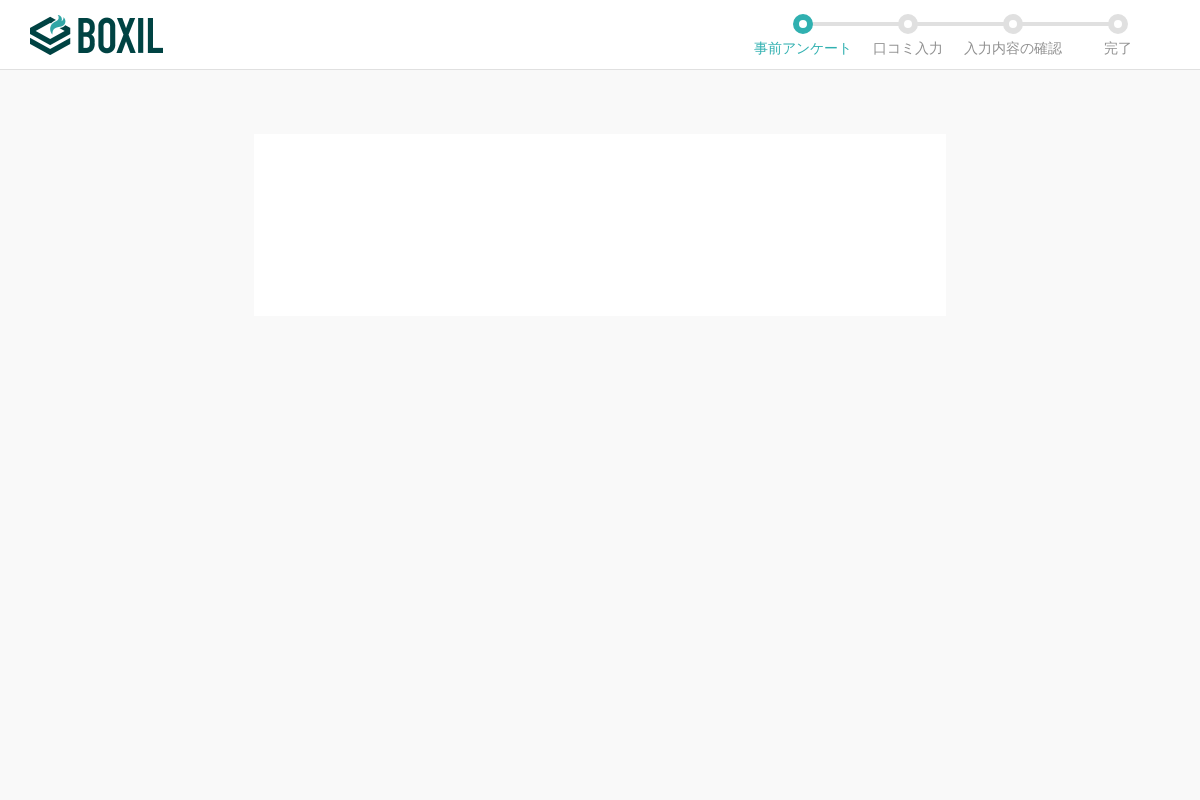 scroll, scrollTop: 0, scrollLeft: 0, axis: both 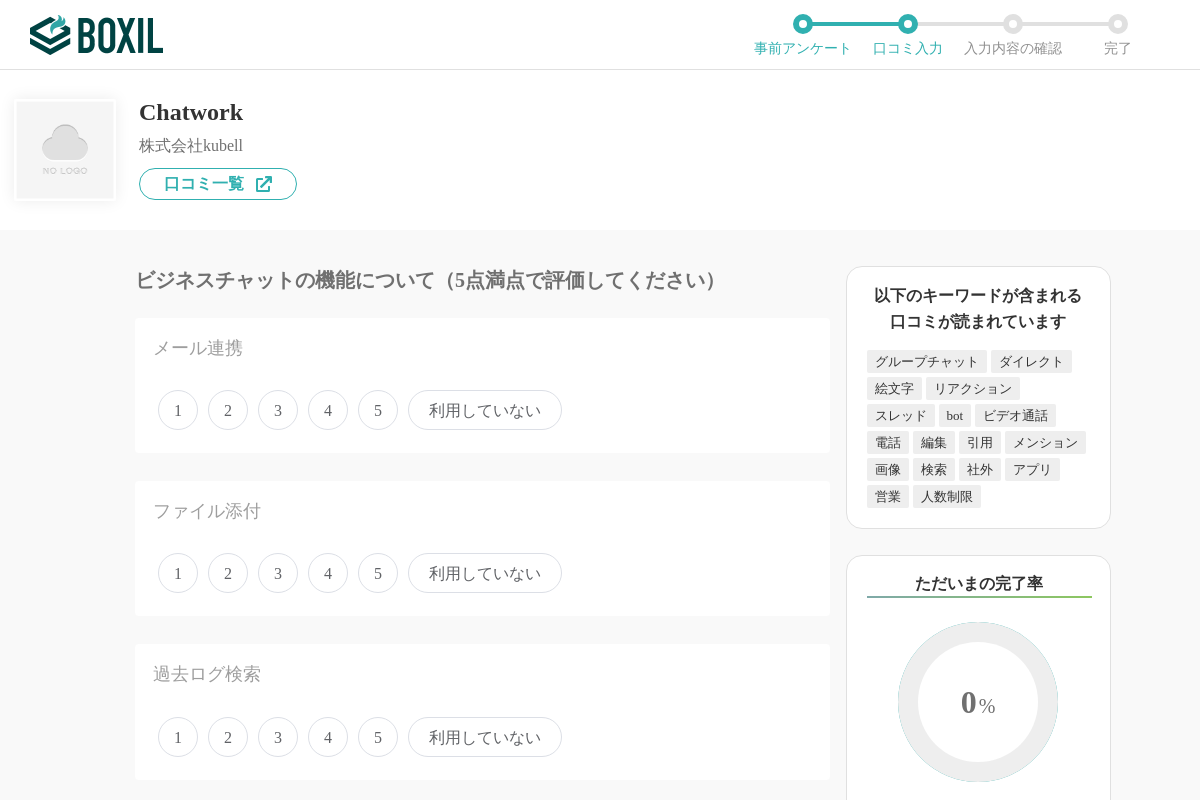 click on "ビジネスチャットの機能について（5点満点で評価してください） メール連携 1 2 3 4 5 利用していない ファイル添付 1 2 3 4 5 利用していない 過去ログ検索 1 2 3 4 5 利用していない メンション設定 1 2 3 4 5 利用していない 既読・未読の分別 1 2 3 4 5 利用していない プロフィール設定 1 2 3 4 5 利用していない 在席／離席の表示 1 2 3 4 5 利用していない スタンプ 1 2 3 4 5 利用していない 通知 1 2 3 4 5 利用していない 音声通話 1 2 3 4 5 利用していない ビデオ通話 1 2 3 4 5 利用していない スマホアプリ 1 2 3 4 5 利用していない グループ通話 1 2 3 4 5 利用していない 投稿のピン留め 1 2 3 4 5 利用していない 掲示板 1 2 3 4 5 利用していない 社外コミュニケーション 1 2 3 4 5 利用していない タスク管理 1 2 3 4 5 利用していない アクティビティ分析 1 2 3 4 5 利用していない 未選択 1" at bounding box center (415, 515) 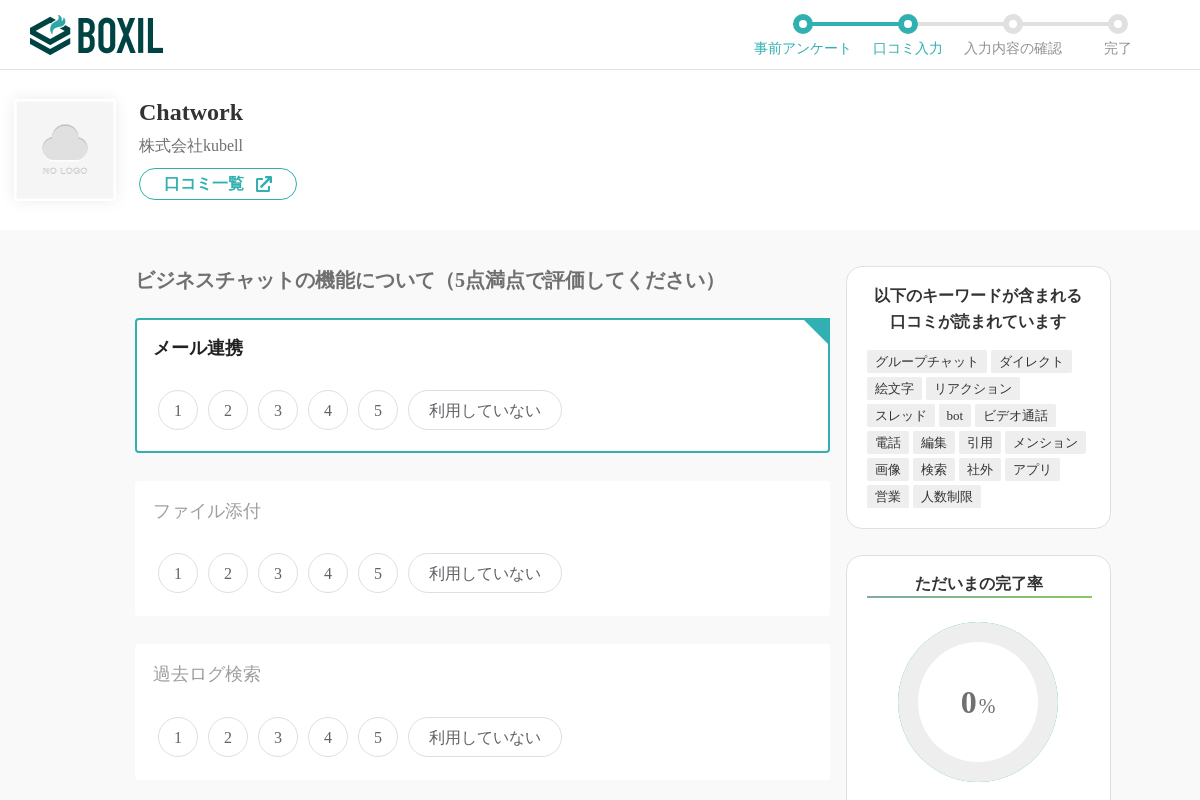 click on "4" at bounding box center (319, 399) 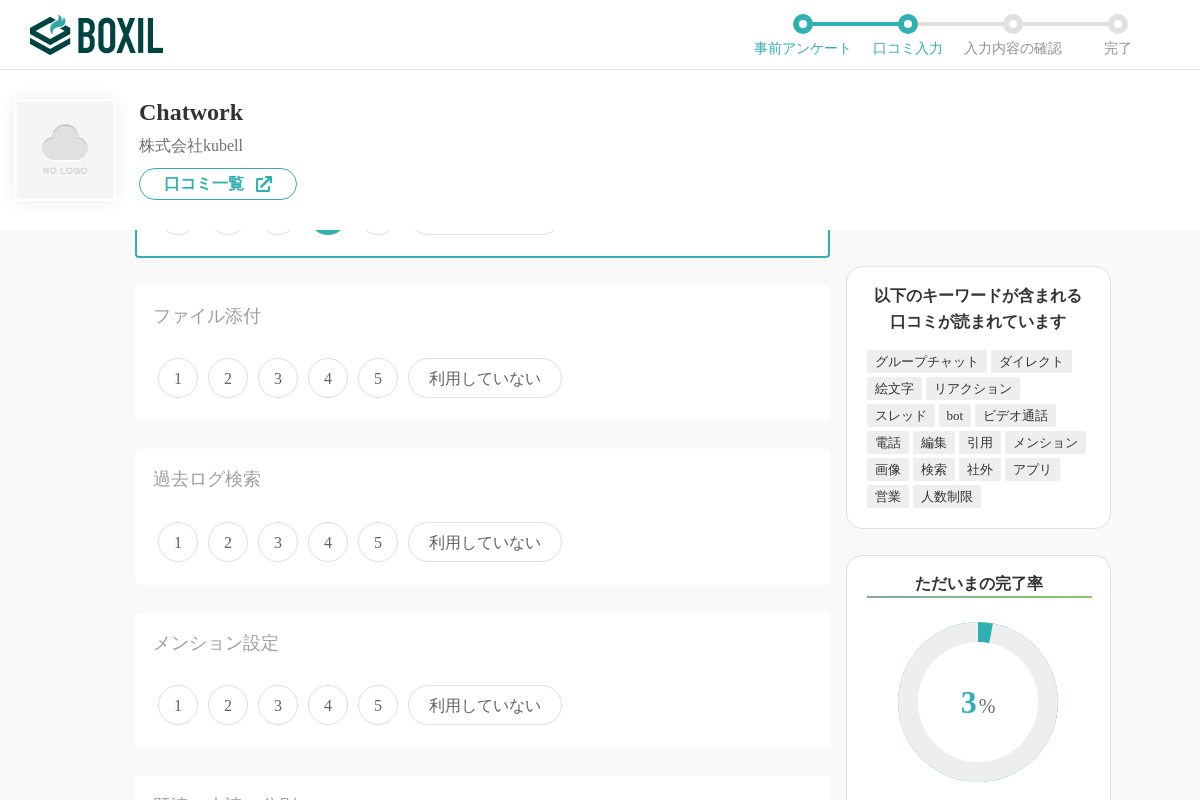 scroll, scrollTop: 280, scrollLeft: 0, axis: vertical 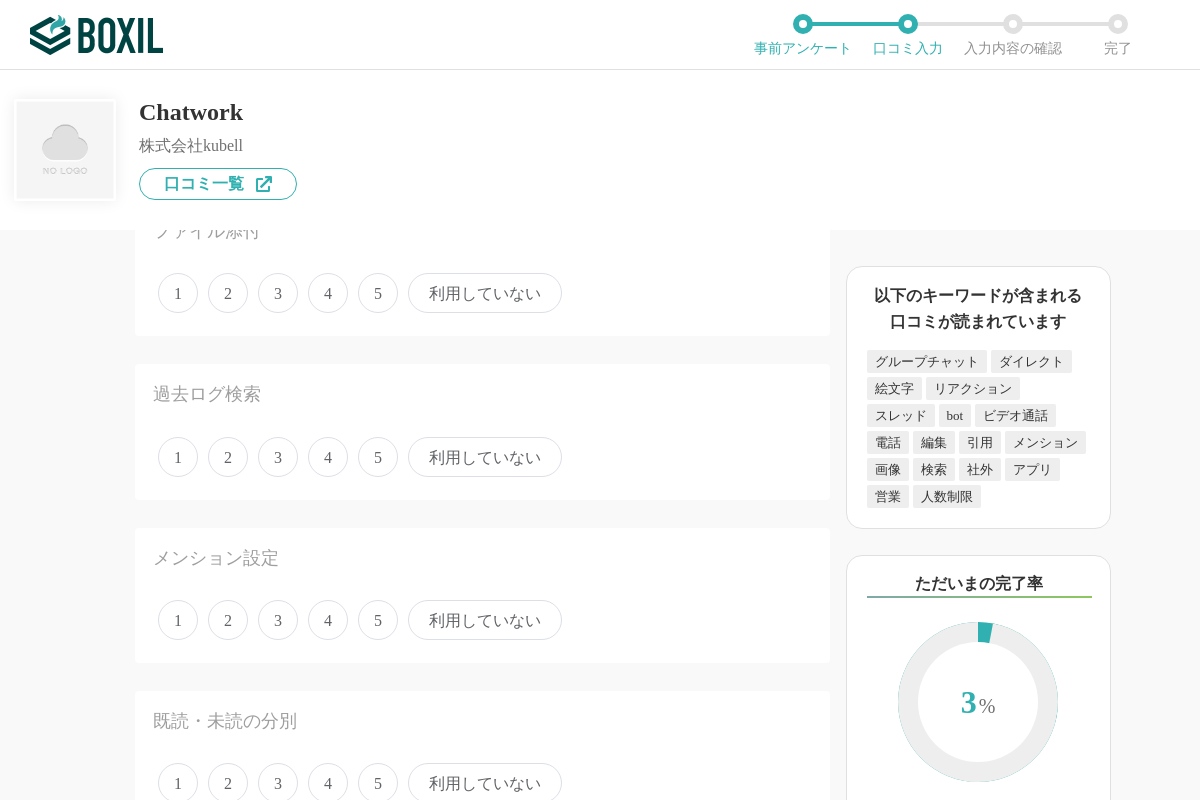 click on "5" at bounding box center (378, 293) 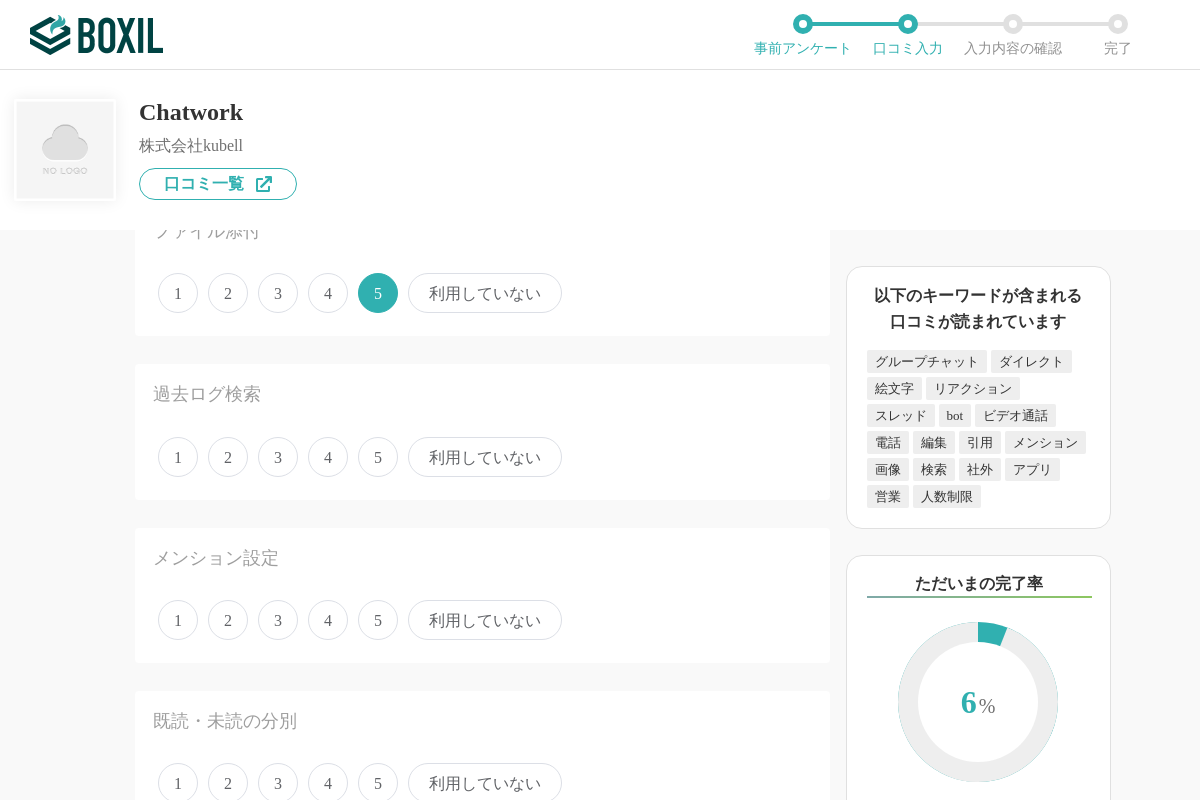 click on "5" at bounding box center [378, 457] 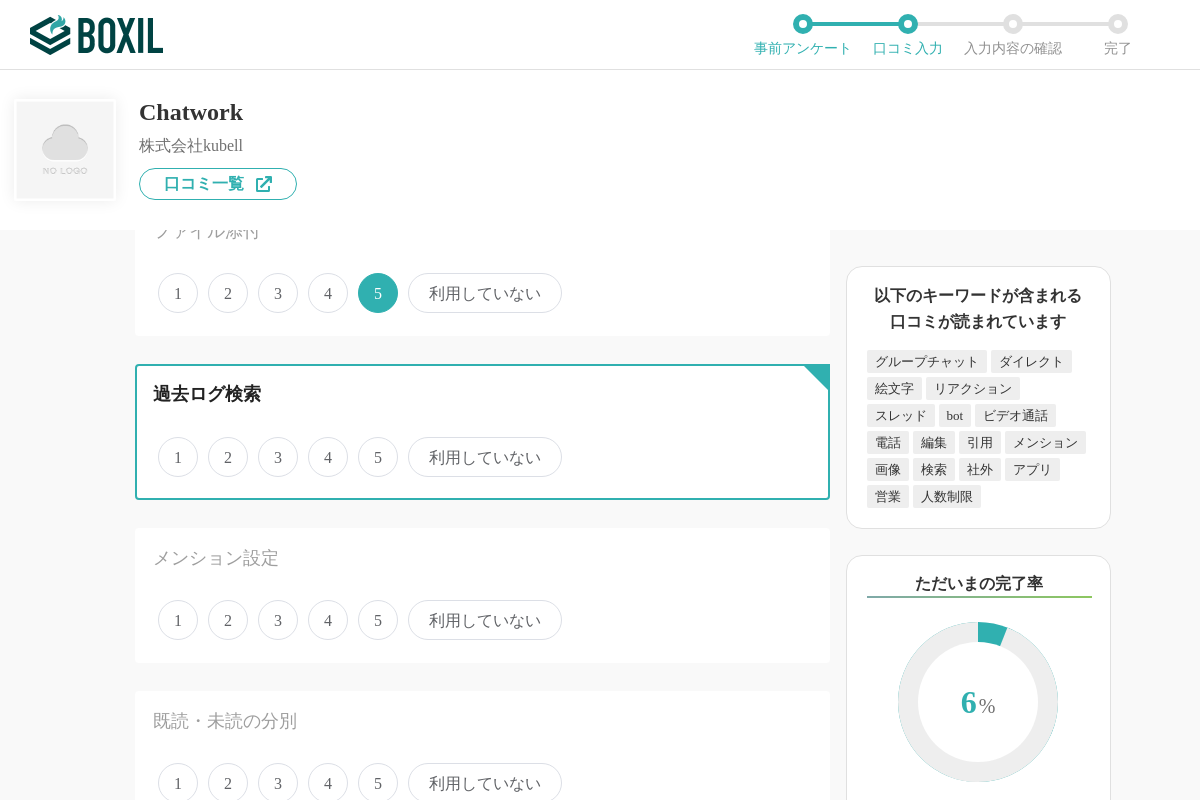 radio on "true" 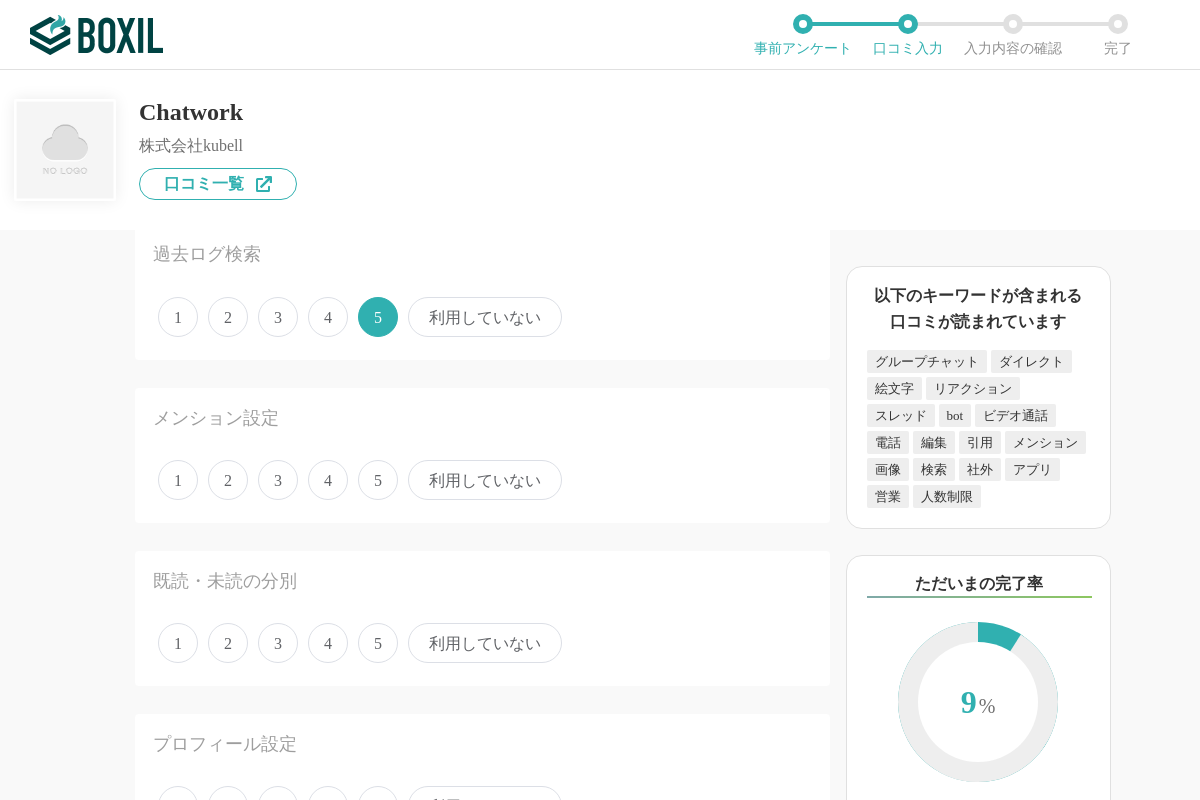 click on "5" at bounding box center [378, 480] 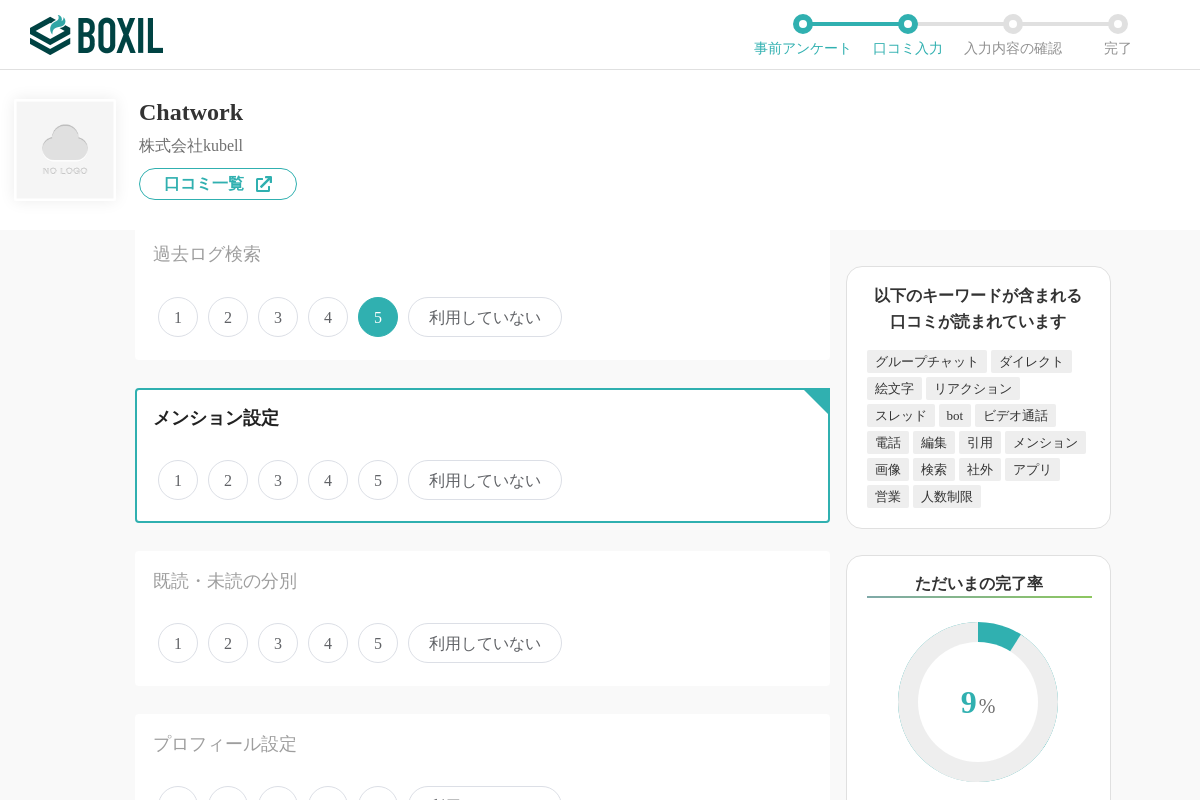 radio on "true" 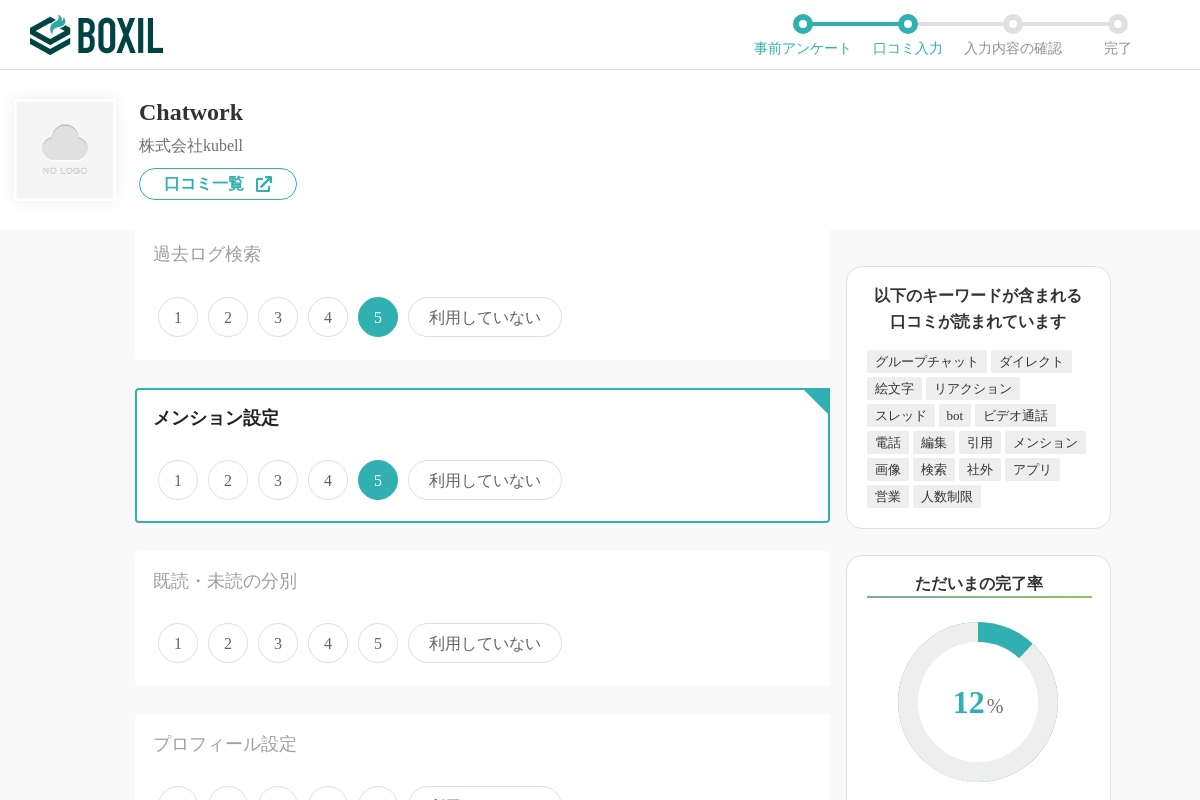 scroll, scrollTop: 560, scrollLeft: 0, axis: vertical 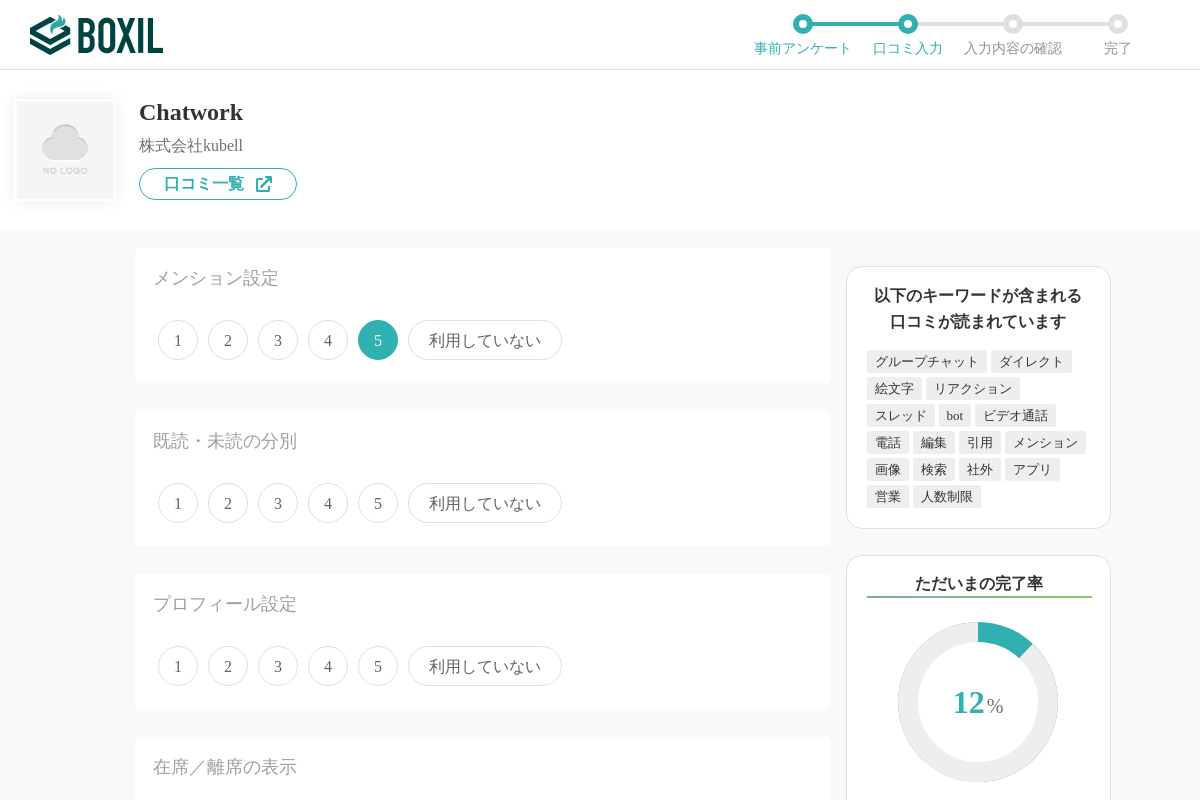 click on "5" at bounding box center [378, 503] 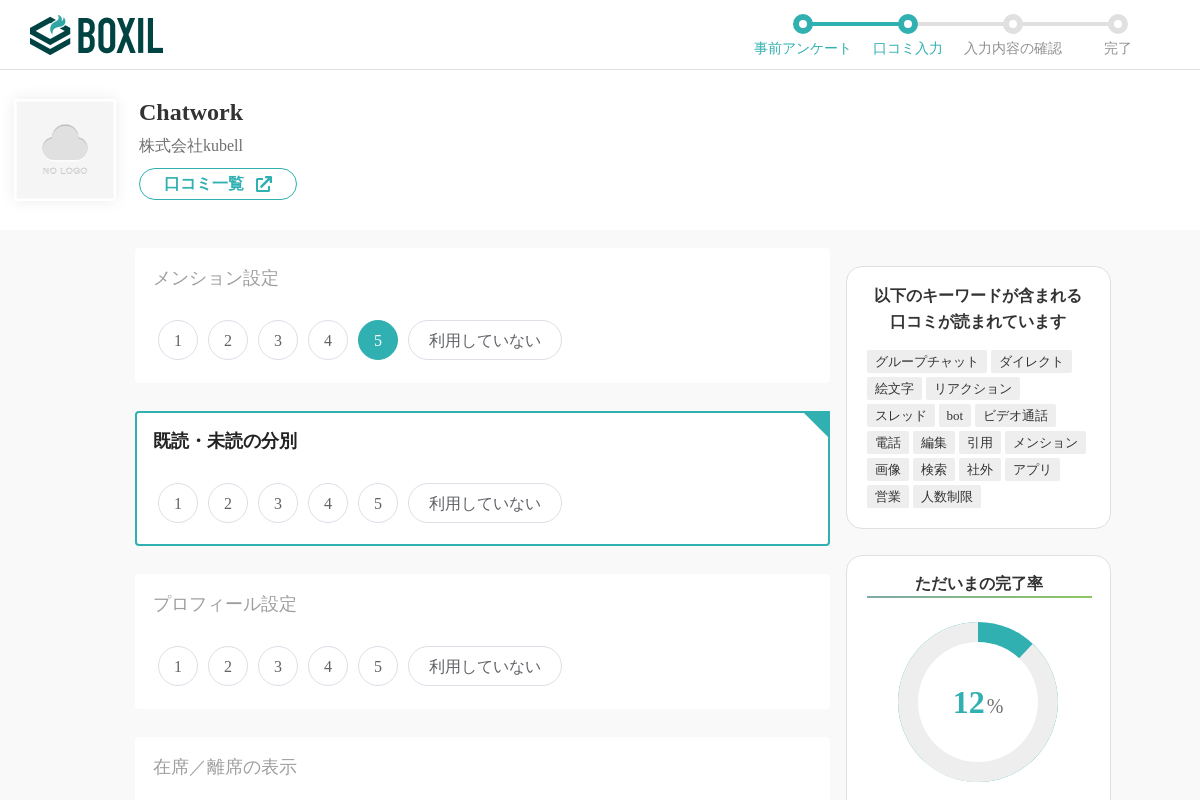 radio on "true" 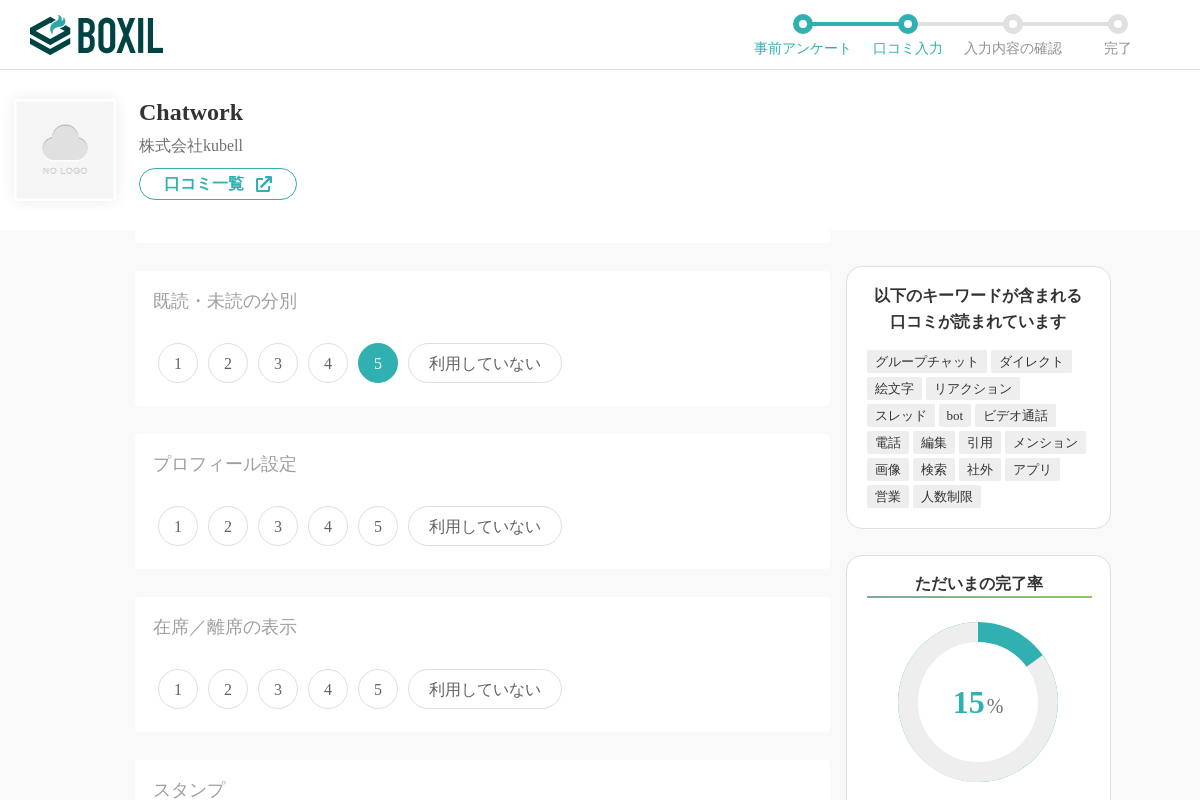 click on "4" at bounding box center (328, 526) 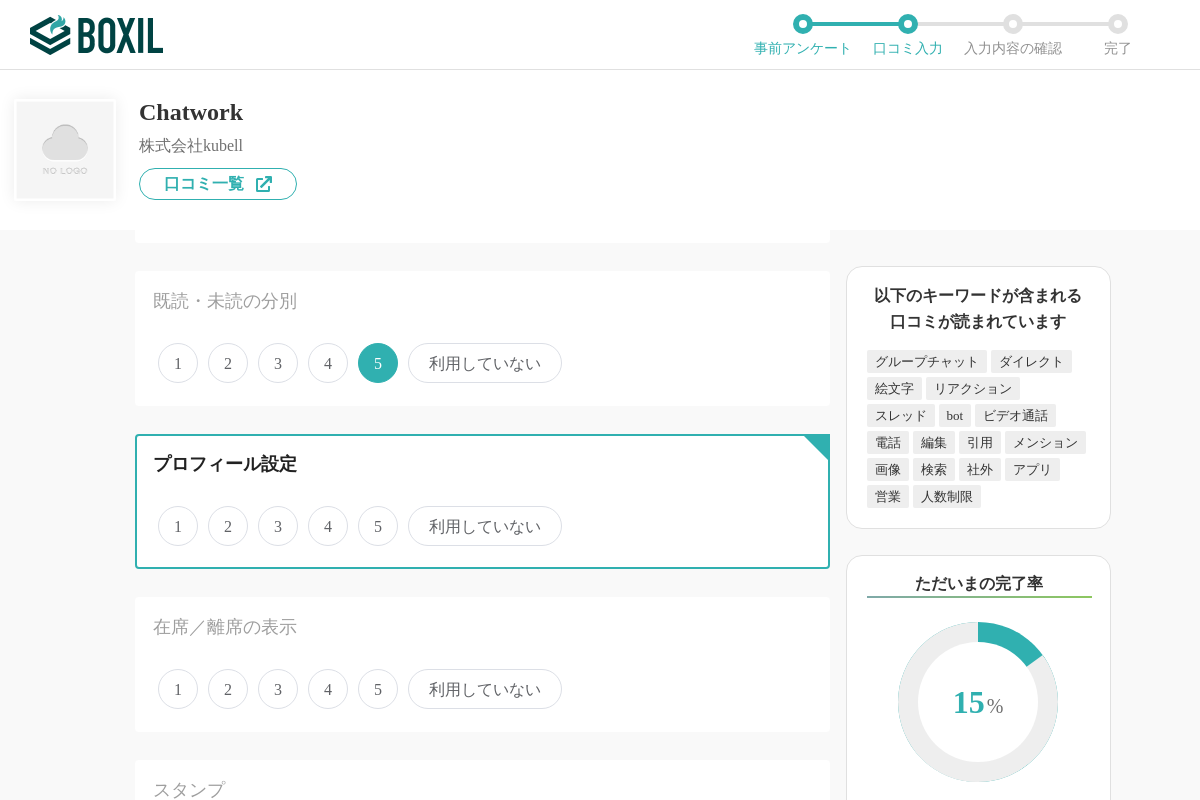 radio on "true" 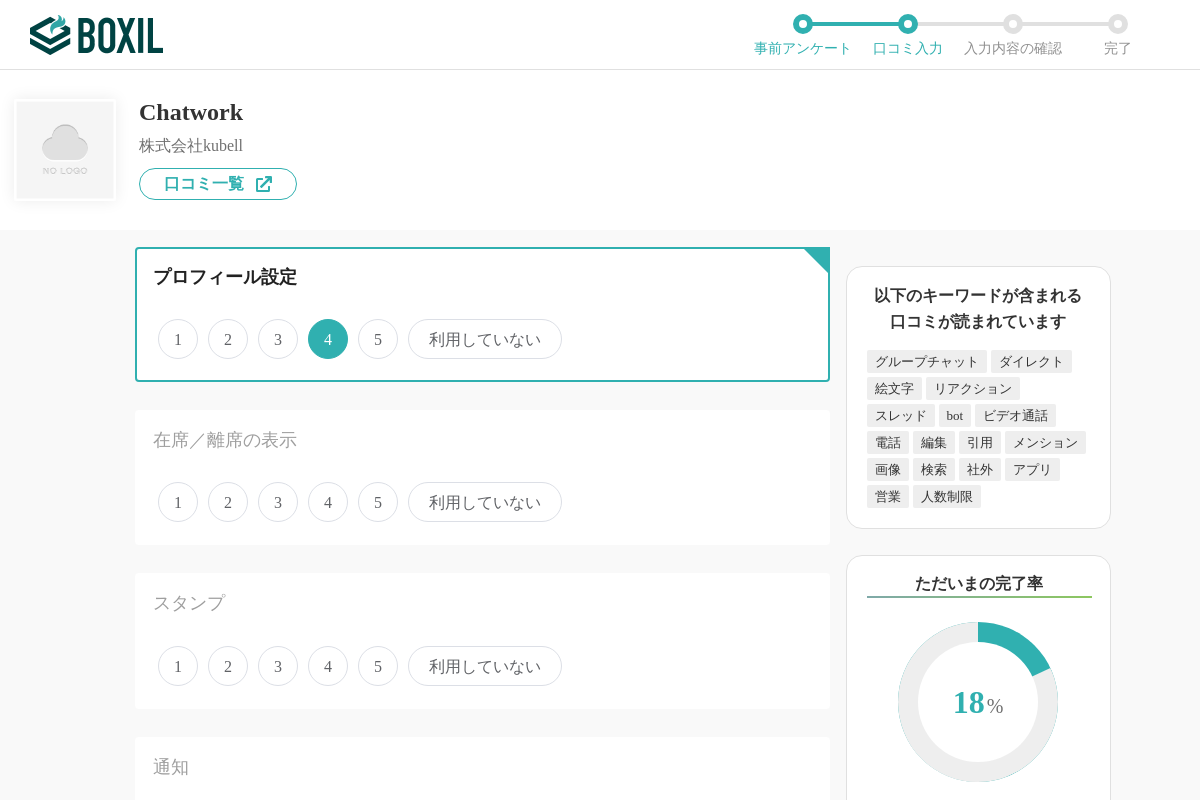 scroll, scrollTop: 980, scrollLeft: 0, axis: vertical 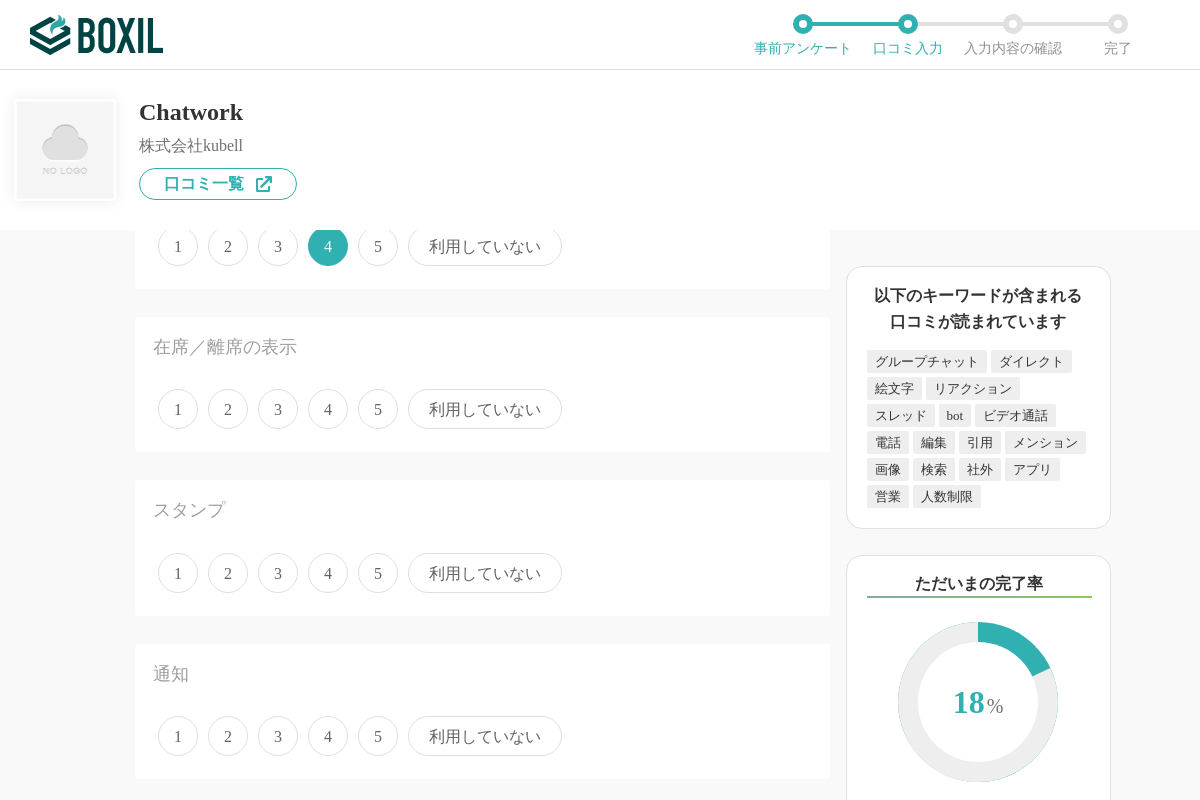 click on "4" at bounding box center (328, 409) 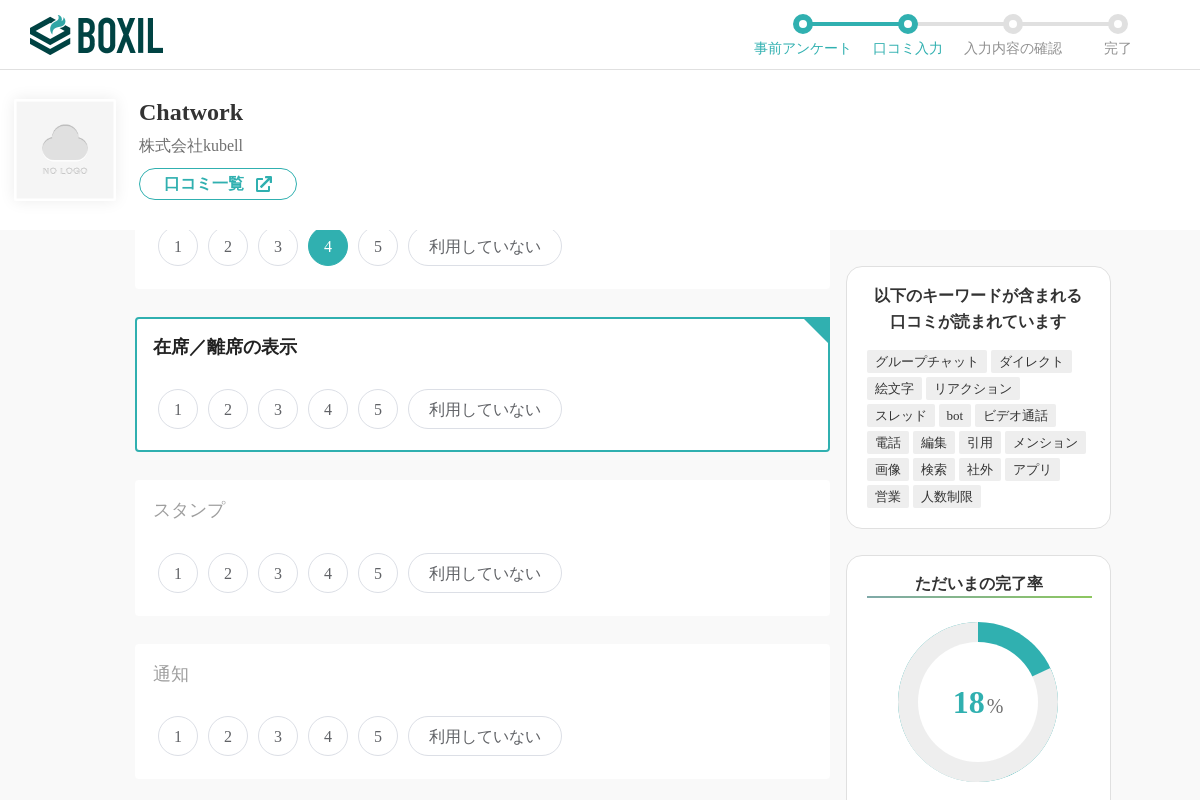 radio on "true" 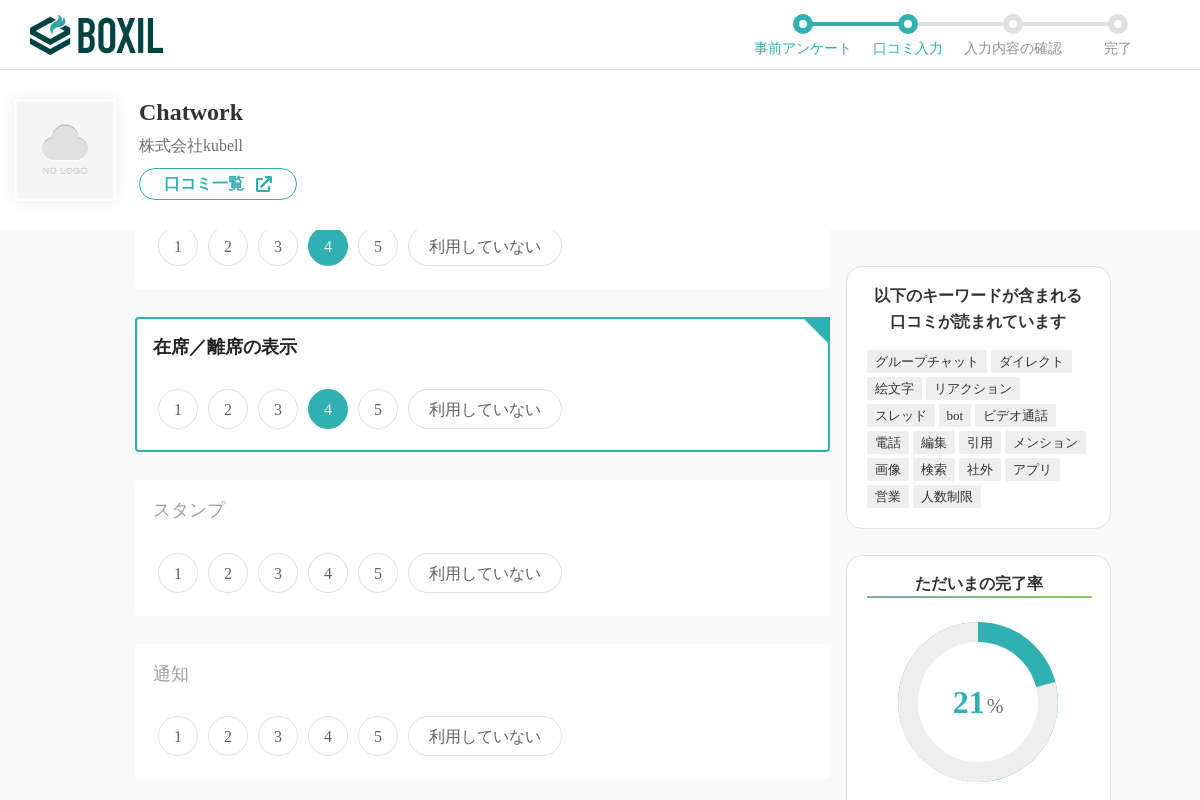 scroll, scrollTop: 1120, scrollLeft: 0, axis: vertical 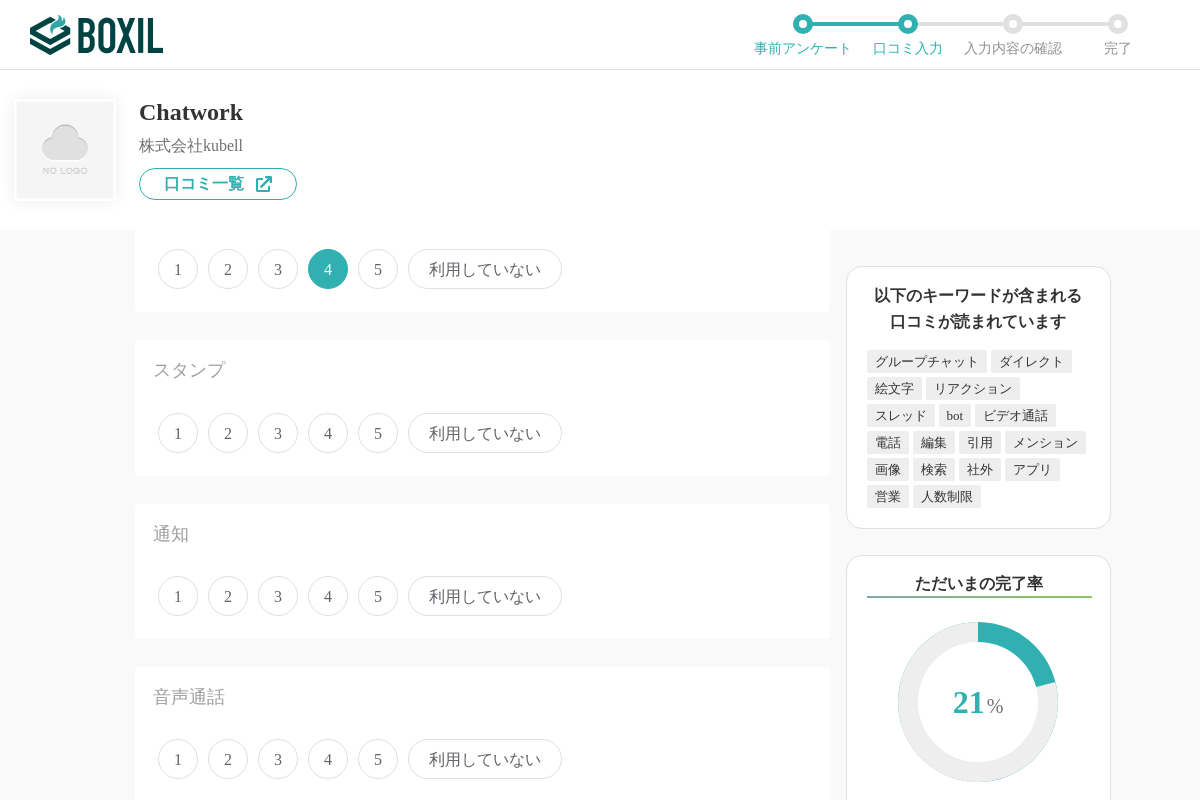 click on "4" at bounding box center (328, 433) 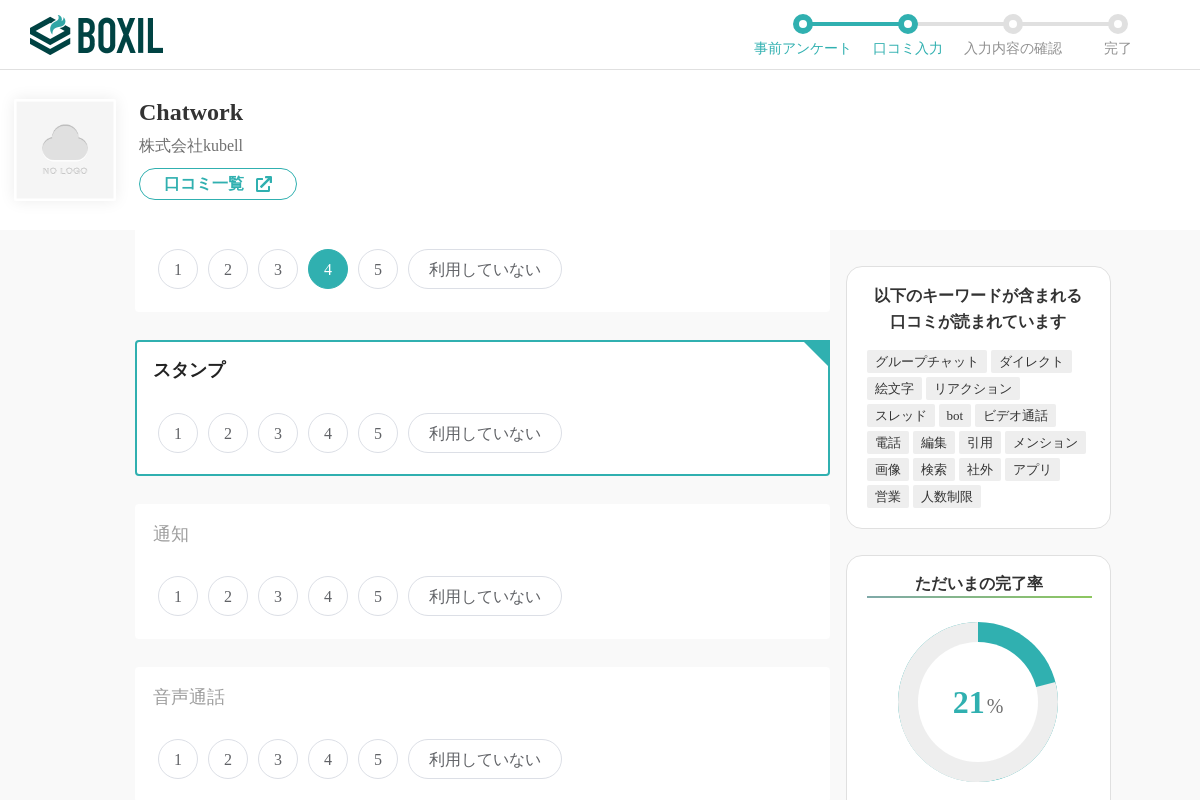 radio on "true" 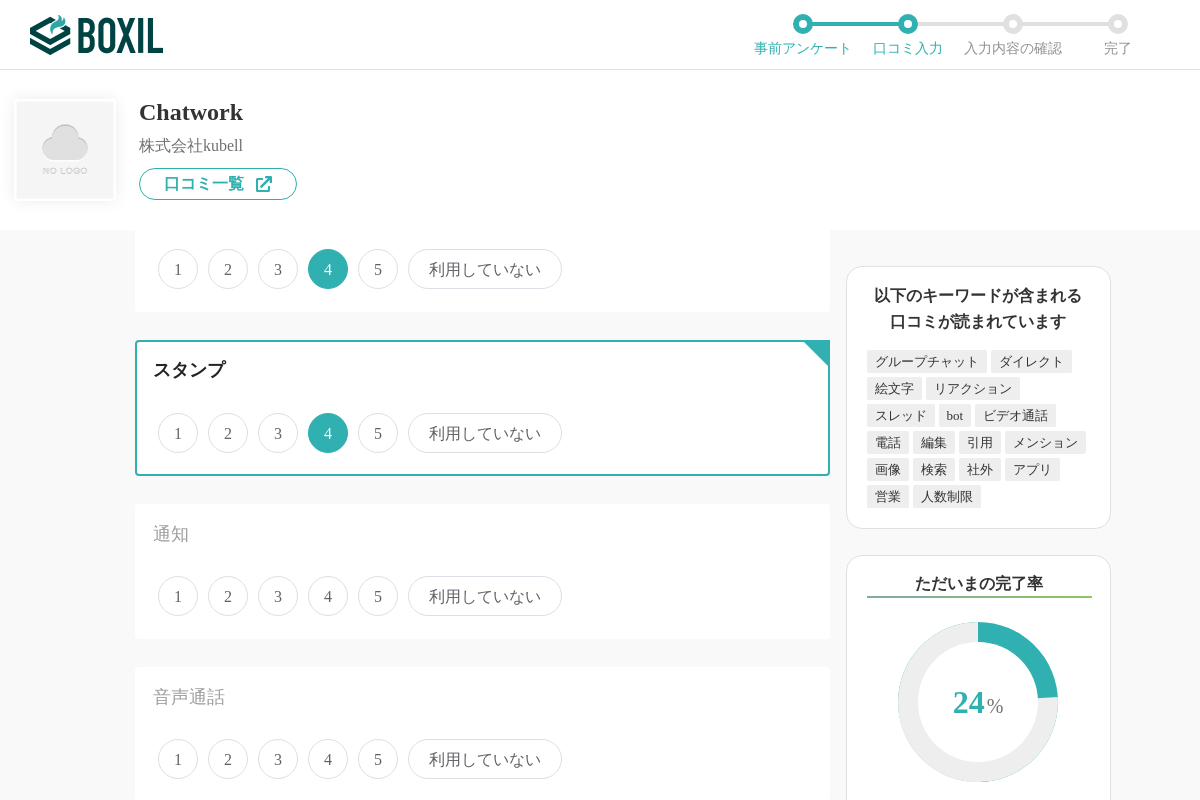 scroll, scrollTop: 1260, scrollLeft: 0, axis: vertical 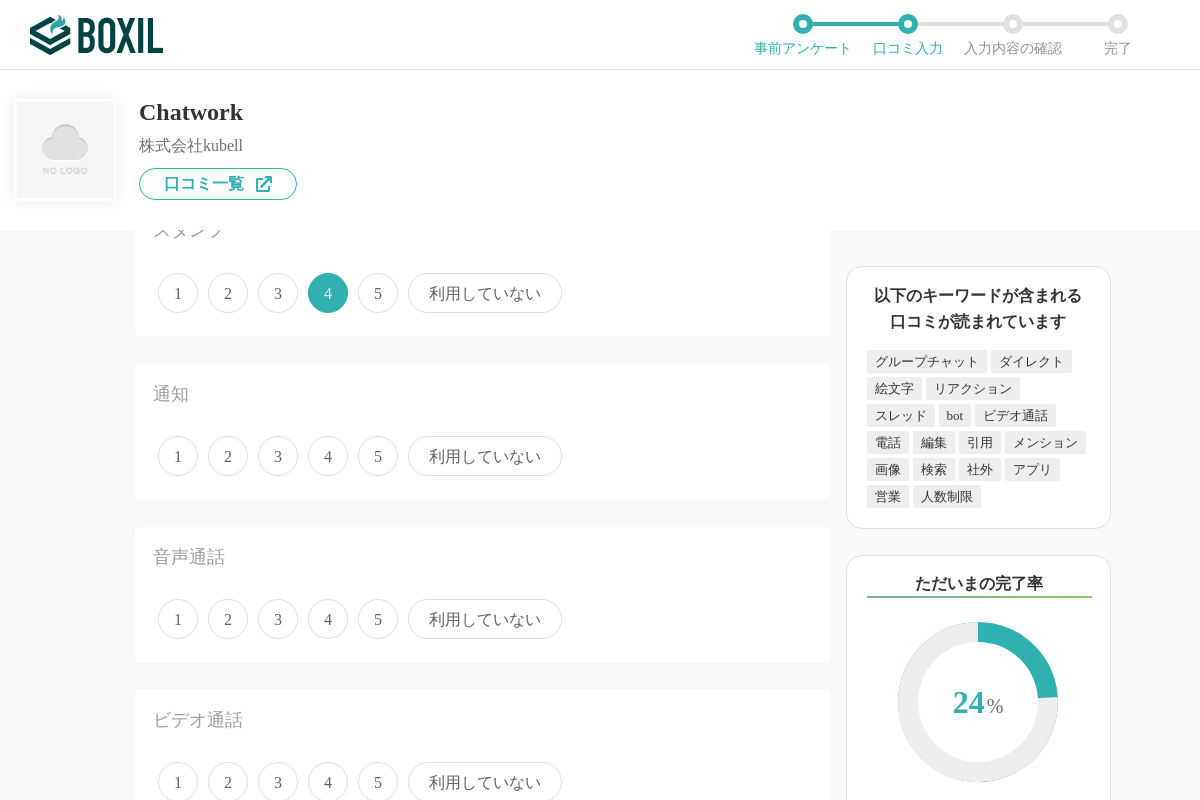 click on "5" at bounding box center (378, 456) 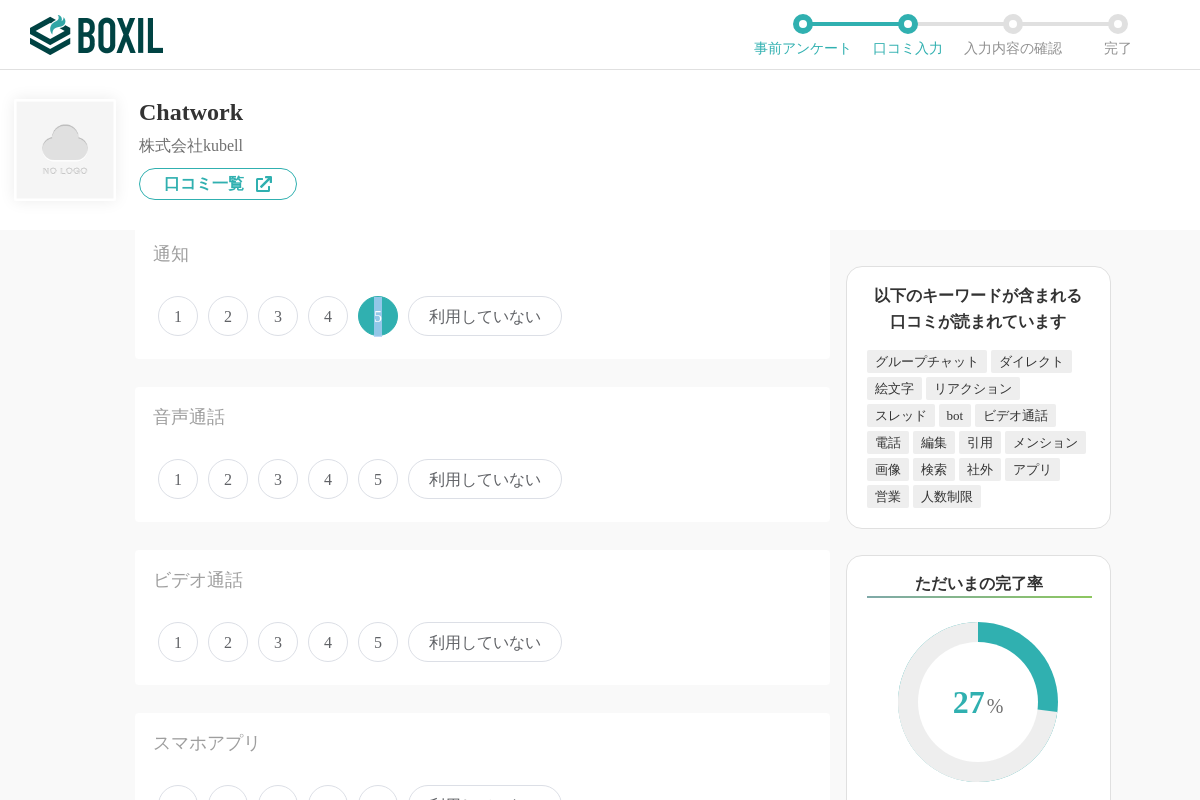 click on "4" at bounding box center (328, 479) 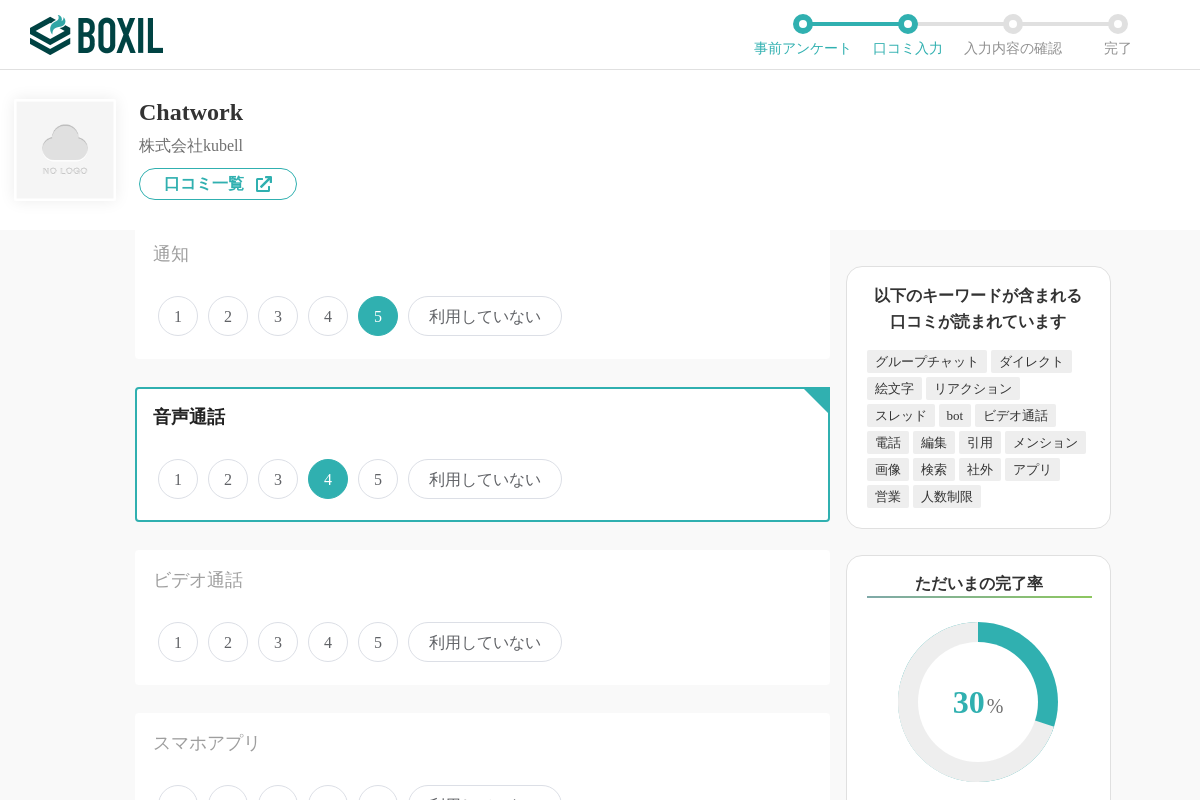 scroll, scrollTop: 1540, scrollLeft: 0, axis: vertical 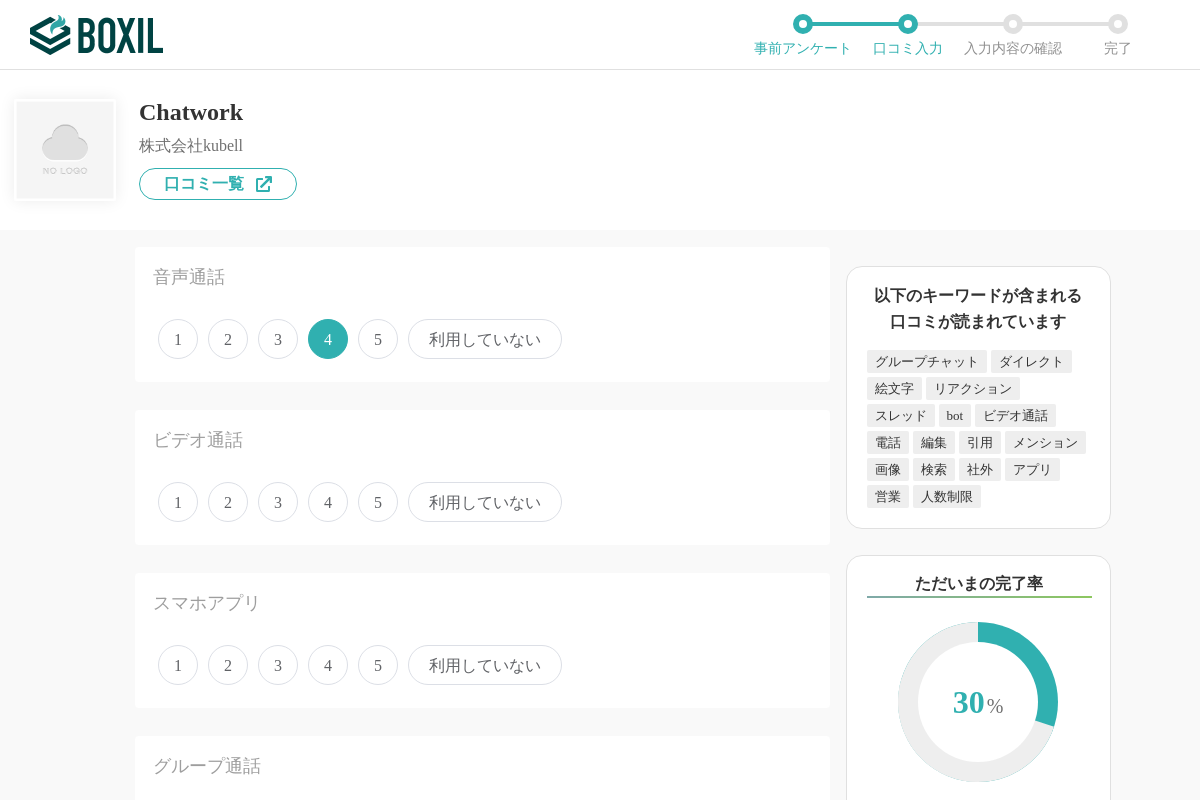 click on "1 2 3 4 5 利用していない" at bounding box center (482, 502) 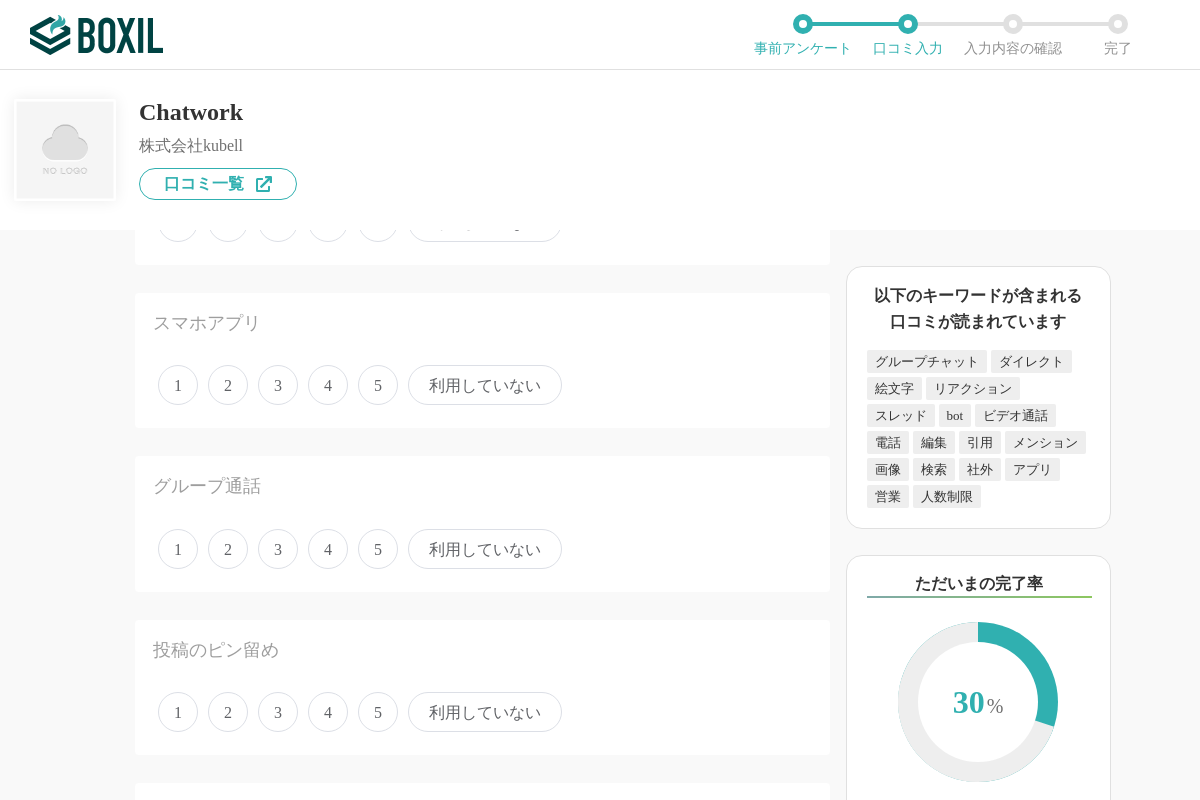 click on "4" at bounding box center [328, 385] 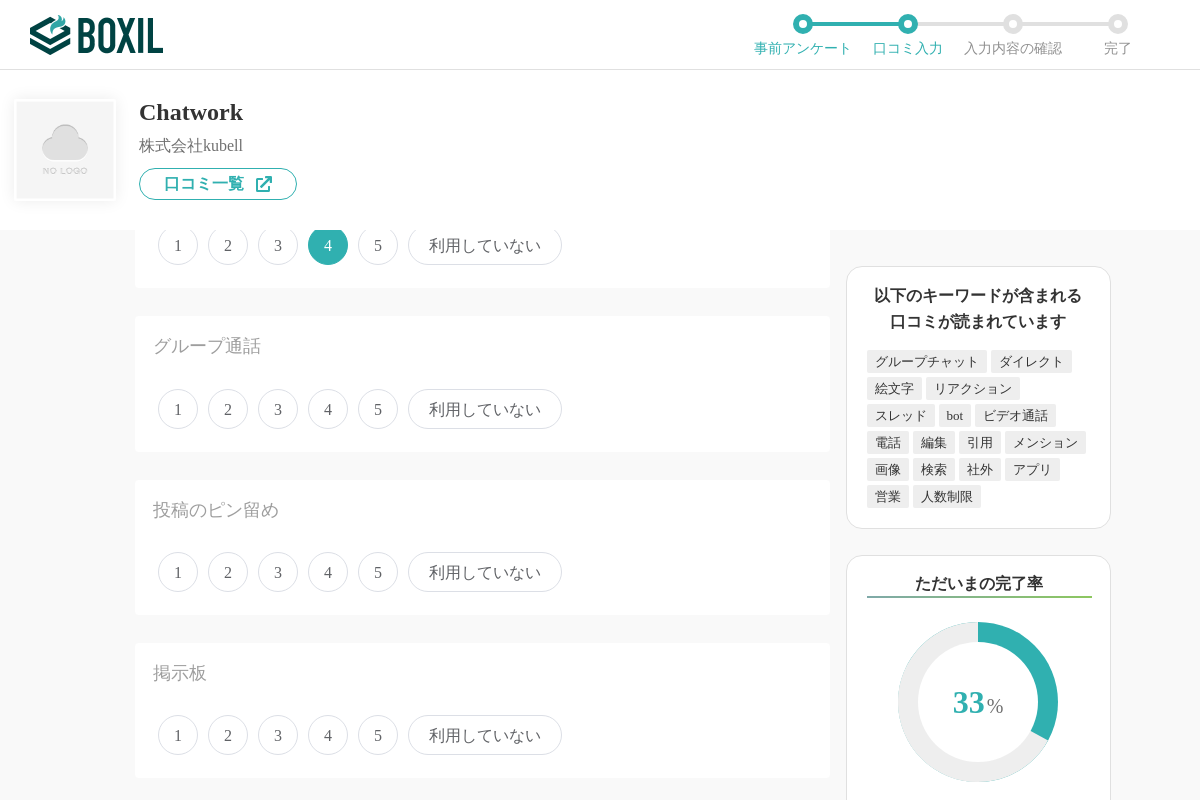 click on "5" at bounding box center [378, 409] 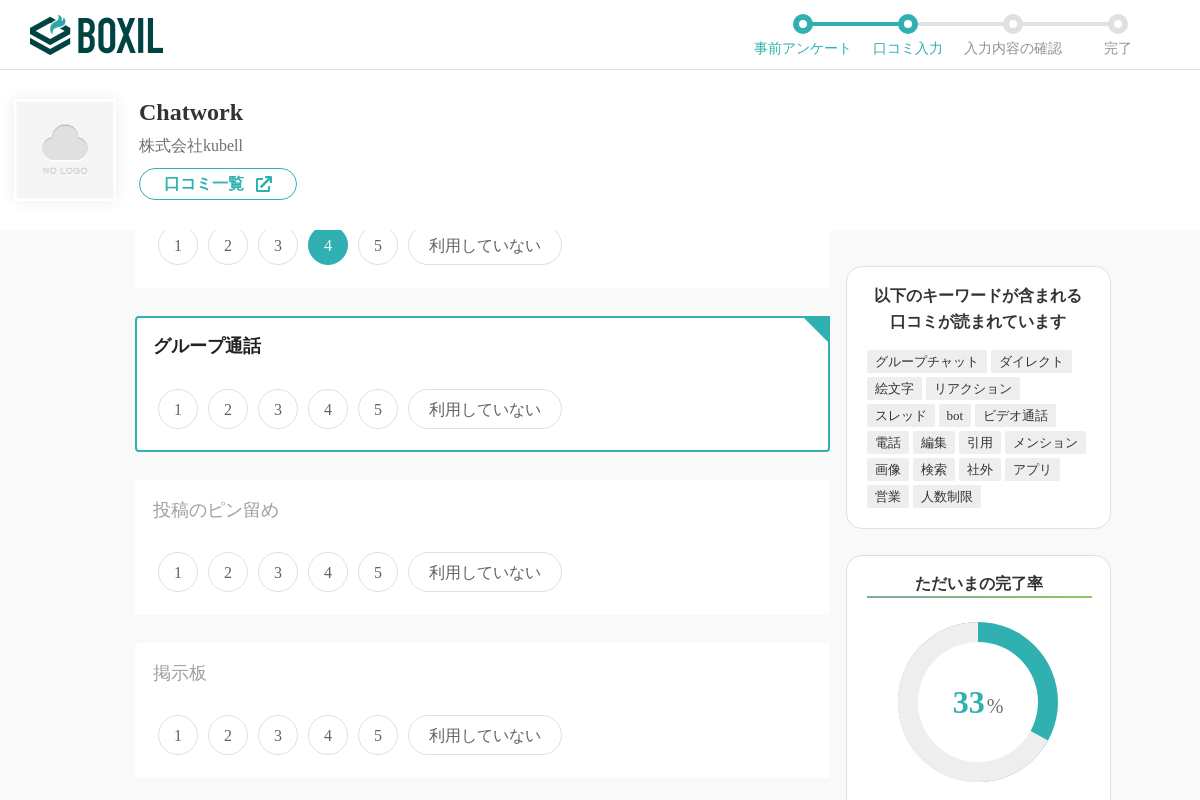 radio on "true" 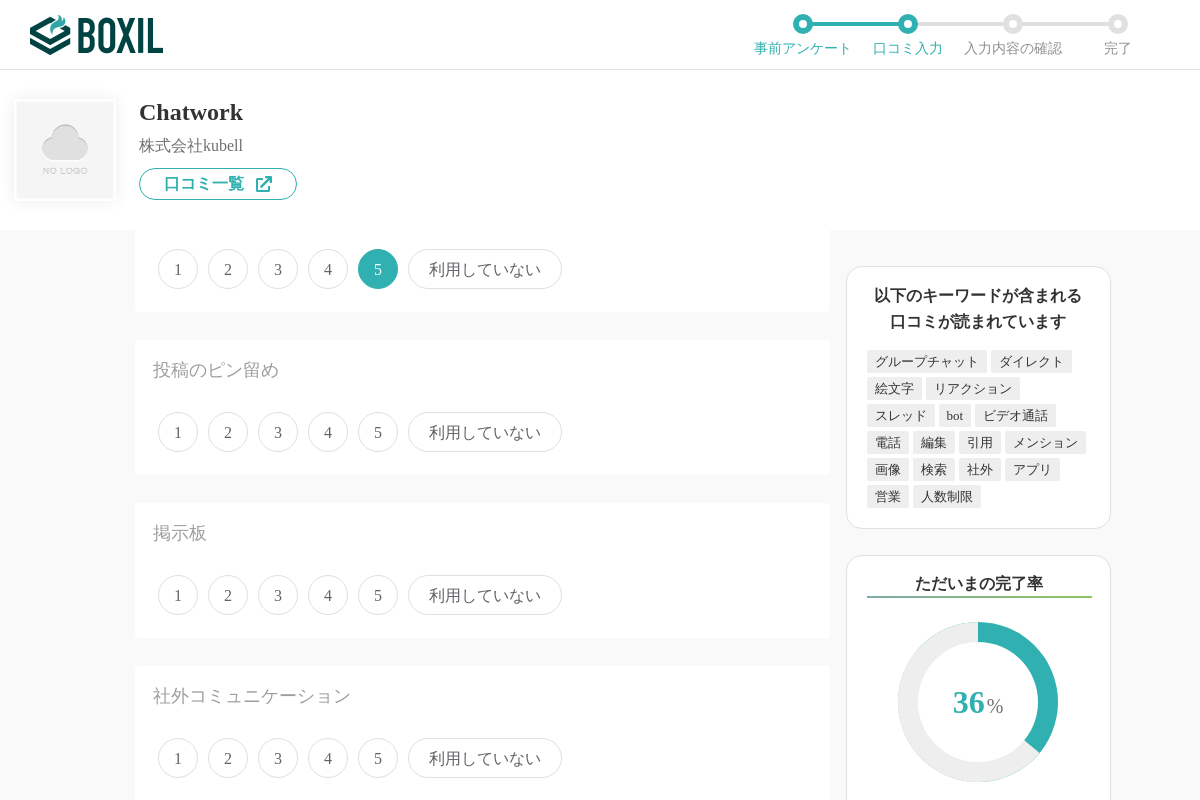 click on "4" at bounding box center (328, 432) 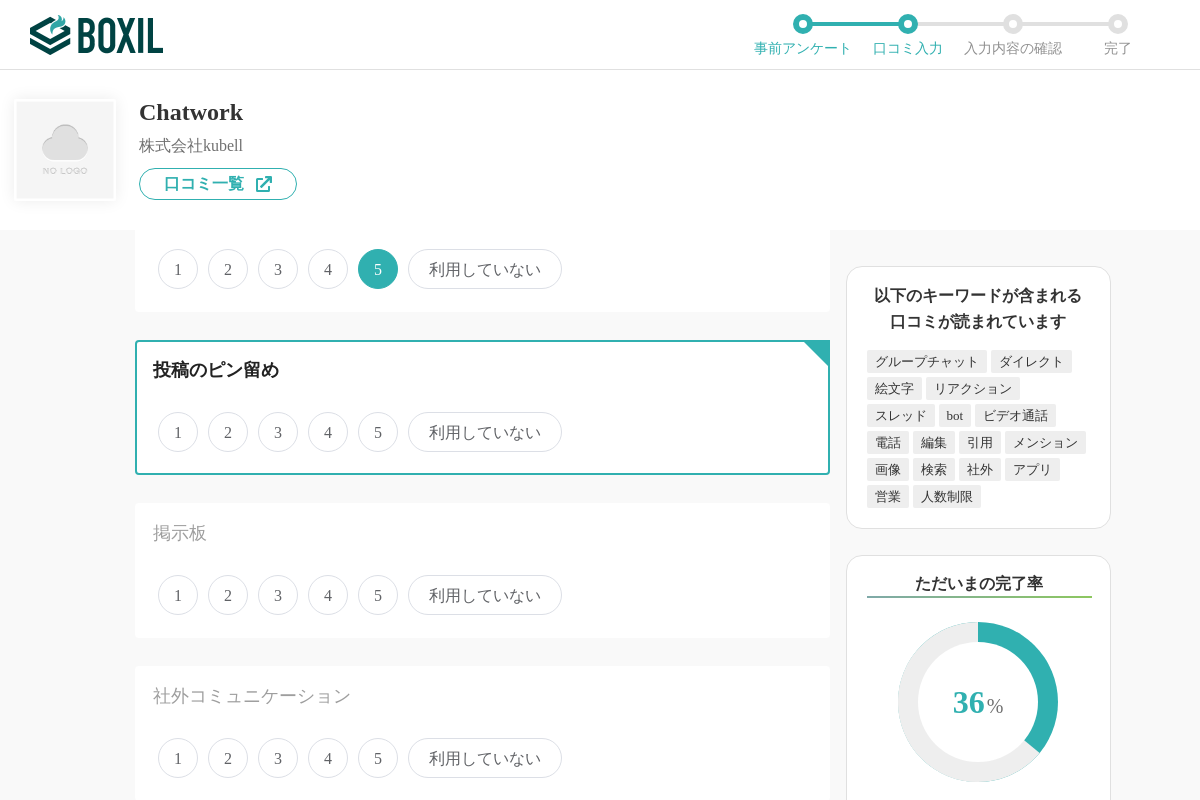 click on "4" at bounding box center (319, 421) 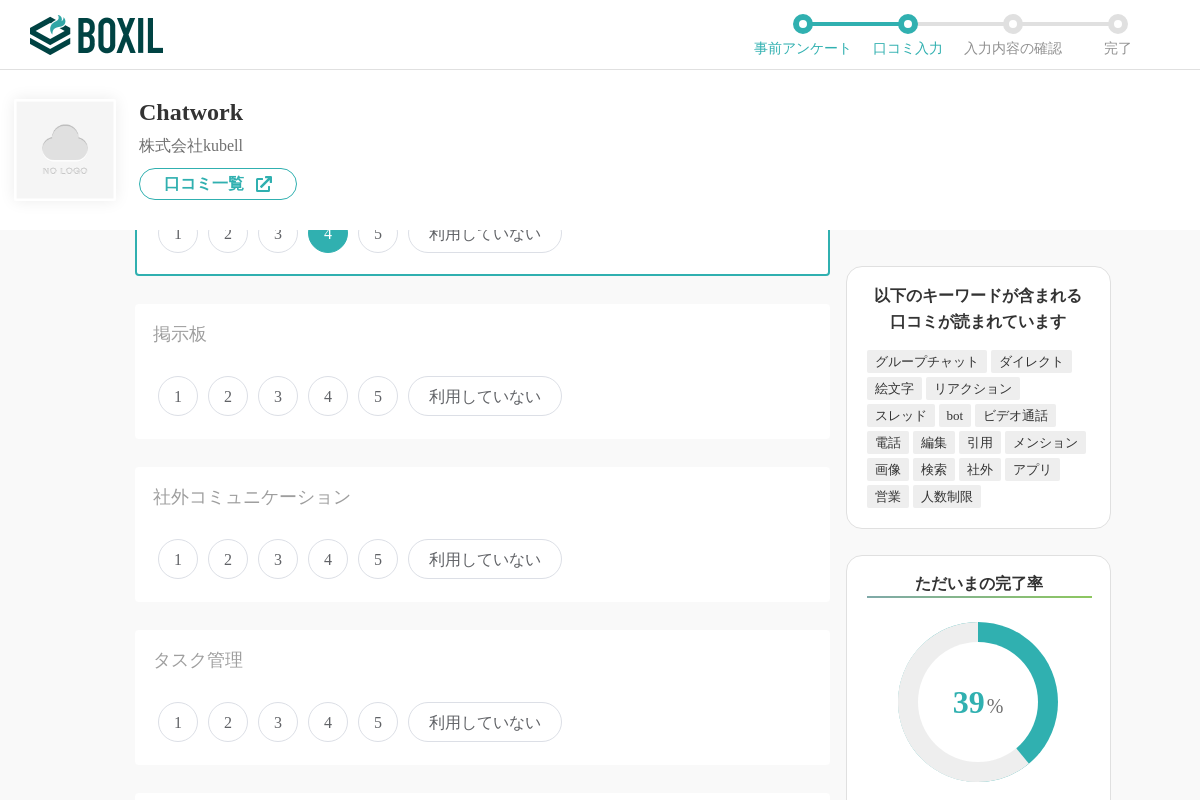 scroll, scrollTop: 2380, scrollLeft: 0, axis: vertical 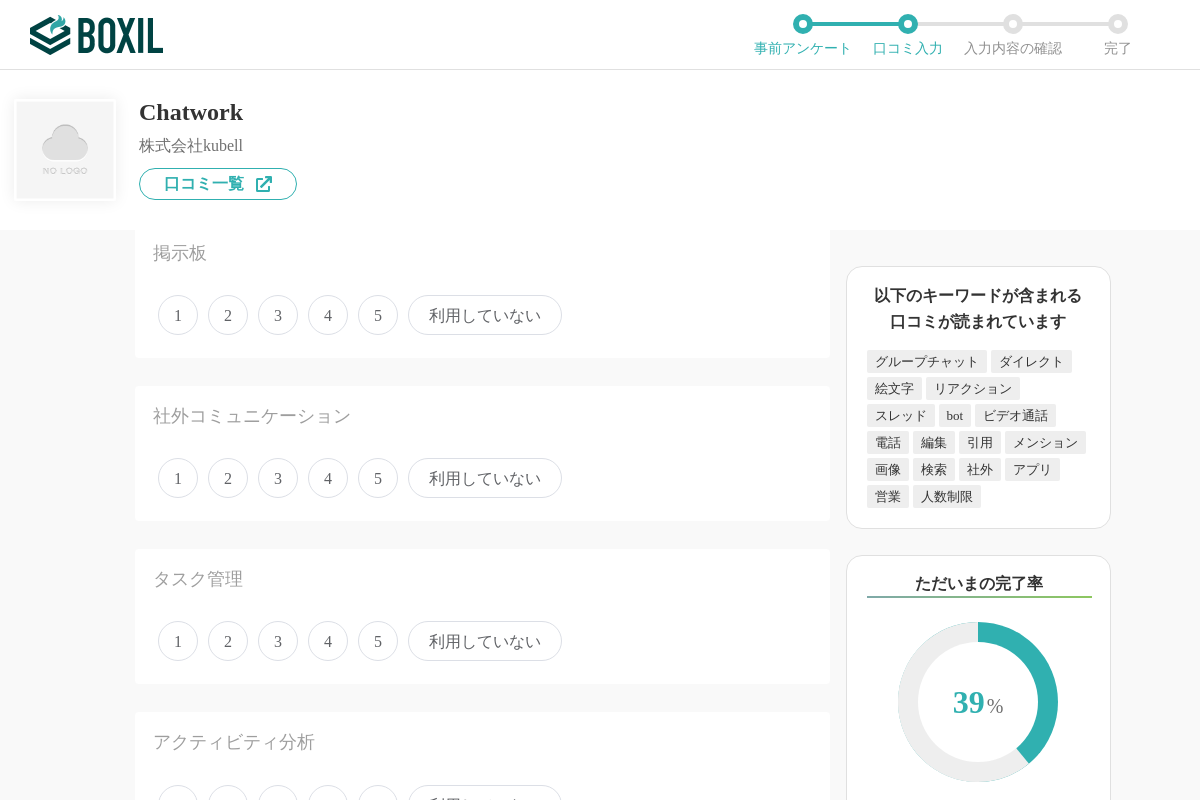 click on "4" at bounding box center [328, 315] 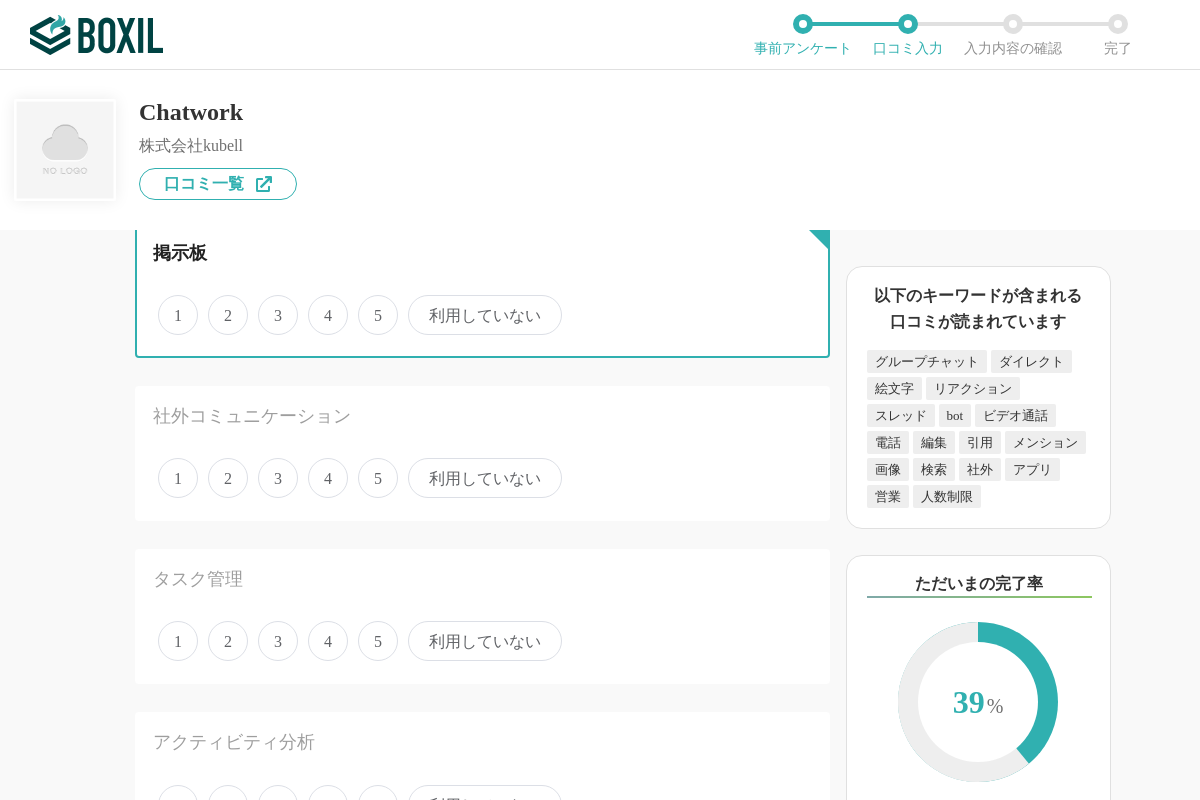 radio on "true" 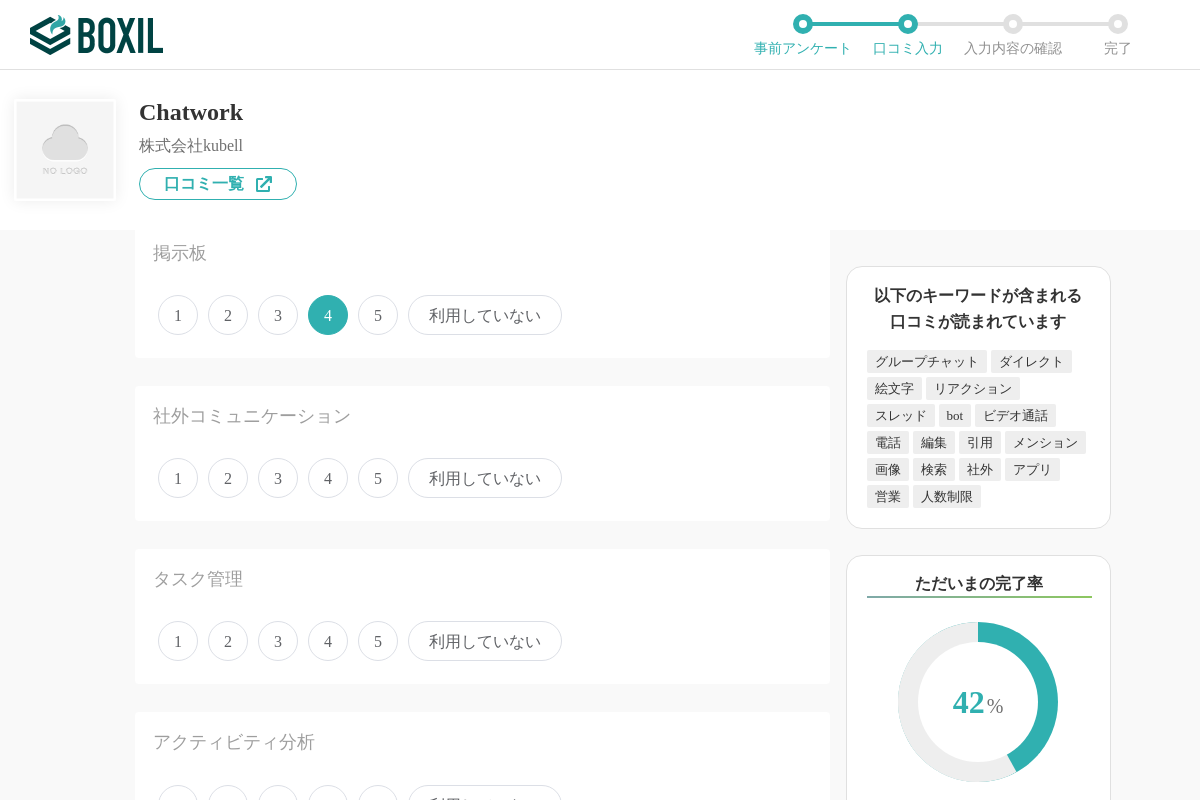 click on "4" at bounding box center (328, 478) 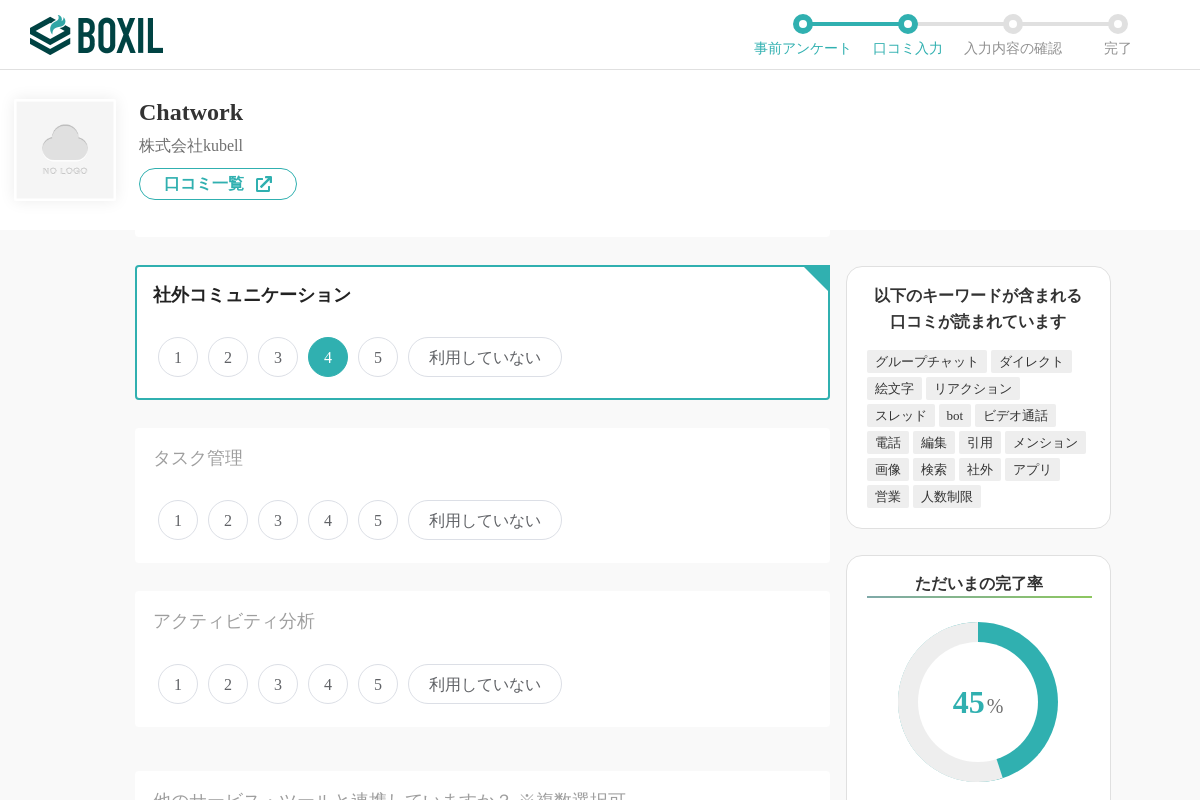 scroll, scrollTop: 2520, scrollLeft: 0, axis: vertical 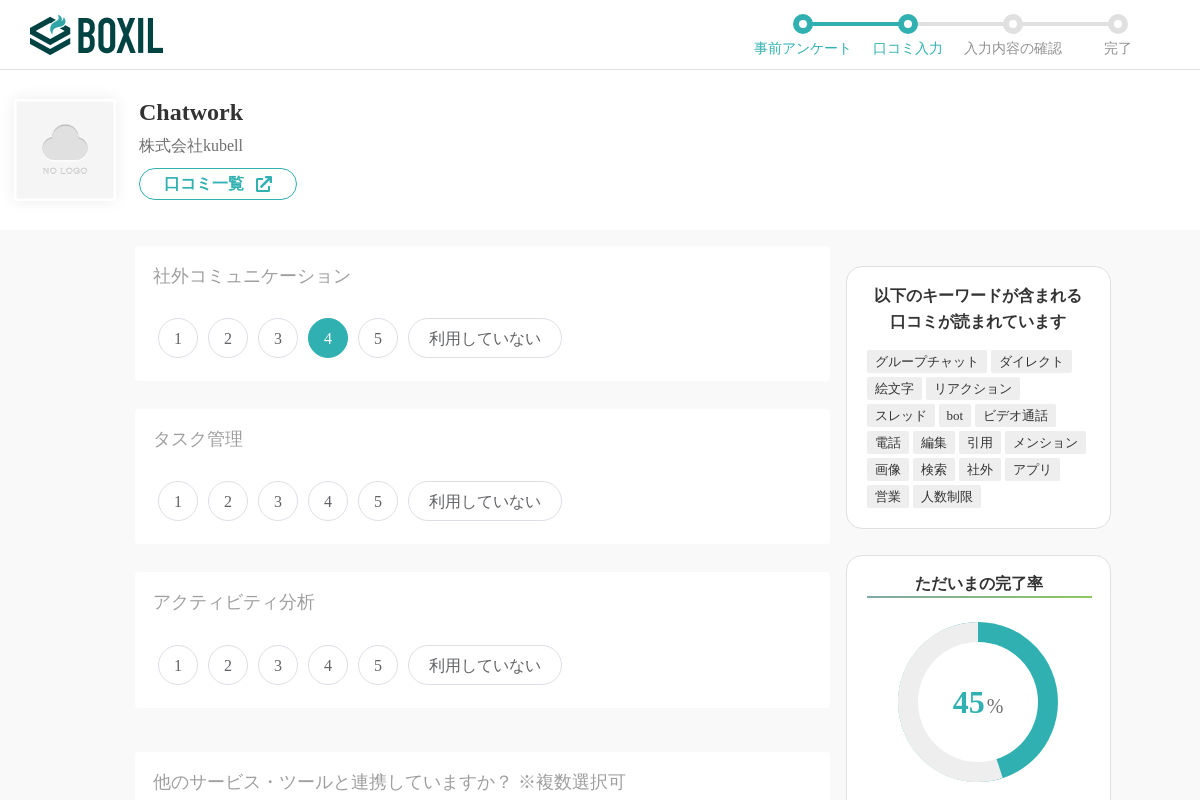 click on "4" at bounding box center [328, 501] 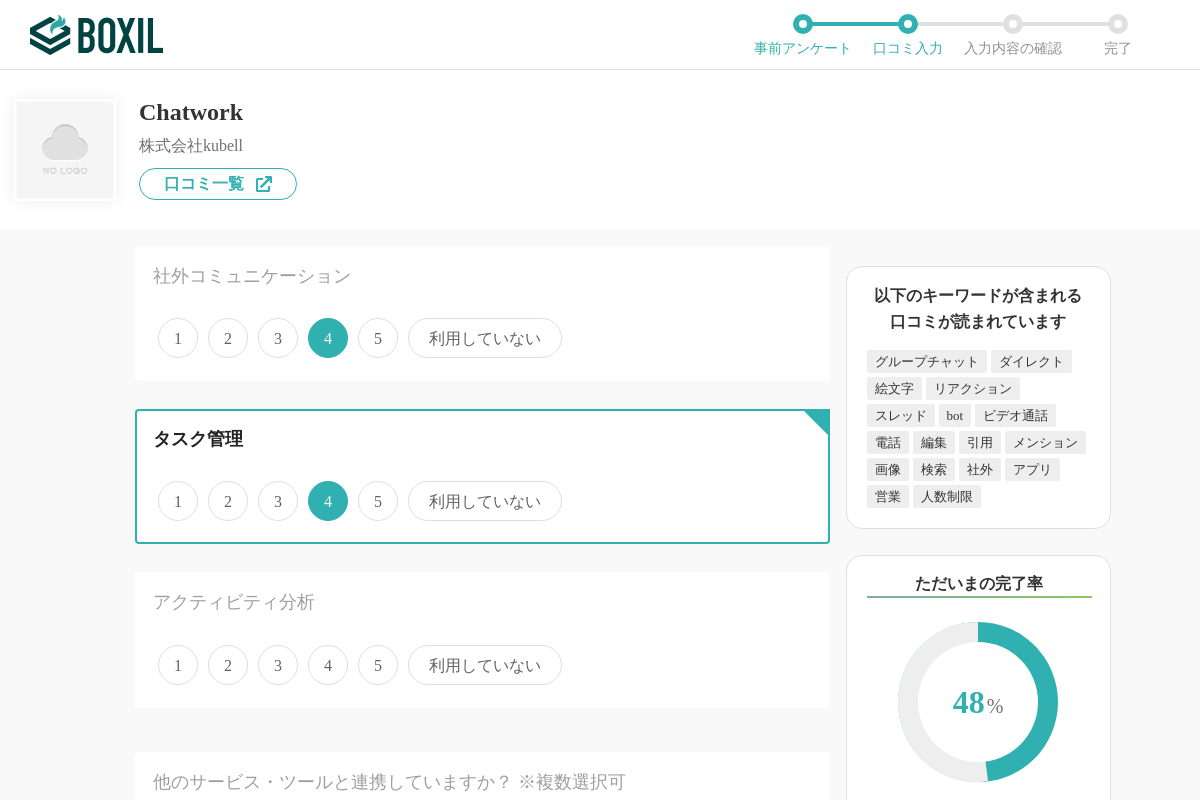 scroll, scrollTop: 2800, scrollLeft: 0, axis: vertical 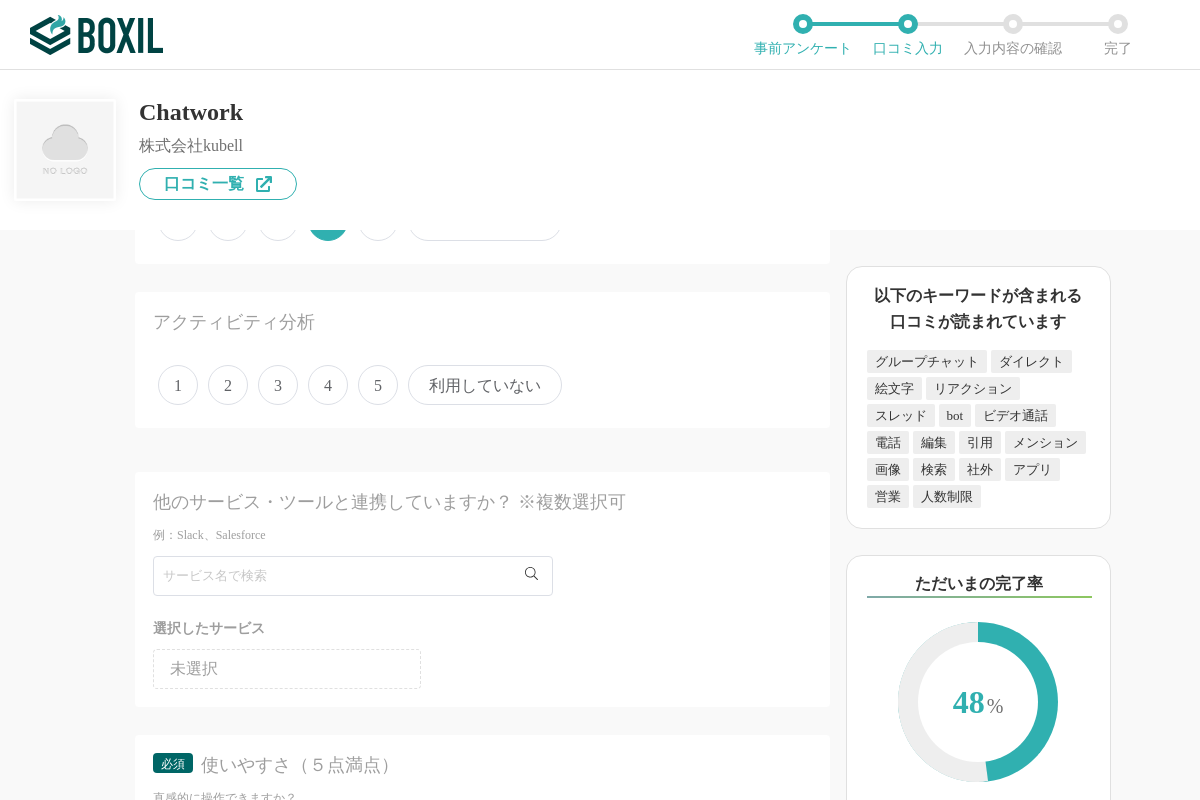click on "4" at bounding box center (328, 385) 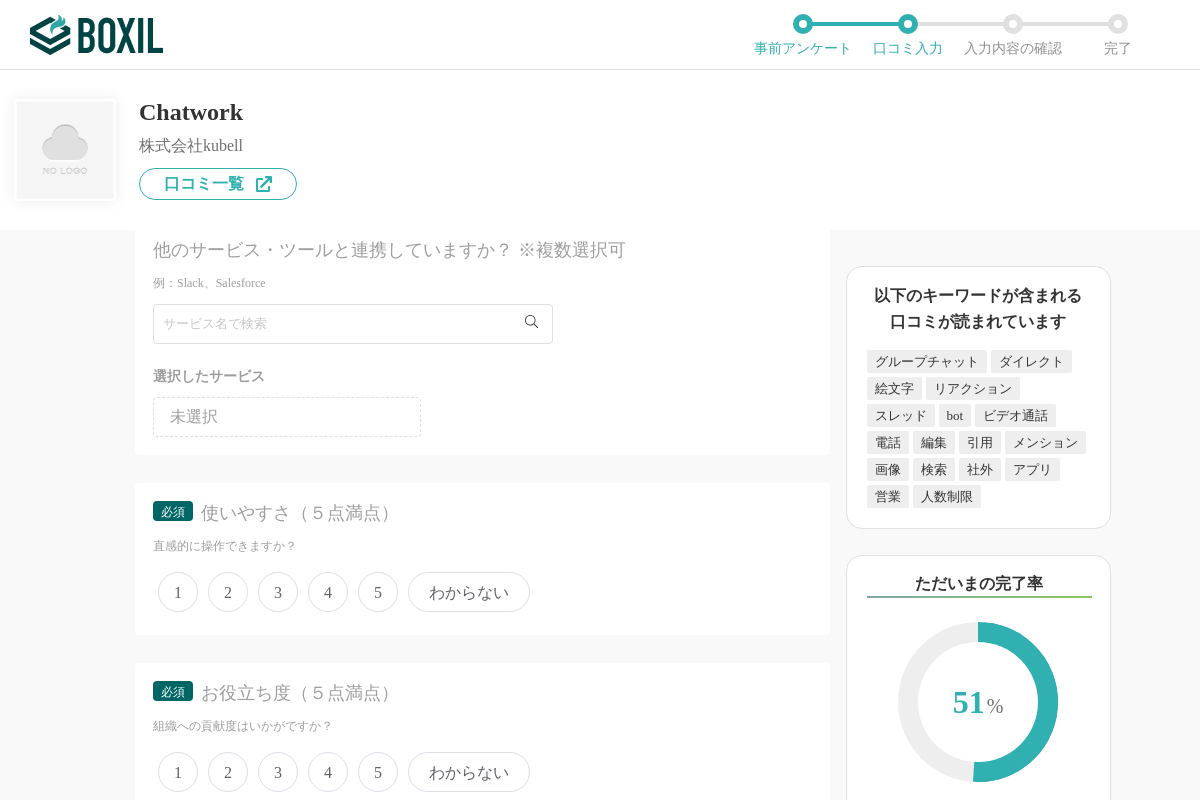 scroll, scrollTop: 3220, scrollLeft: 0, axis: vertical 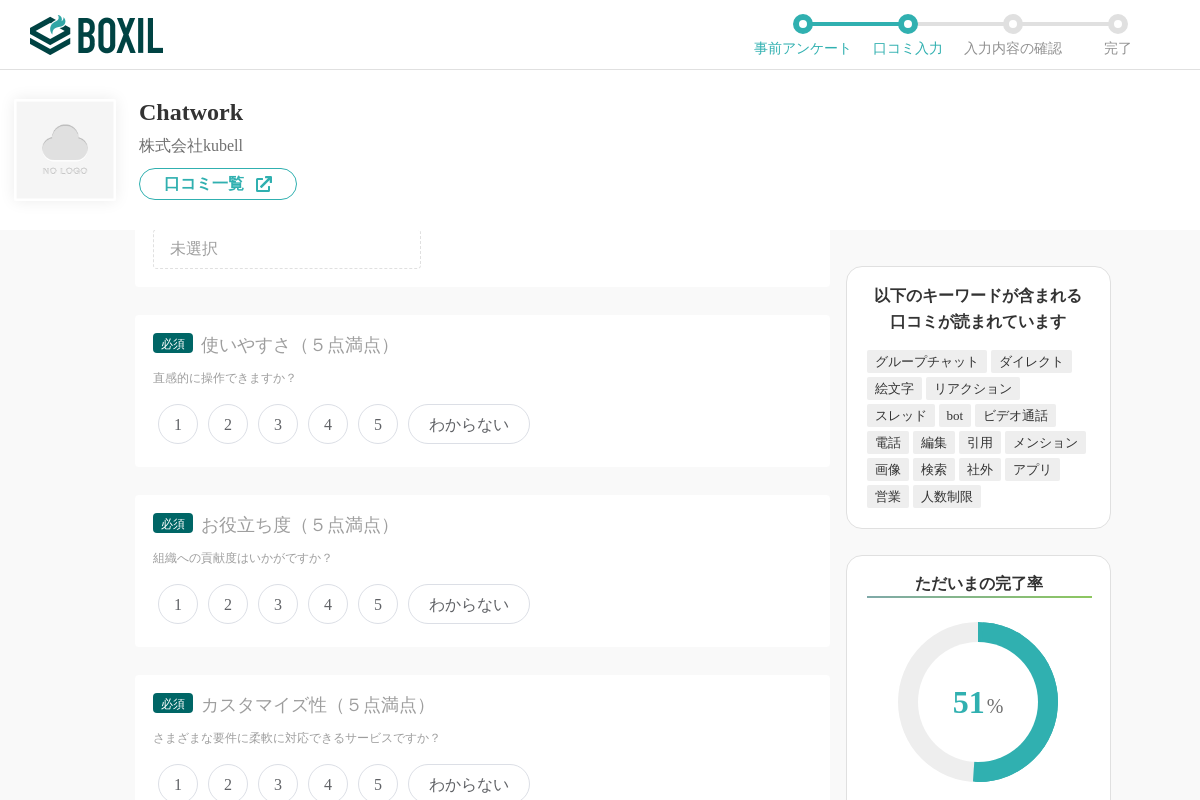 click on "4" at bounding box center [328, 424] 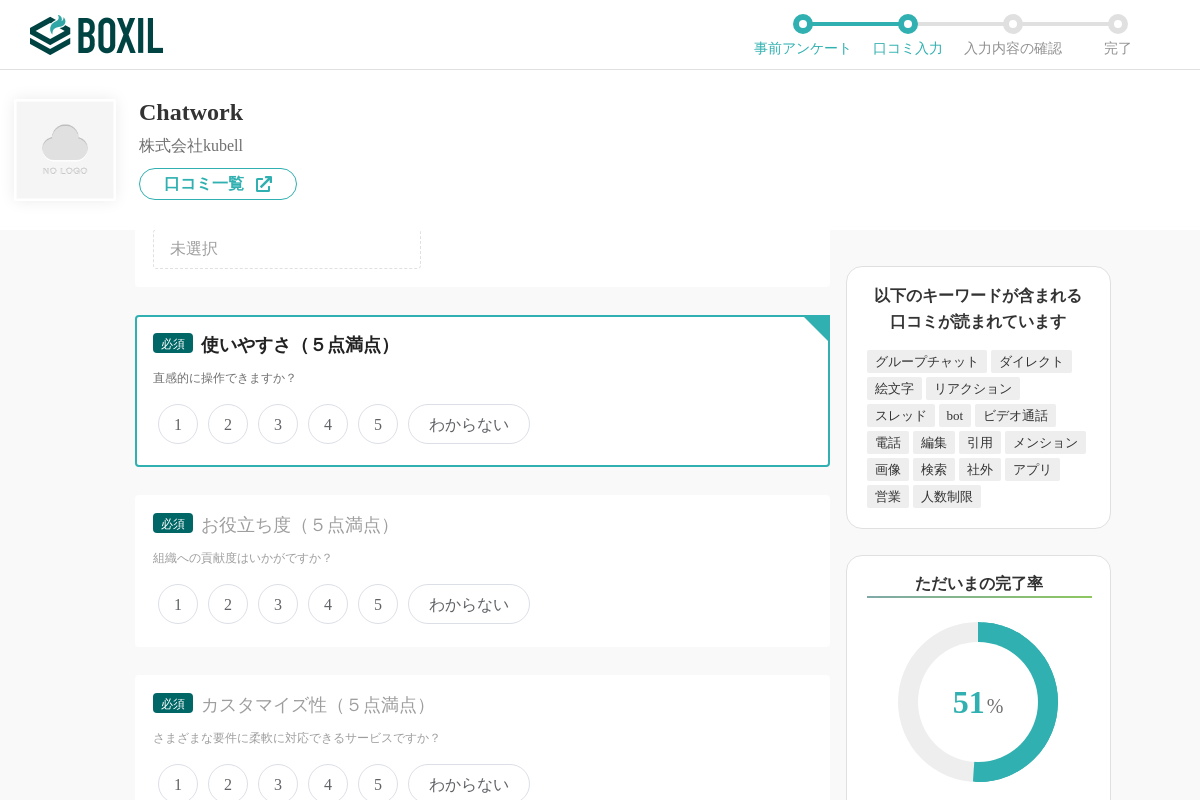 radio on "true" 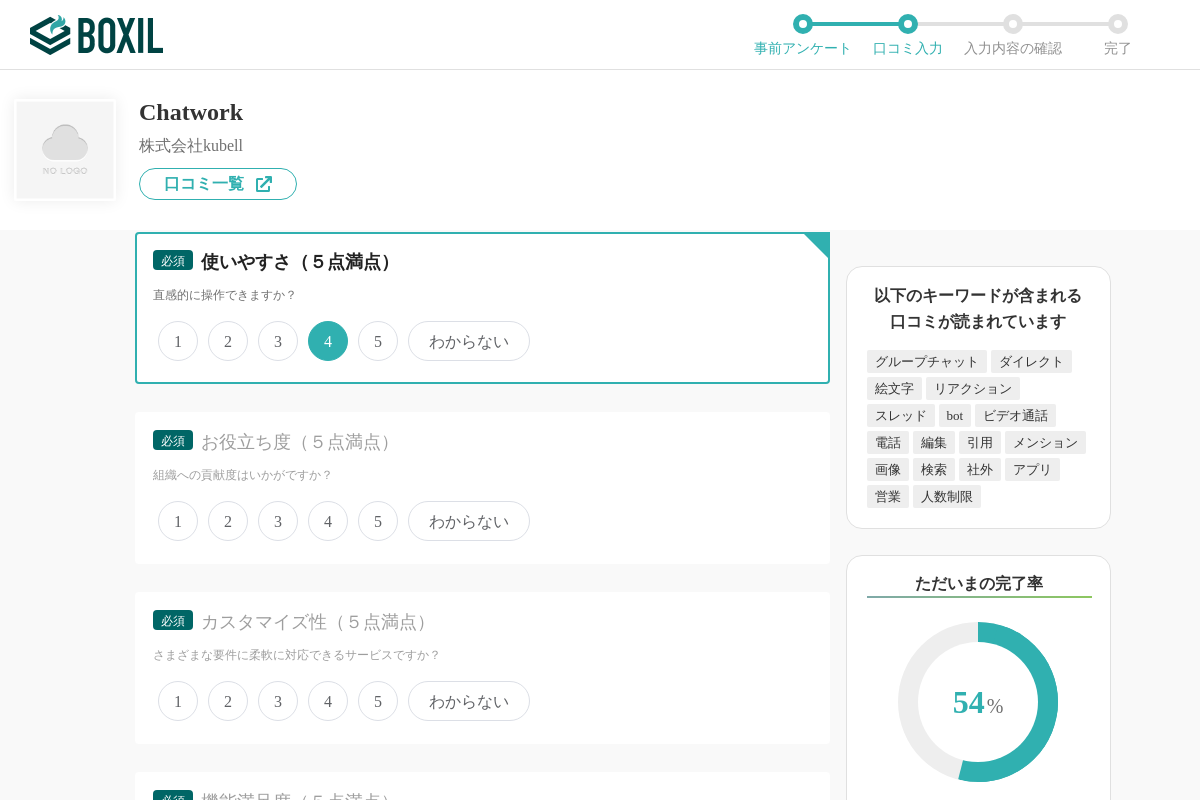 scroll, scrollTop: 3360, scrollLeft: 0, axis: vertical 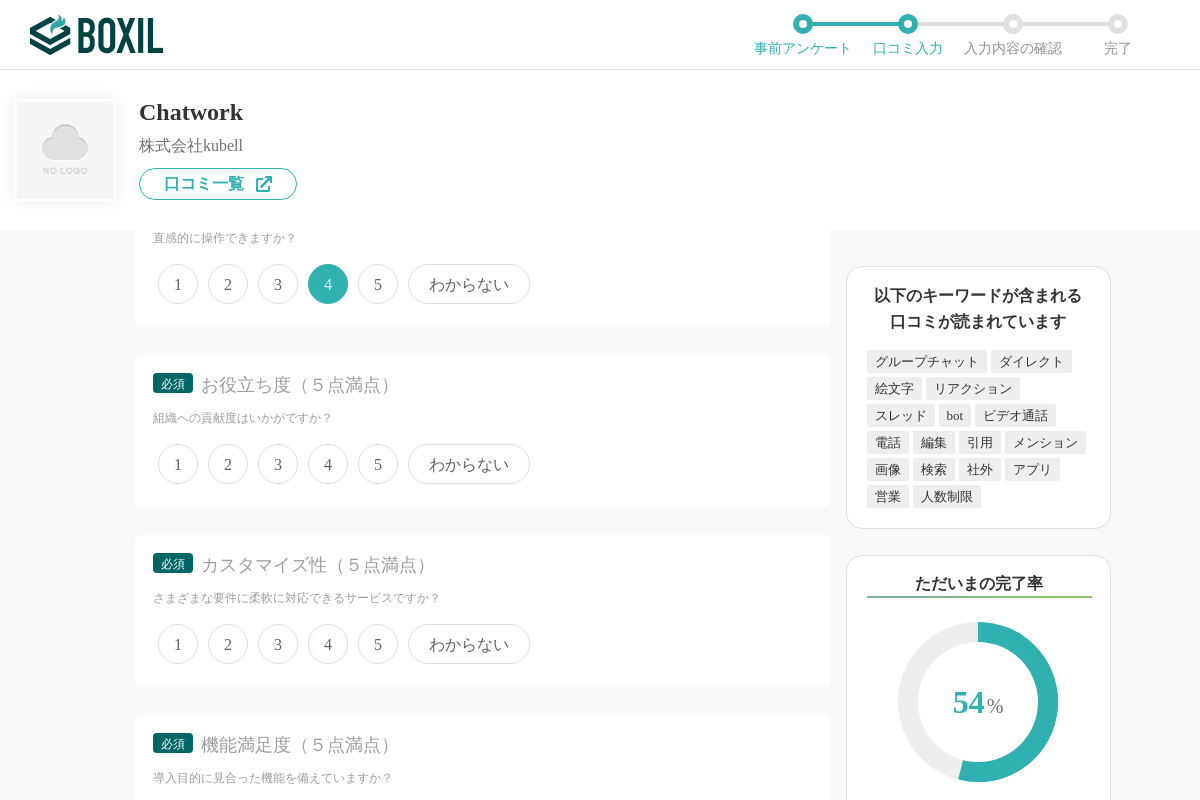 click on "5" at bounding box center [378, 464] 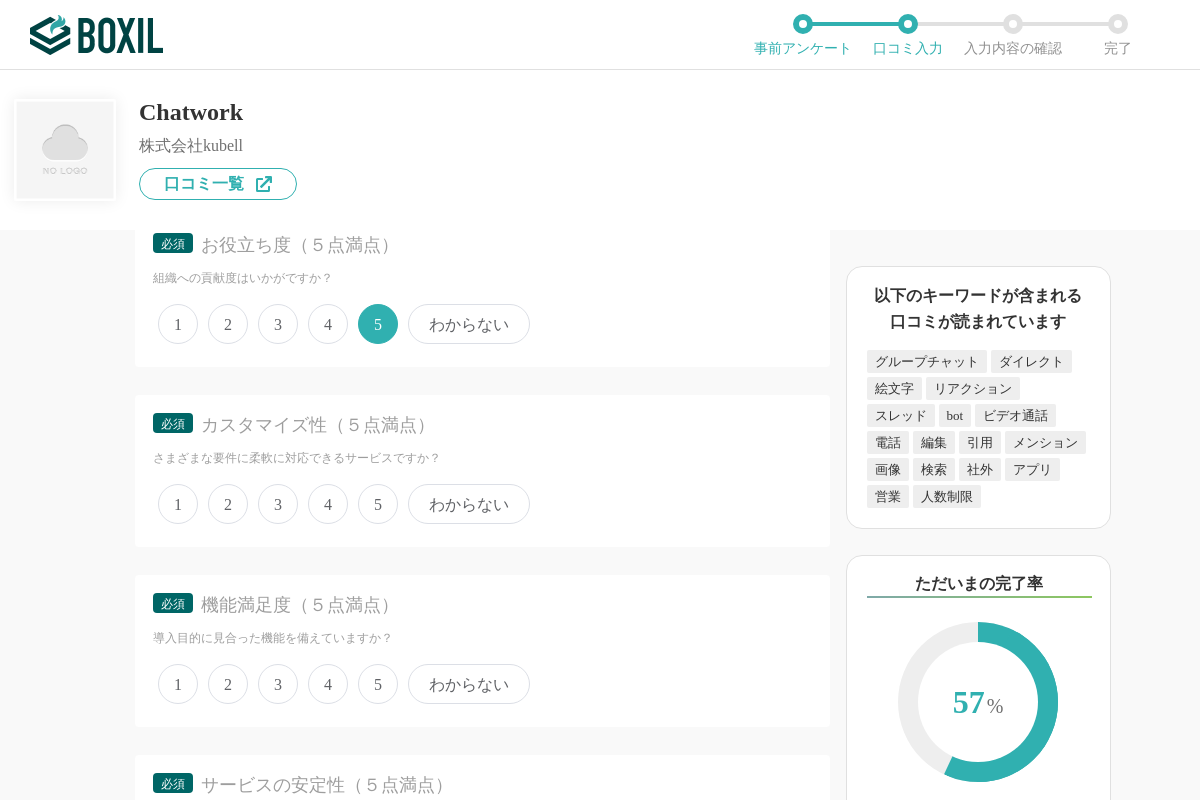 click on "4" at bounding box center (328, 504) 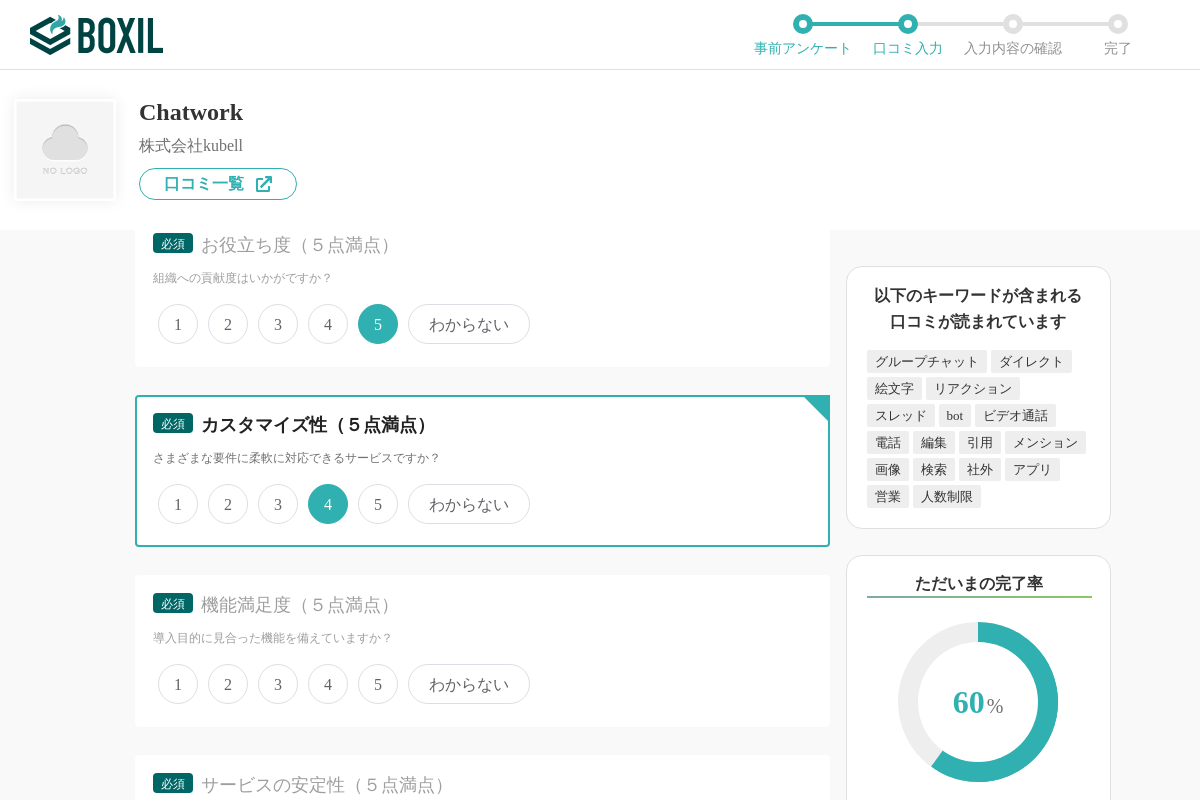 scroll, scrollTop: 3780, scrollLeft: 0, axis: vertical 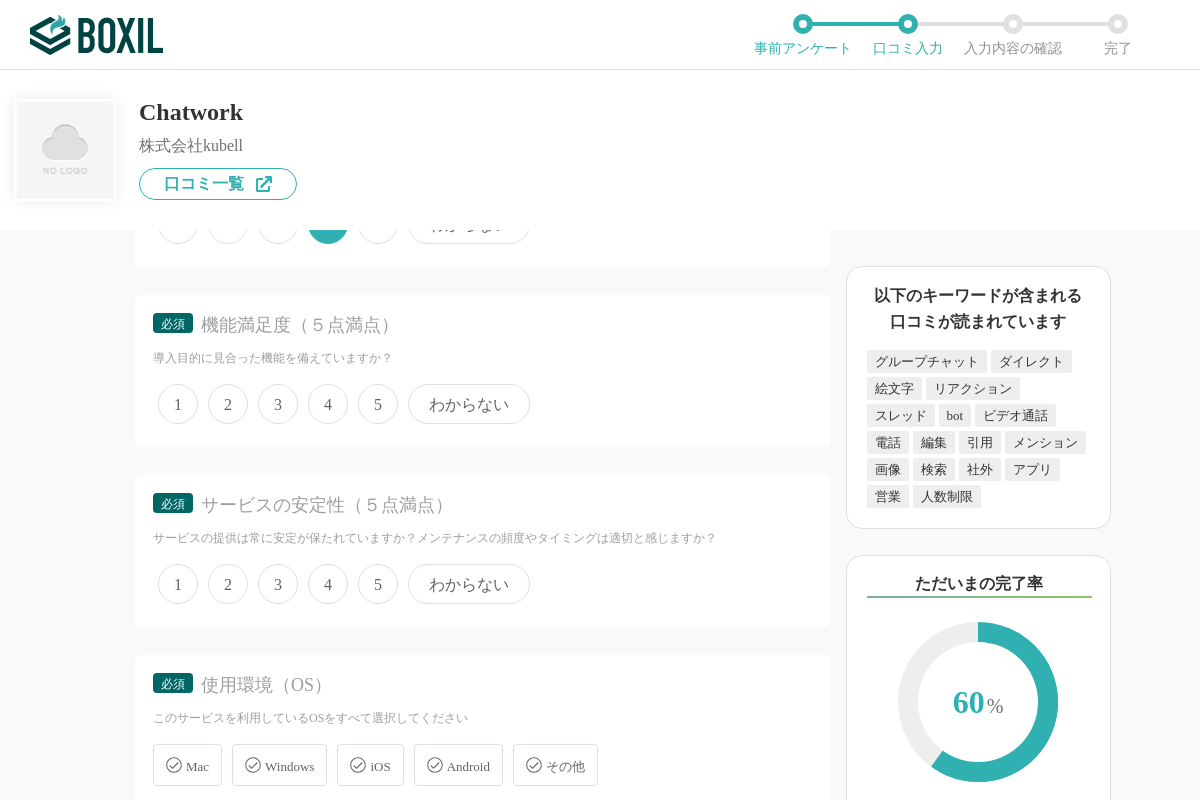 click on "4" at bounding box center (328, 404) 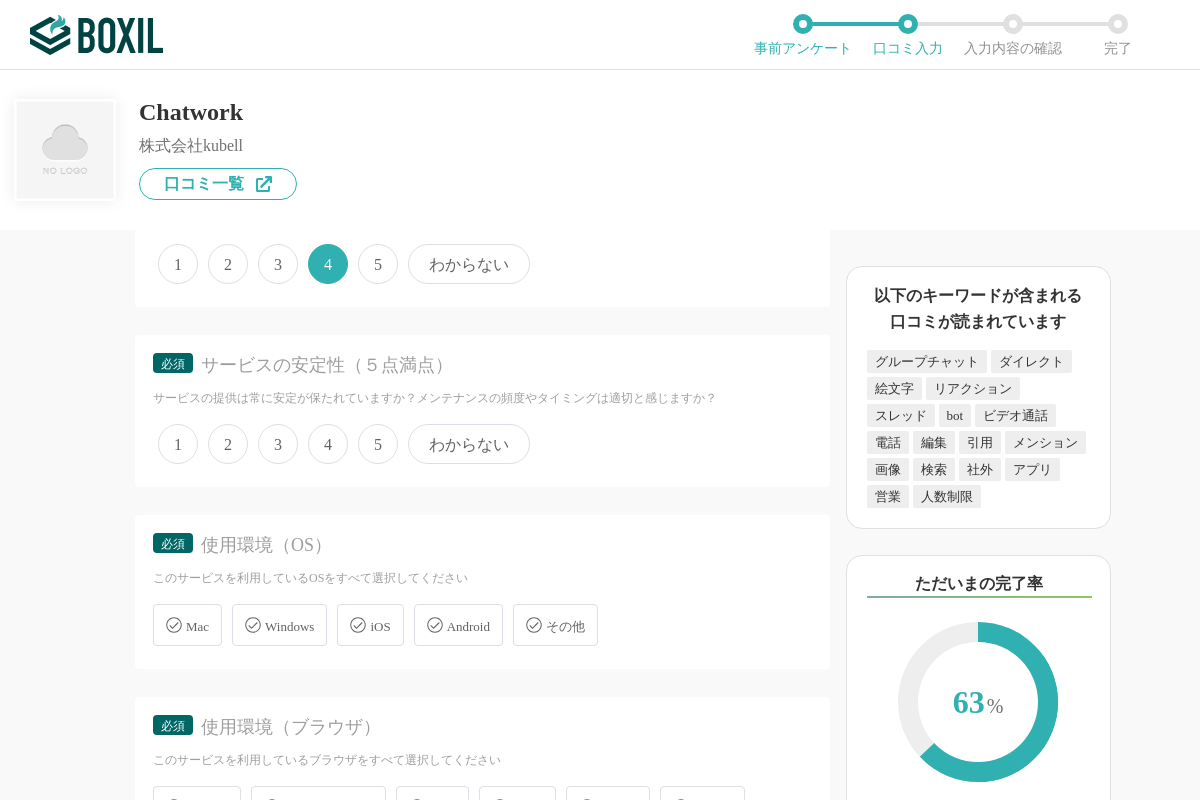 click on "4" at bounding box center (328, 444) 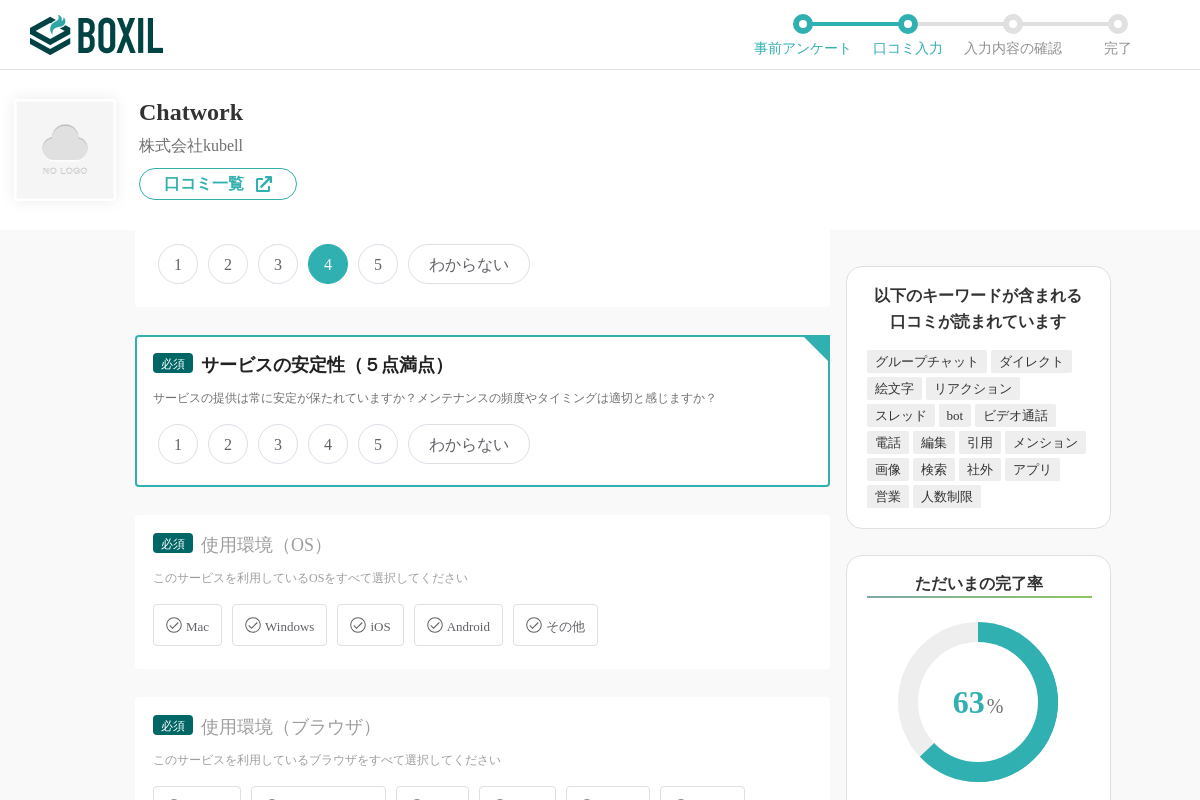 radio on "true" 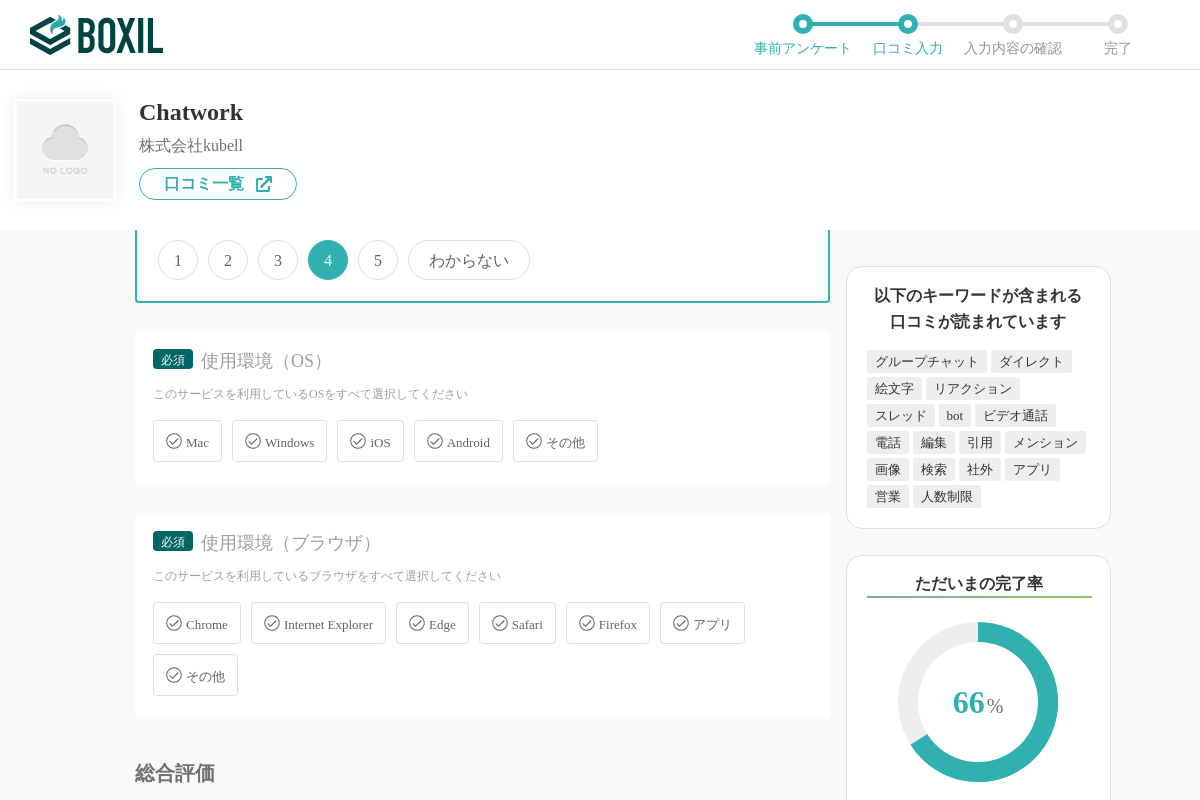 scroll, scrollTop: 4200, scrollLeft: 0, axis: vertical 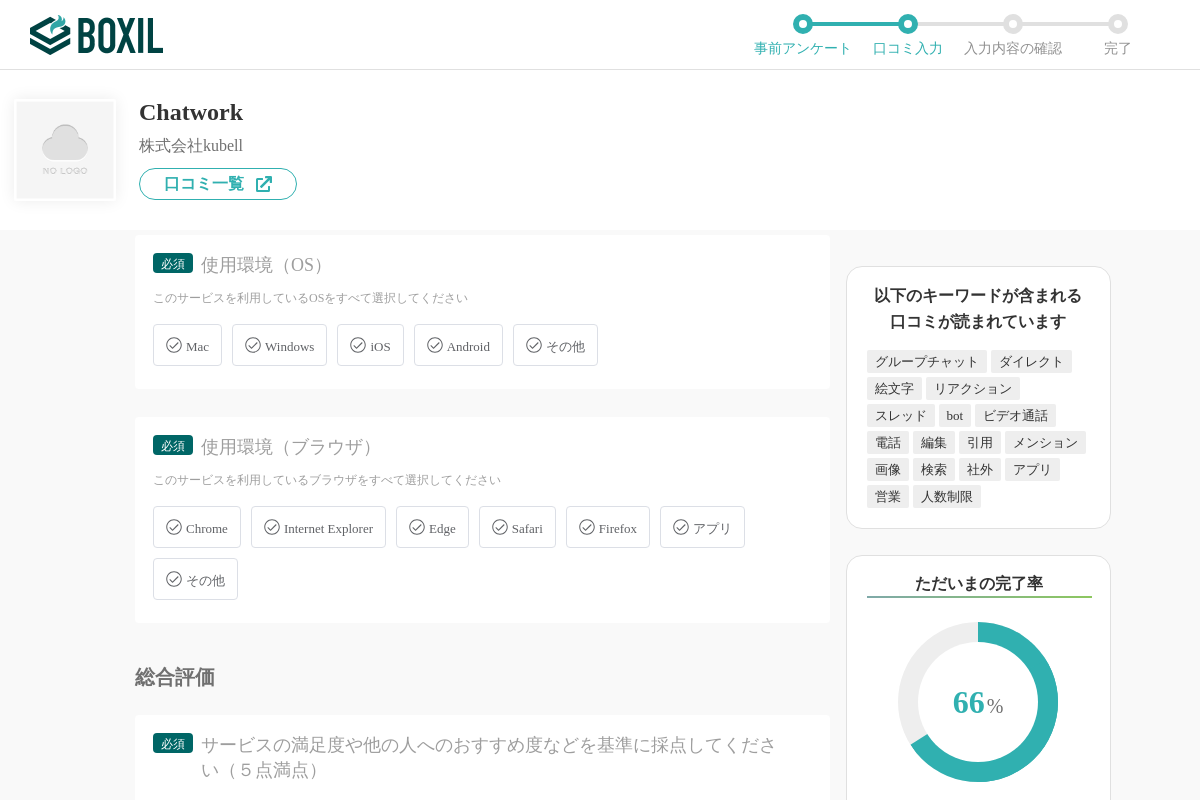 click on "Windows" at bounding box center (289, 346) 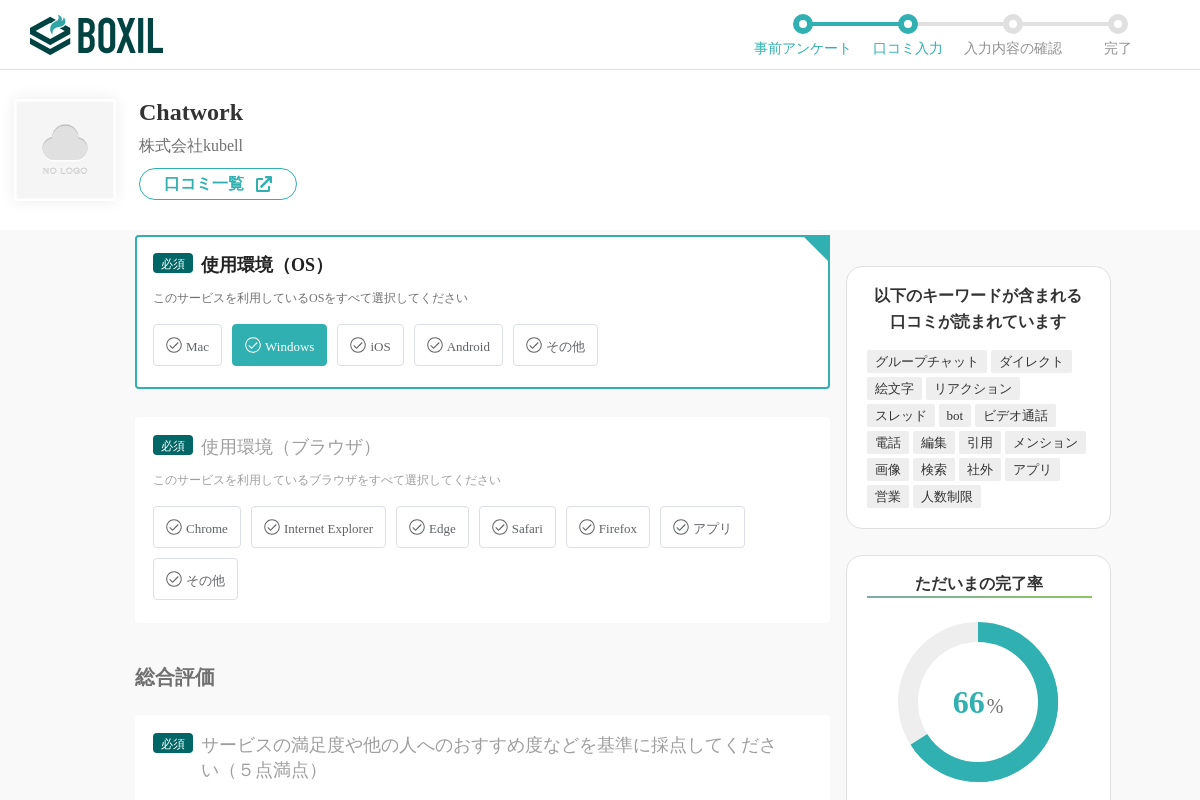 checkbox on "true" 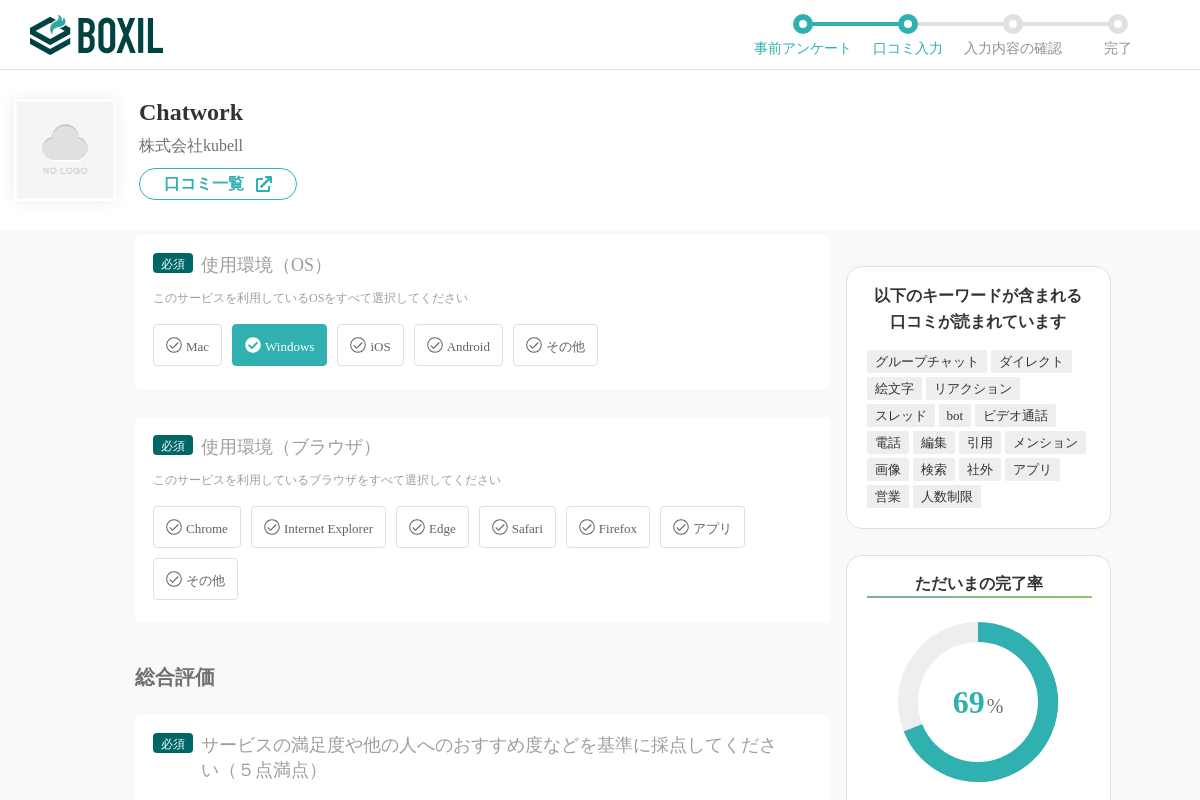 click on "iOS" at bounding box center (370, 345) 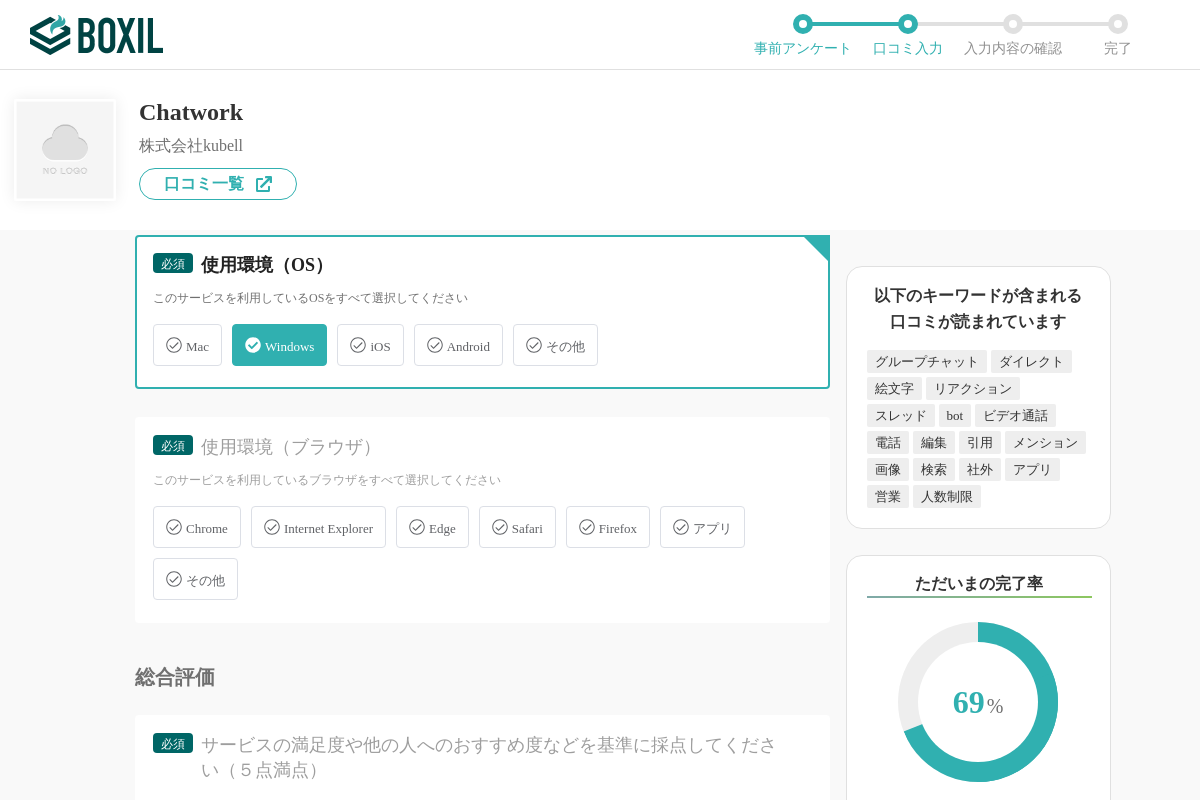 checkbox on "true" 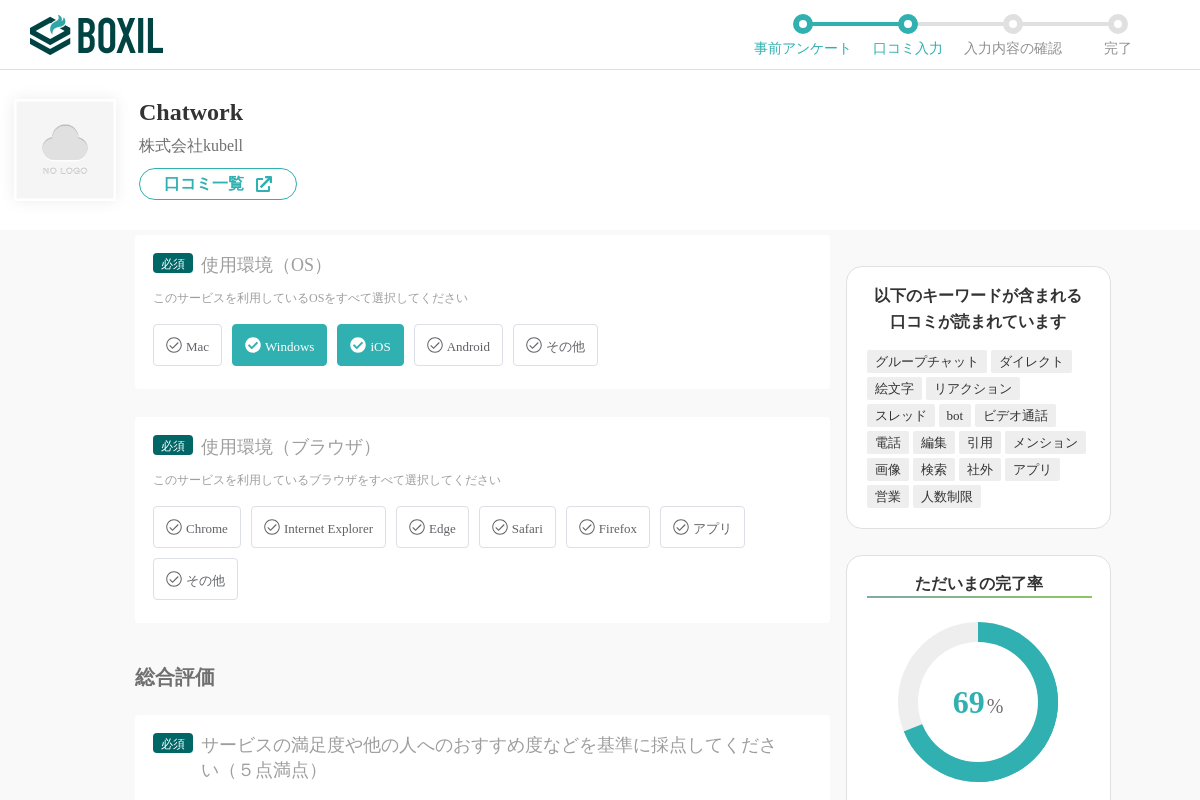 click on "Chrome" at bounding box center (197, 527) 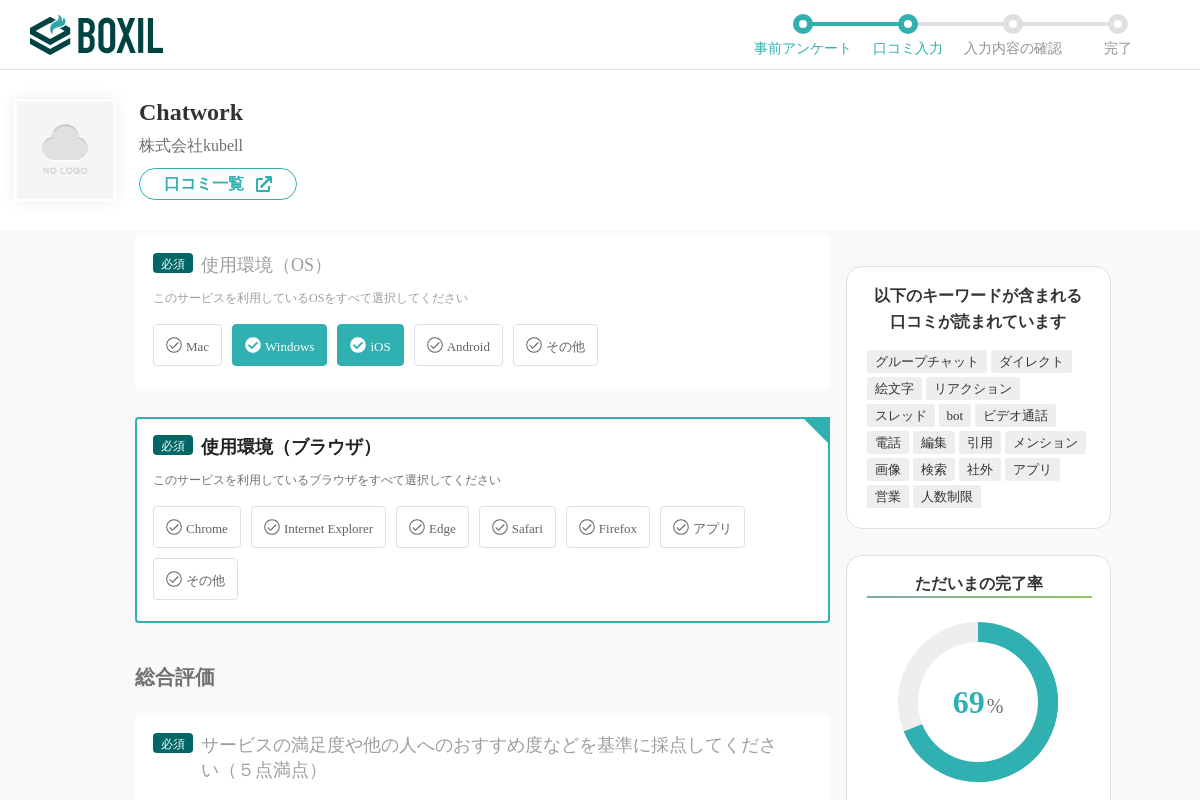 click on "Chrome" at bounding box center (163, 515) 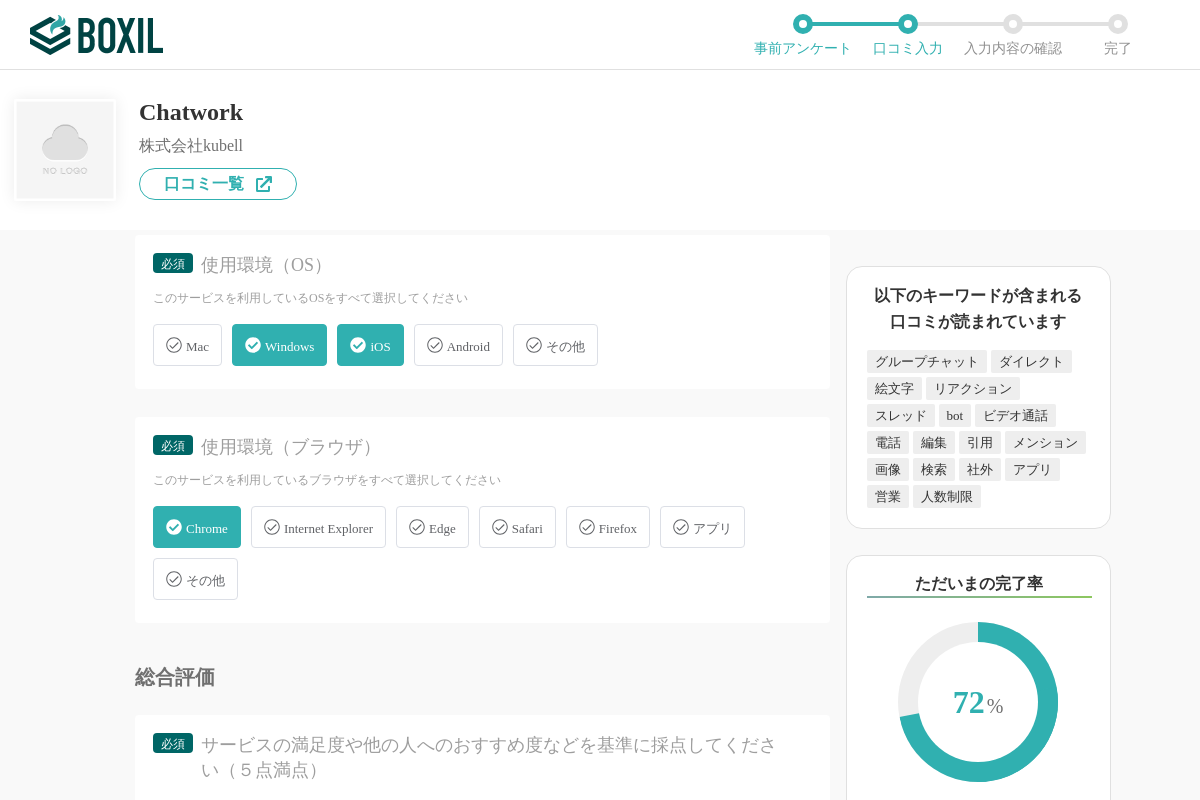 click on "アプリ" at bounding box center [702, 527] 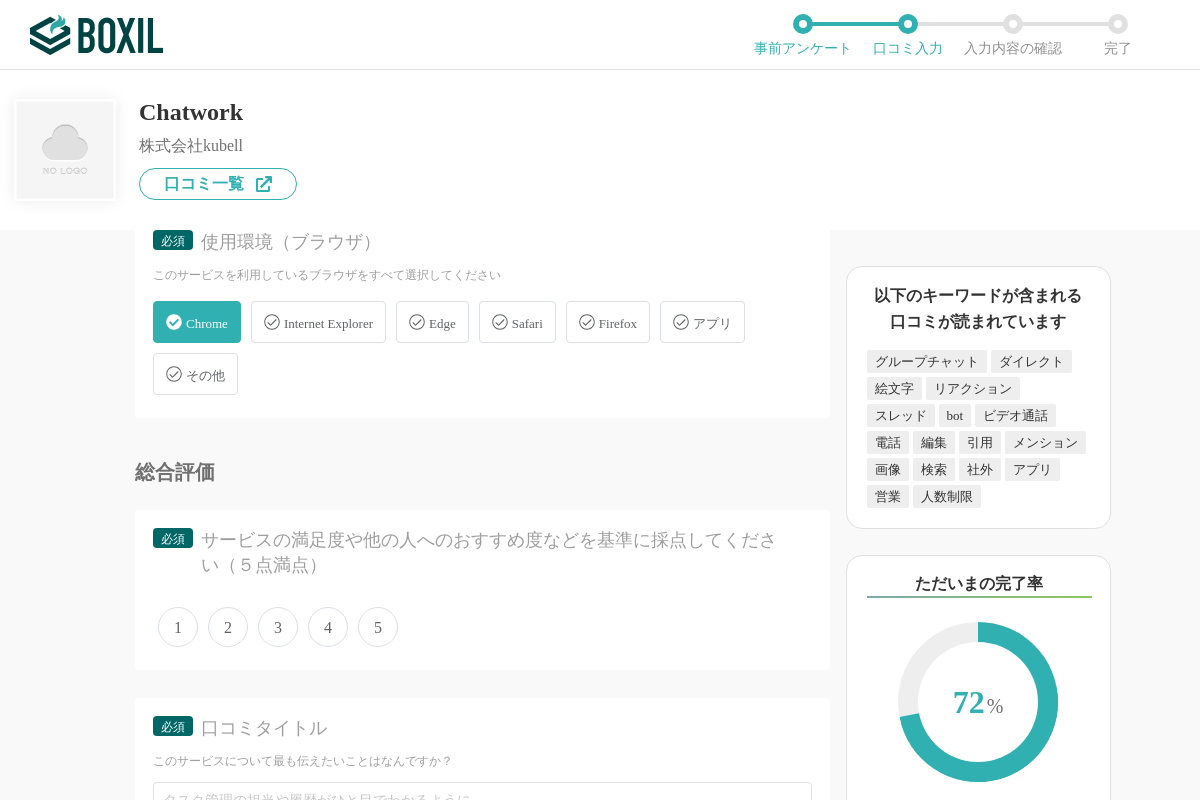scroll, scrollTop: 4480, scrollLeft: 0, axis: vertical 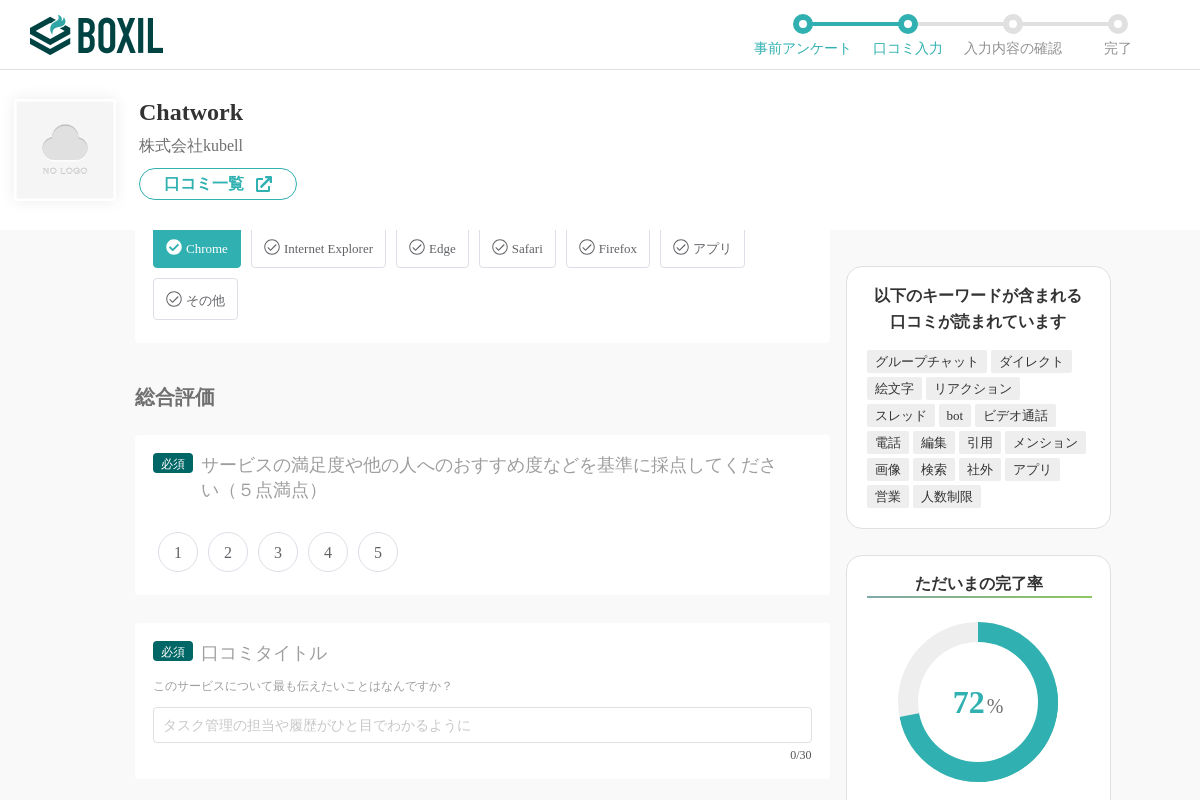 click on "4" at bounding box center (328, 552) 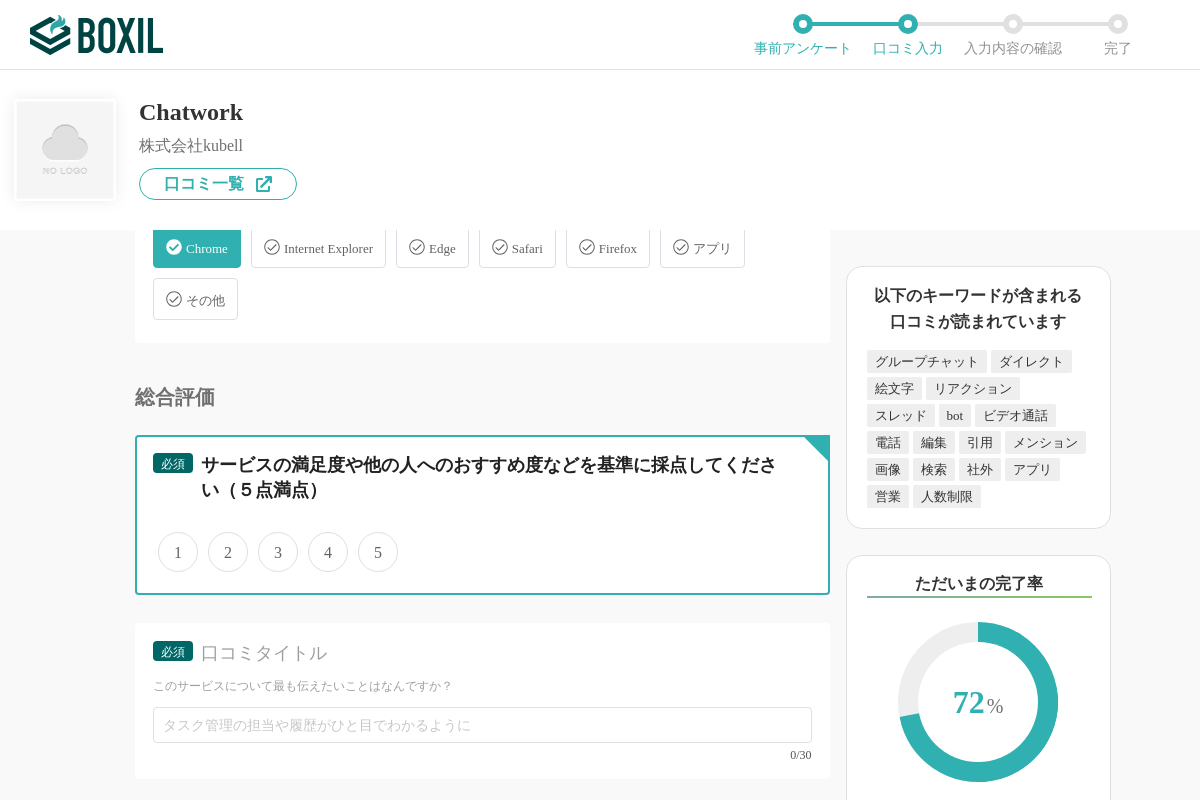 click on "4" at bounding box center [319, 541] 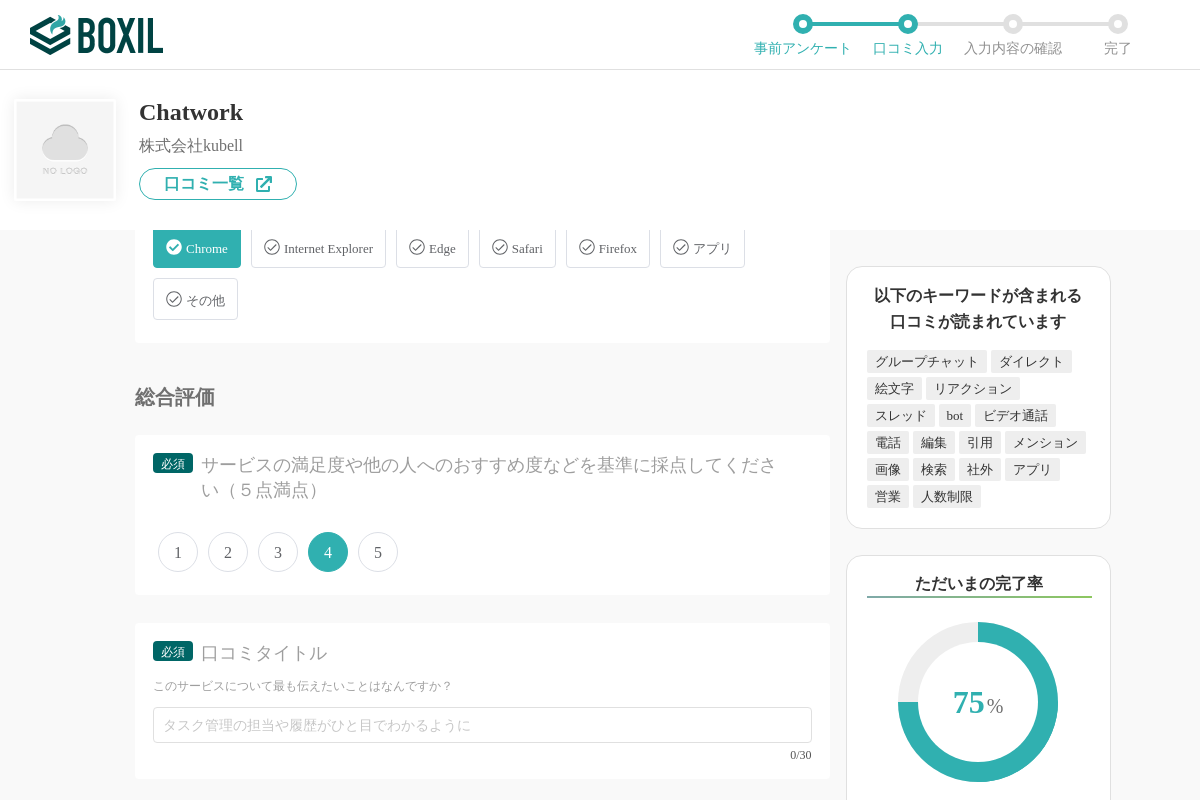 click on "ビジネスチャットの機能について（5点満点で評価してください） メール連携 1 2 3 4 5 利用していない ファイル添付 1 2 3 4 5 利用していない 過去ログ検索 1 2 3 4 5 利用していない メンション設定 1 2 3 4 5 利用していない 既読・未読の分別 1 2 3 4 5 利用していない プロフィール設定 1 2 3 4 5 利用していない 在席／離席の表示 1 2 3 4 5 利用していない スタンプ 1 2 3 4 5 利用していない 通知 1 2 3 4 5 利用していない 音声通話 1 2 3 4 5 利用していない ビデオ通話 1 2 3 4 5 利用していない スマホアプリ 1 2 3 4 5 利用していない グループ通話 1 2 3 4 5 利用していない 投稿のピン留め 1 2 3 4 5 利用していない 掲示板 1 2 3 4 5 利用していない 社外コミュニケーション 1 2 3 4 5 利用していない タスク管理 1 2 3 4 5 利用していない アクティビティ分析 1 2 3 4 5 利用していない 未選択 1" at bounding box center [415, 515] 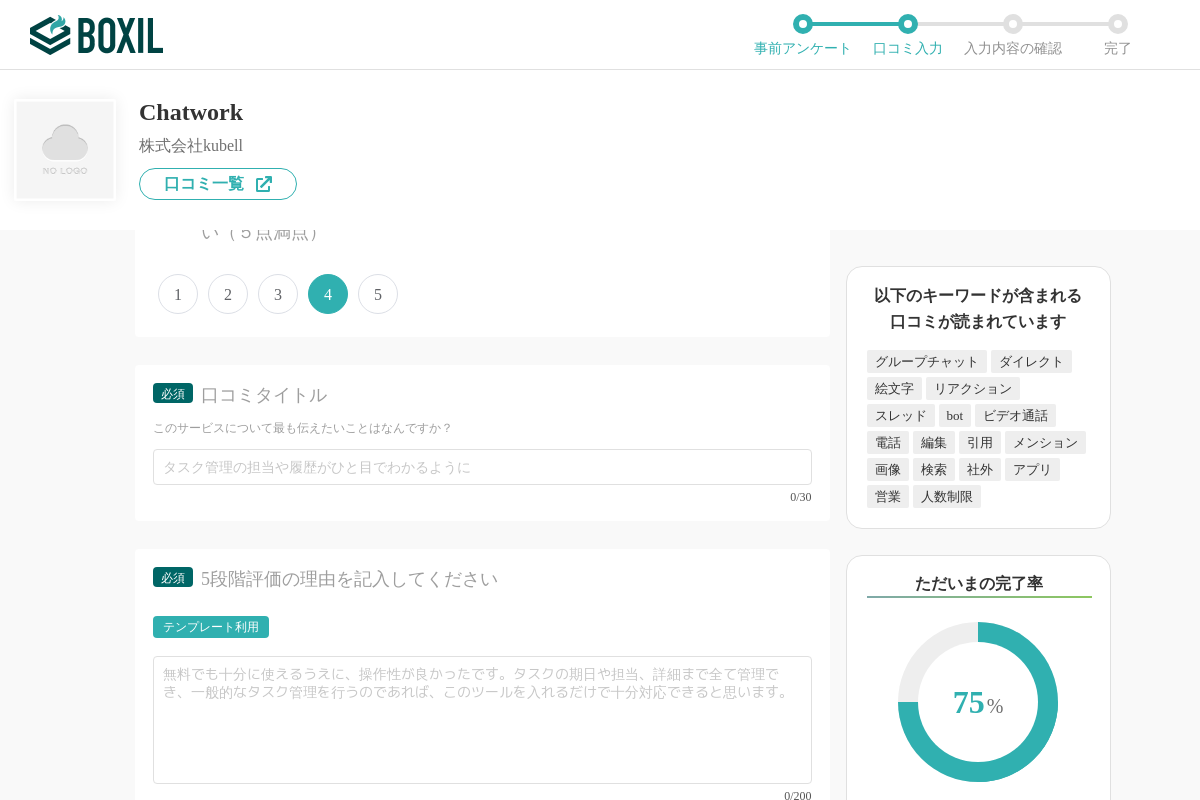 scroll, scrollTop: 4900, scrollLeft: 0, axis: vertical 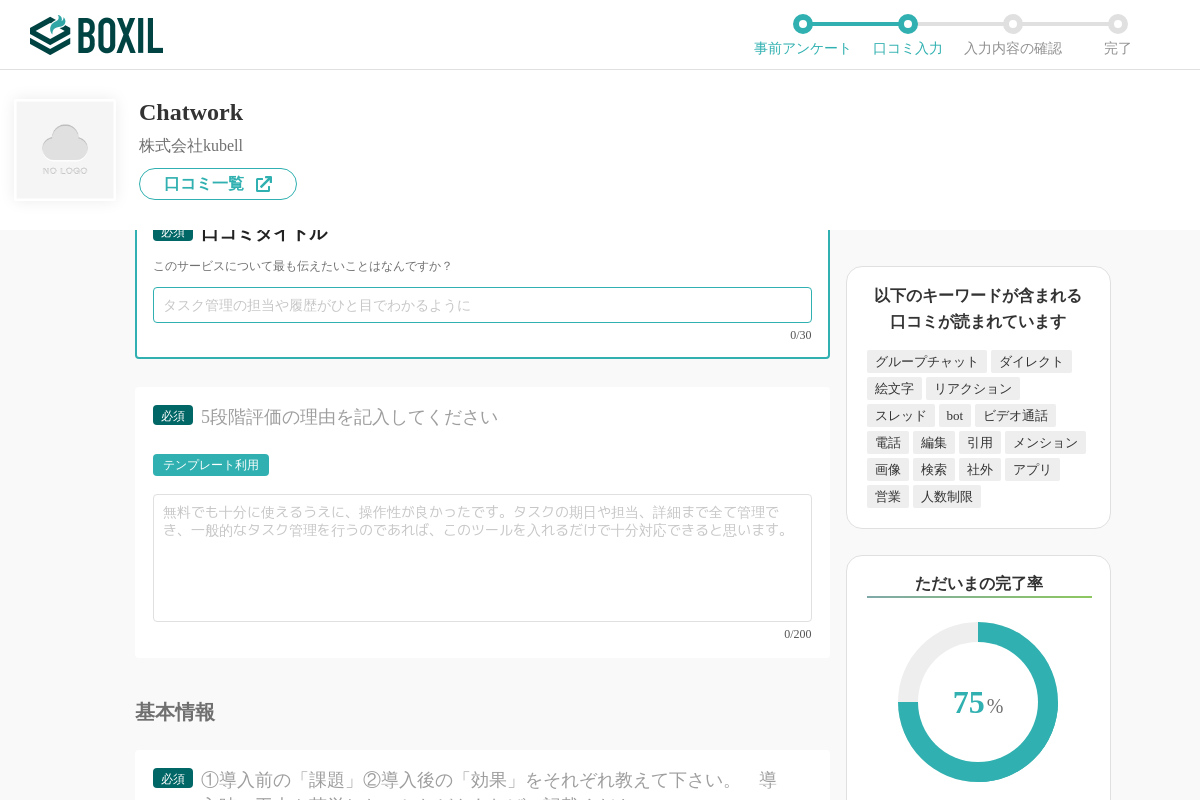 click at bounding box center [482, 305] 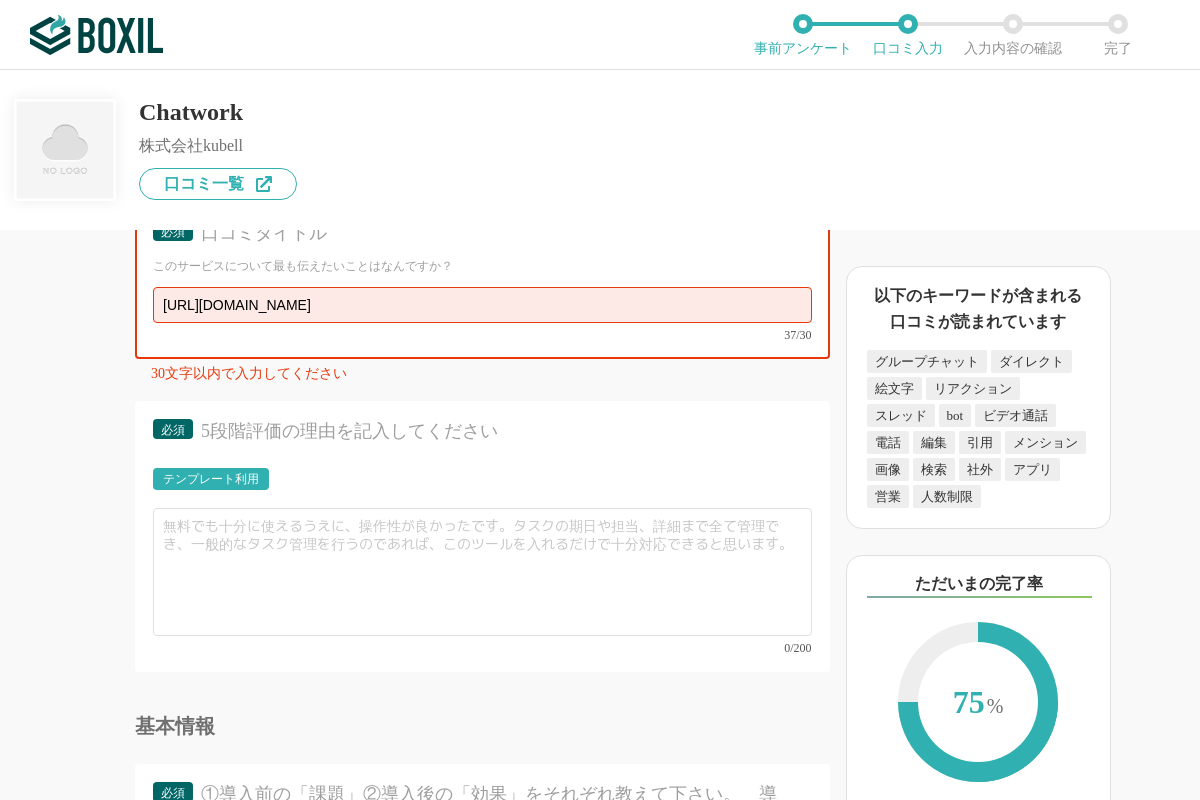 drag, startPoint x: 2, startPoint y: 591, endPoint x: 45, endPoint y: 559, distance: 53.600372 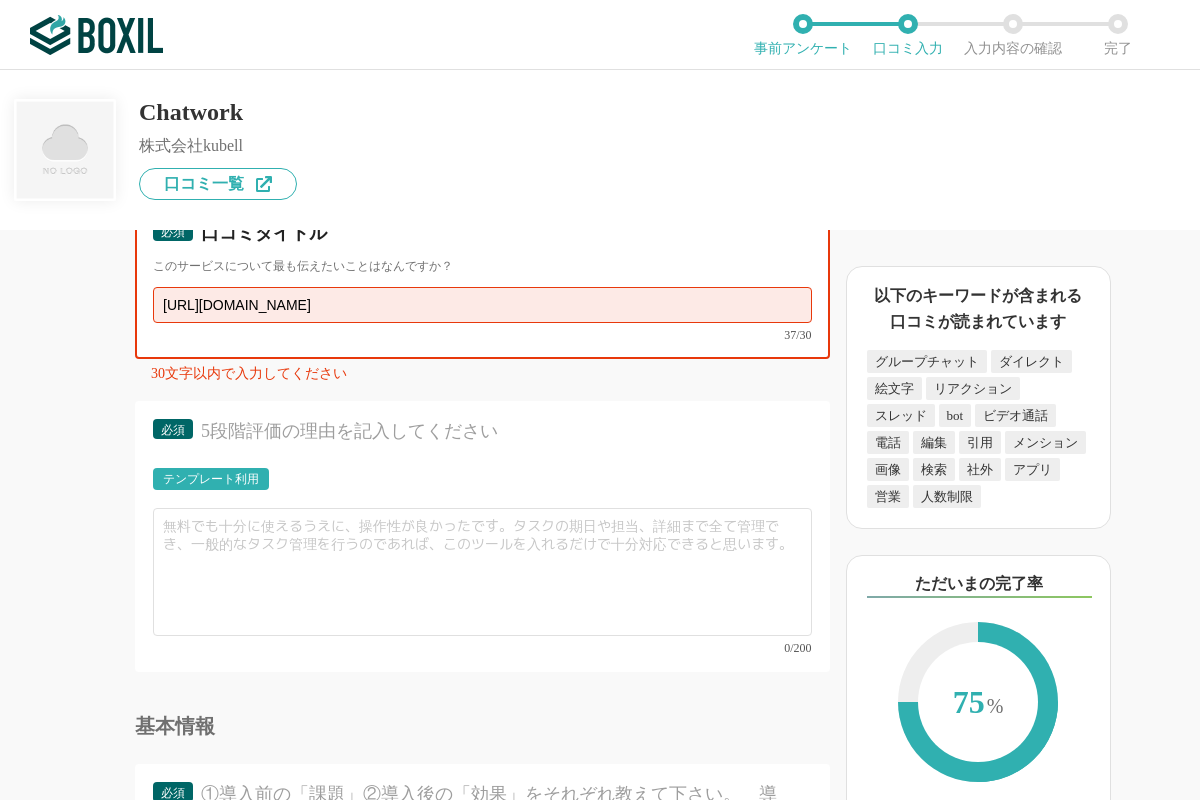 drag, startPoint x: 421, startPoint y: 309, endPoint x: 61, endPoint y: 299, distance: 360.13885 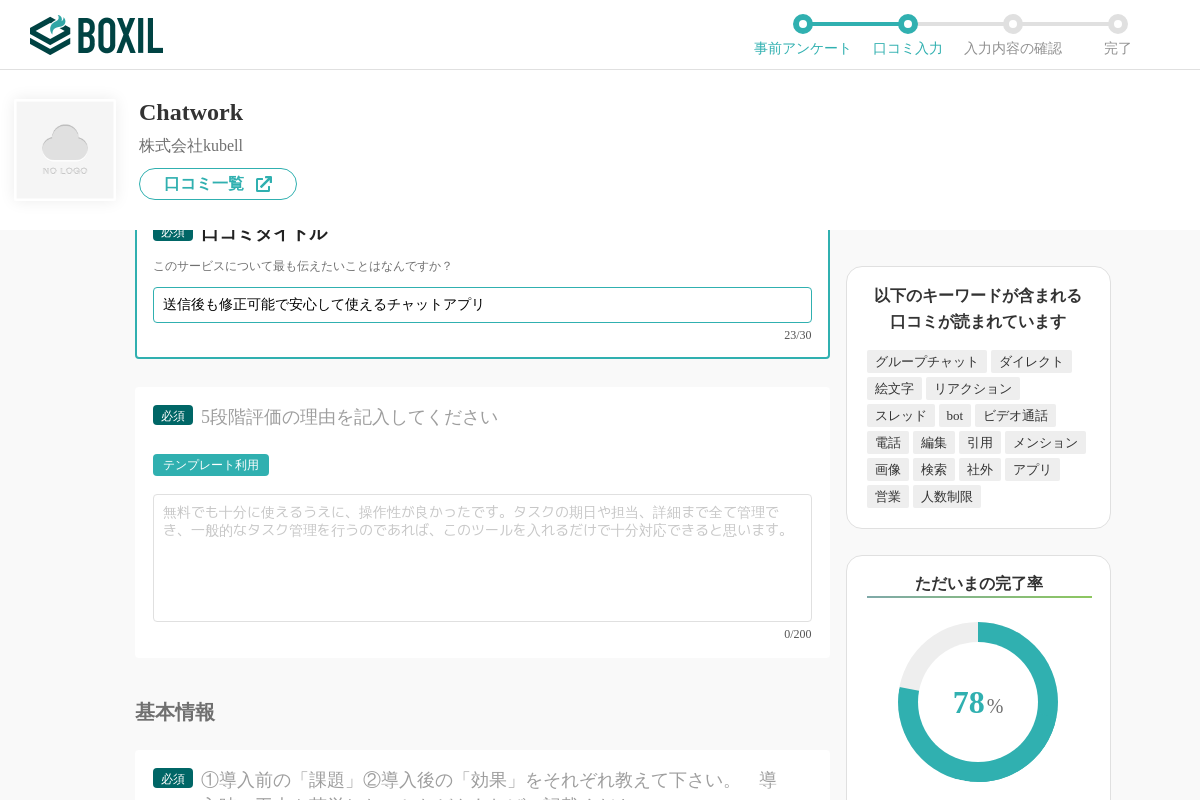 type on "送信後も修正可能で安心して使えるチャットアプリ" 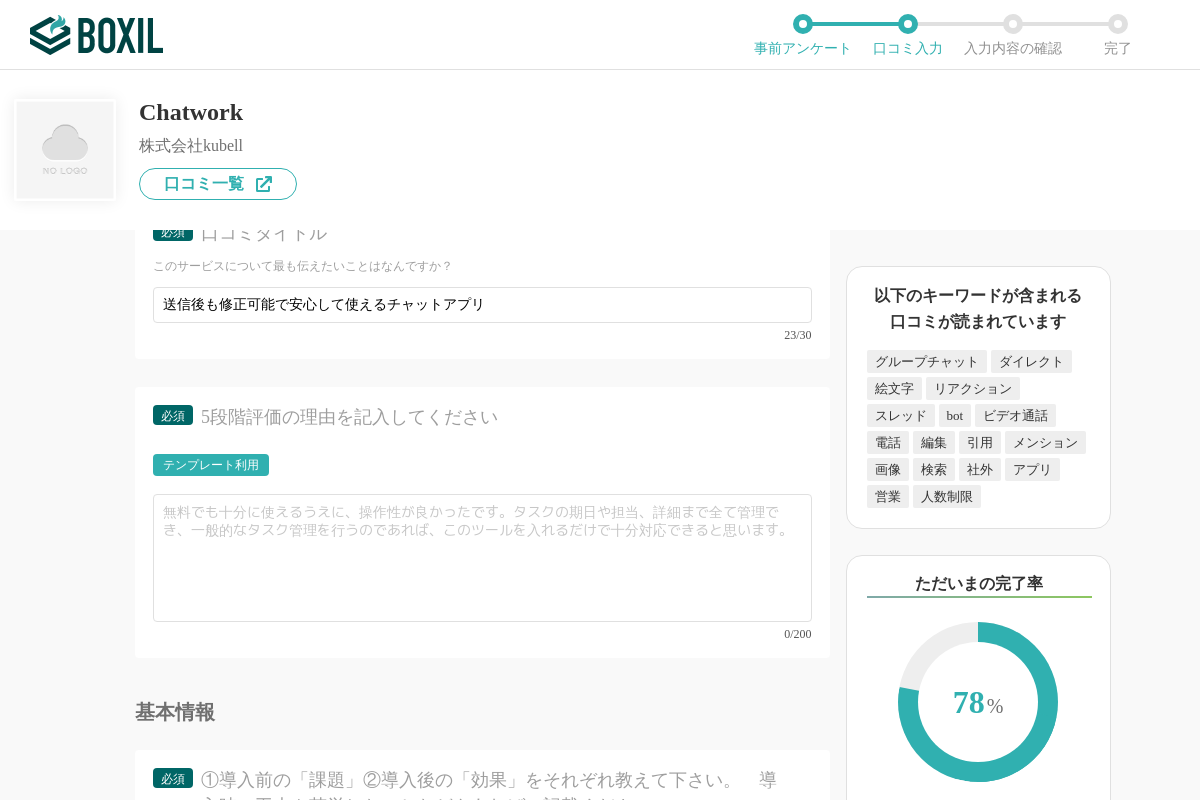 drag, startPoint x: 51, startPoint y: 564, endPoint x: 95, endPoint y: 529, distance: 56.22277 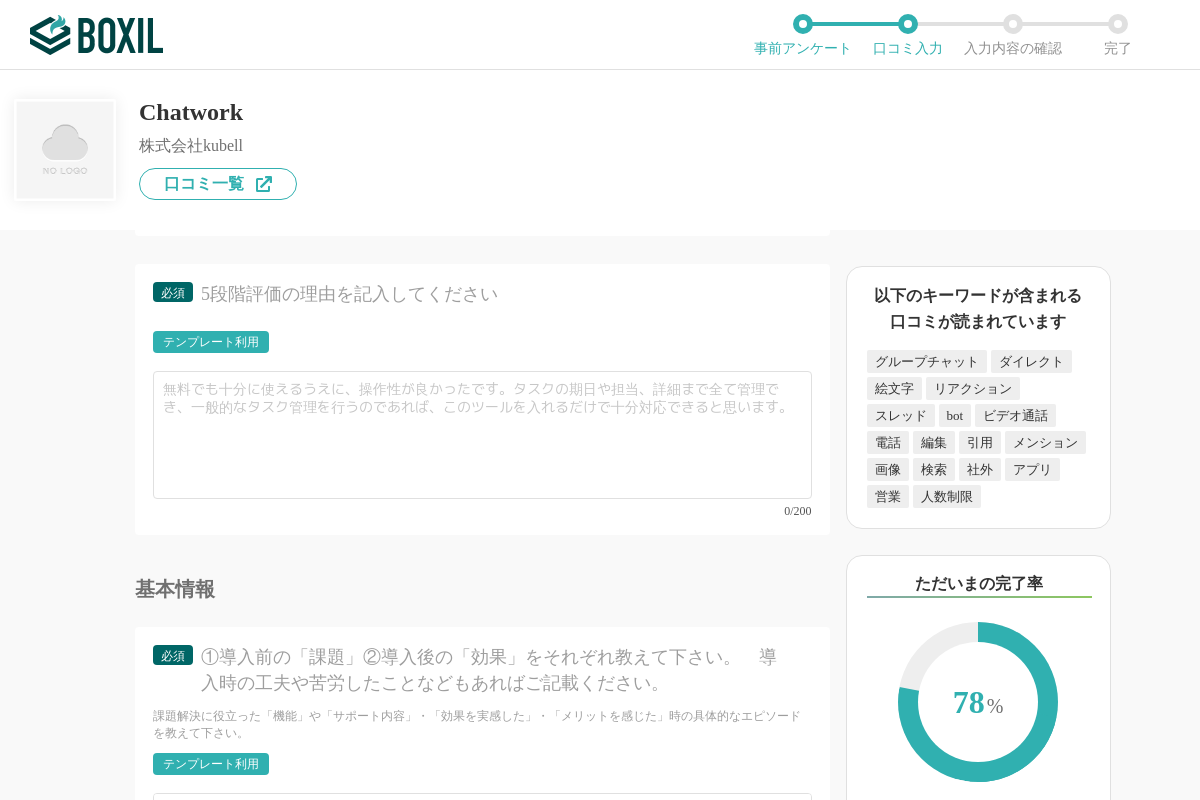 scroll, scrollTop: 5040, scrollLeft: 0, axis: vertical 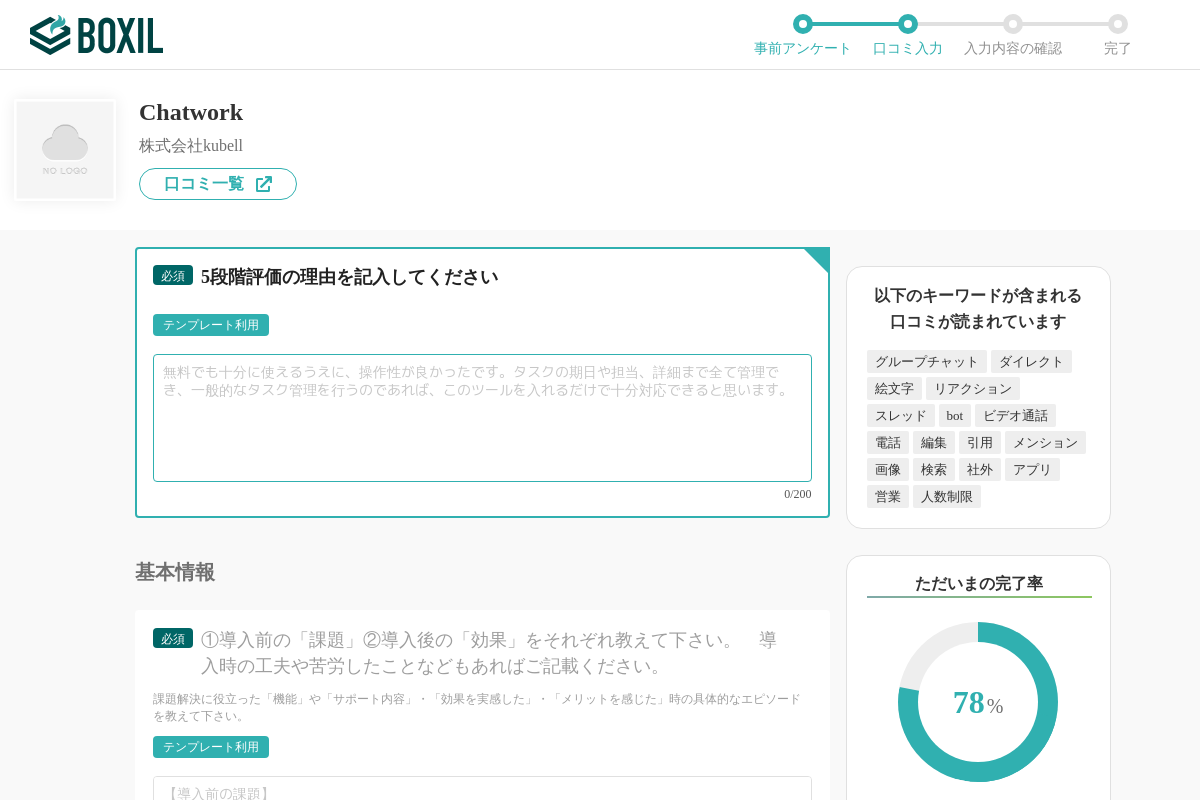 click at bounding box center [482, 418] 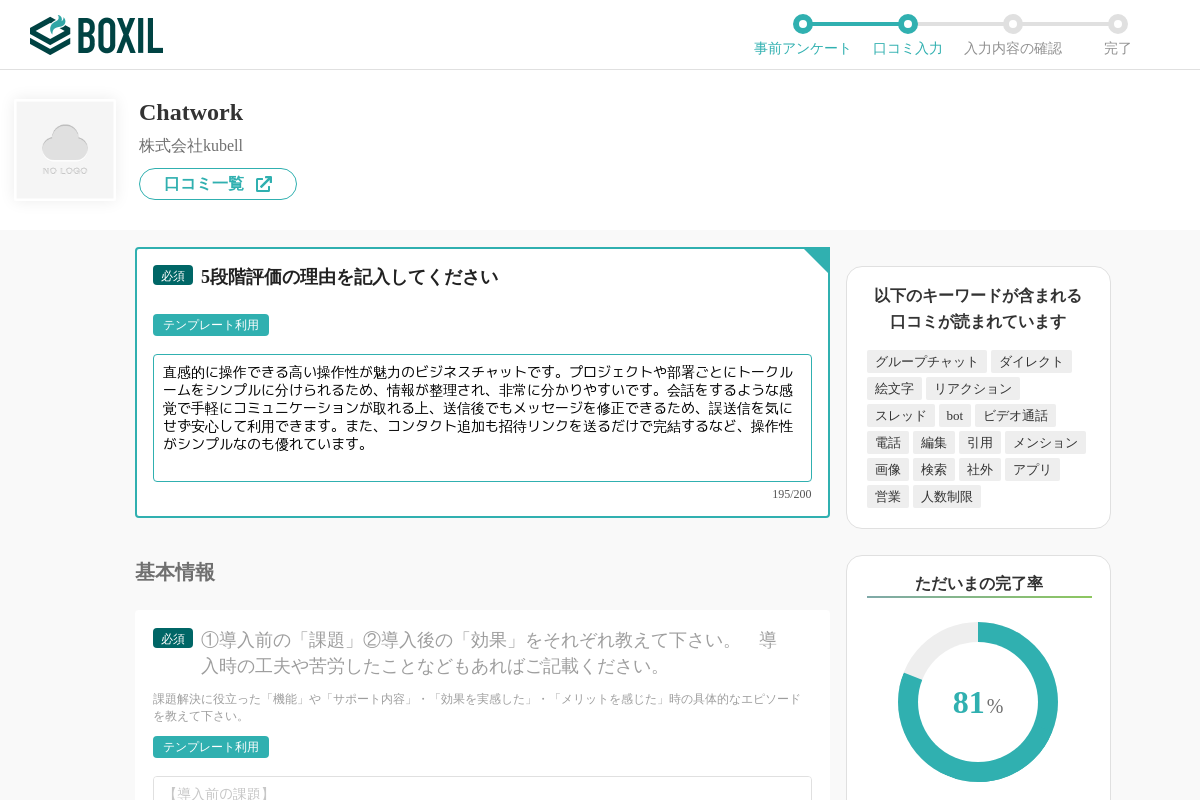 type on "直感的に操作できる高い操作性が魅力のビジネスチャットです。プロジェクトや部署ごとにトークルームをシンプルに分けられるため、情報が整理され、非常に分かりやすいです。会話をするような感覚で手軽にコミュニケーションが取れる上、送信後でもメッセージを修正できるため、誤送信を気にせず安心して利用できます。また、コンタクト追加も招待リンクを送るだけで完結するなど、操作性がシンプルなのも優れています。" 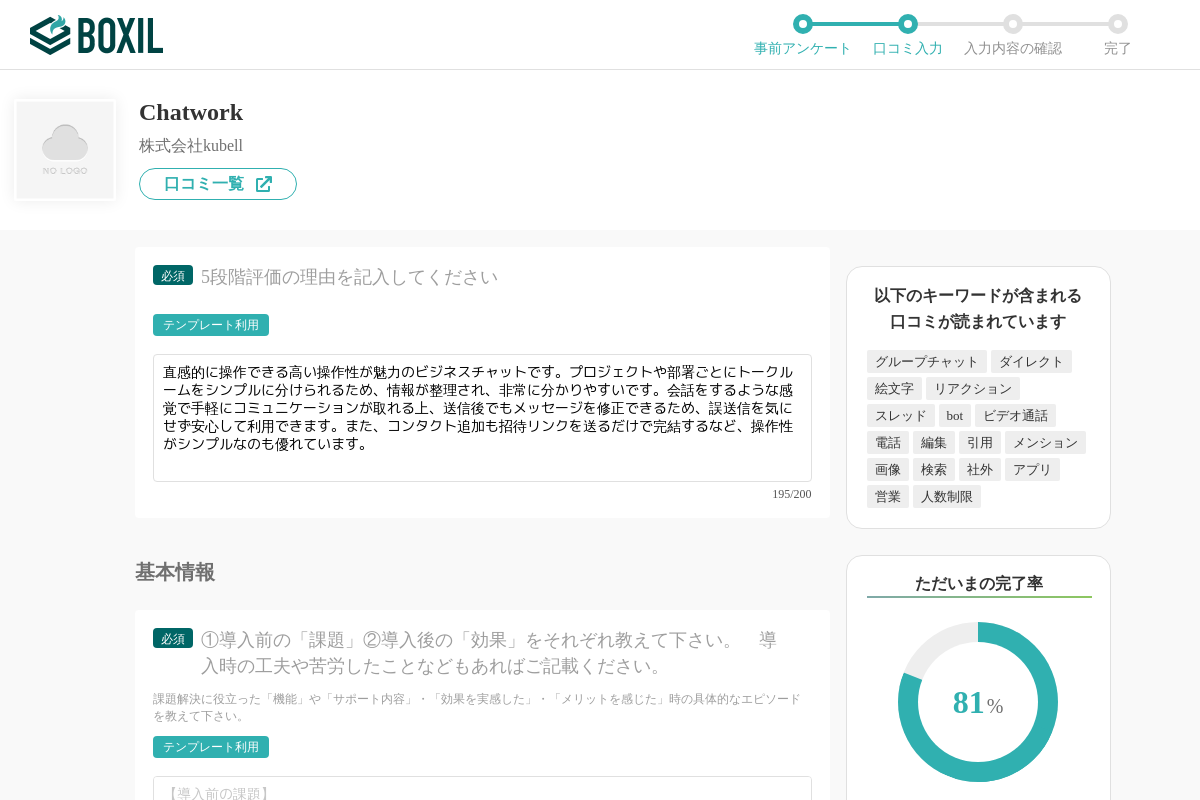 click on "ビジネスチャットの機能について（5点満点で評価してください） メール連携 1 2 3 4 5 利用していない ファイル添付 1 2 3 4 5 利用していない 過去ログ検索 1 2 3 4 5 利用していない メンション設定 1 2 3 4 5 利用していない 既読・未読の分別 1 2 3 4 5 利用していない プロフィール設定 1 2 3 4 5 利用していない 在席／離席の表示 1 2 3 4 5 利用していない スタンプ 1 2 3 4 5 利用していない 通知 1 2 3 4 5 利用していない 音声通話 1 2 3 4 5 利用していない ビデオ通話 1 2 3 4 5 利用していない スマホアプリ 1 2 3 4 5 利用していない グループ通話 1 2 3 4 5 利用していない 投稿のピン留め 1 2 3 4 5 利用していない 掲示板 1 2 3 4 5 利用していない 社外コミュニケーション 1 2 3 4 5 利用していない タスク管理 1 2 3 4 5 利用していない アクティビティ分析 1 2 3 4 5 利用していない 未選択 1" at bounding box center (415, 515) 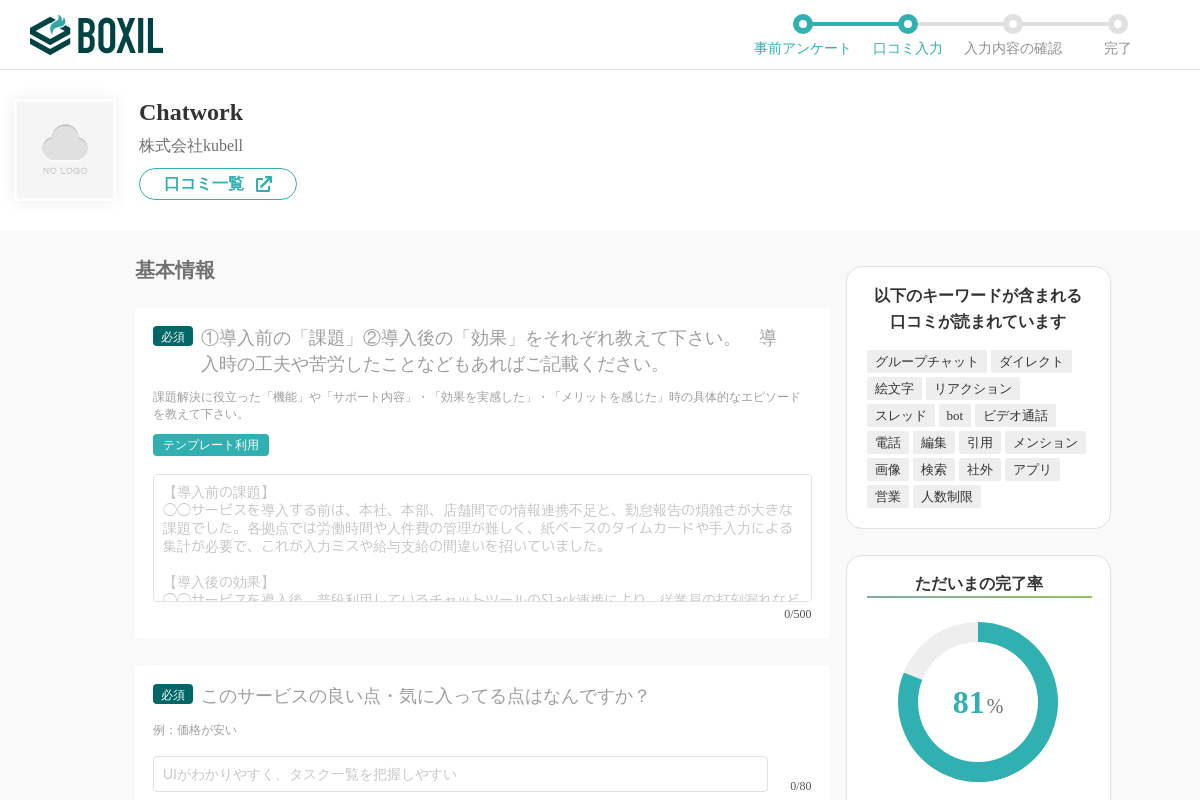 scroll, scrollTop: 5460, scrollLeft: 0, axis: vertical 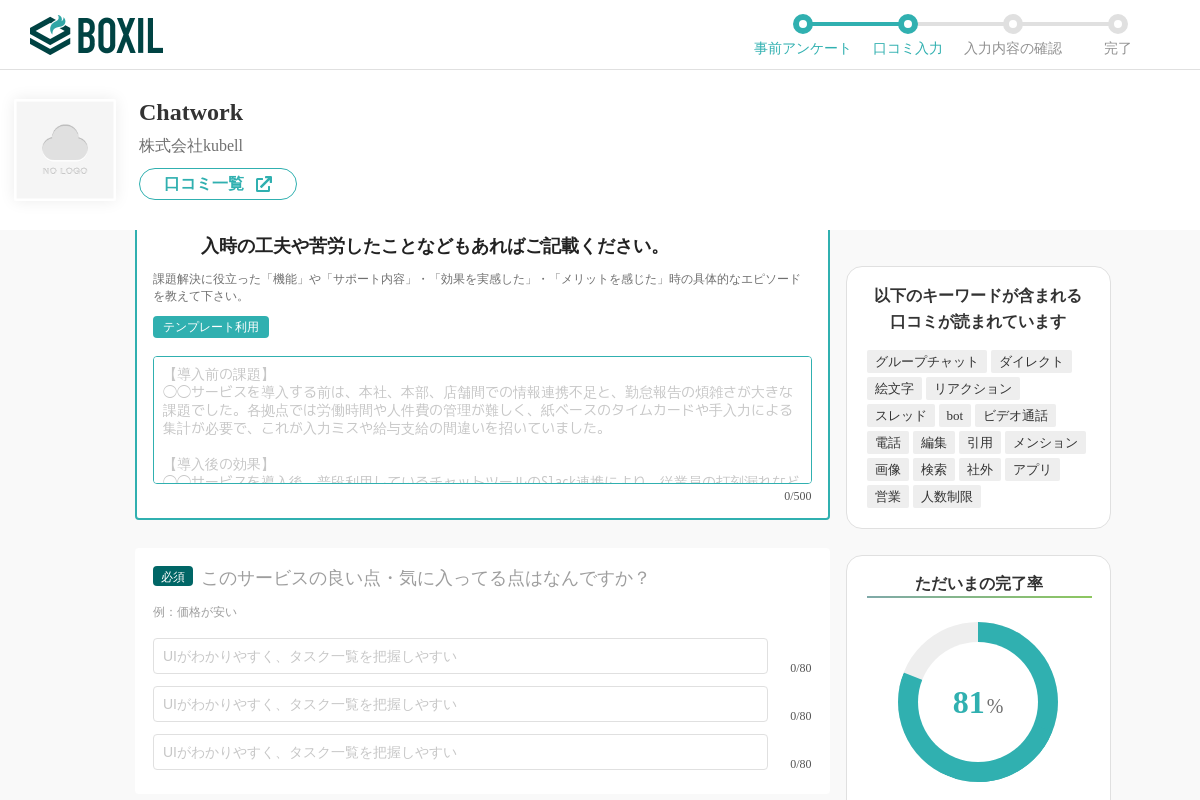 click at bounding box center [482, 420] 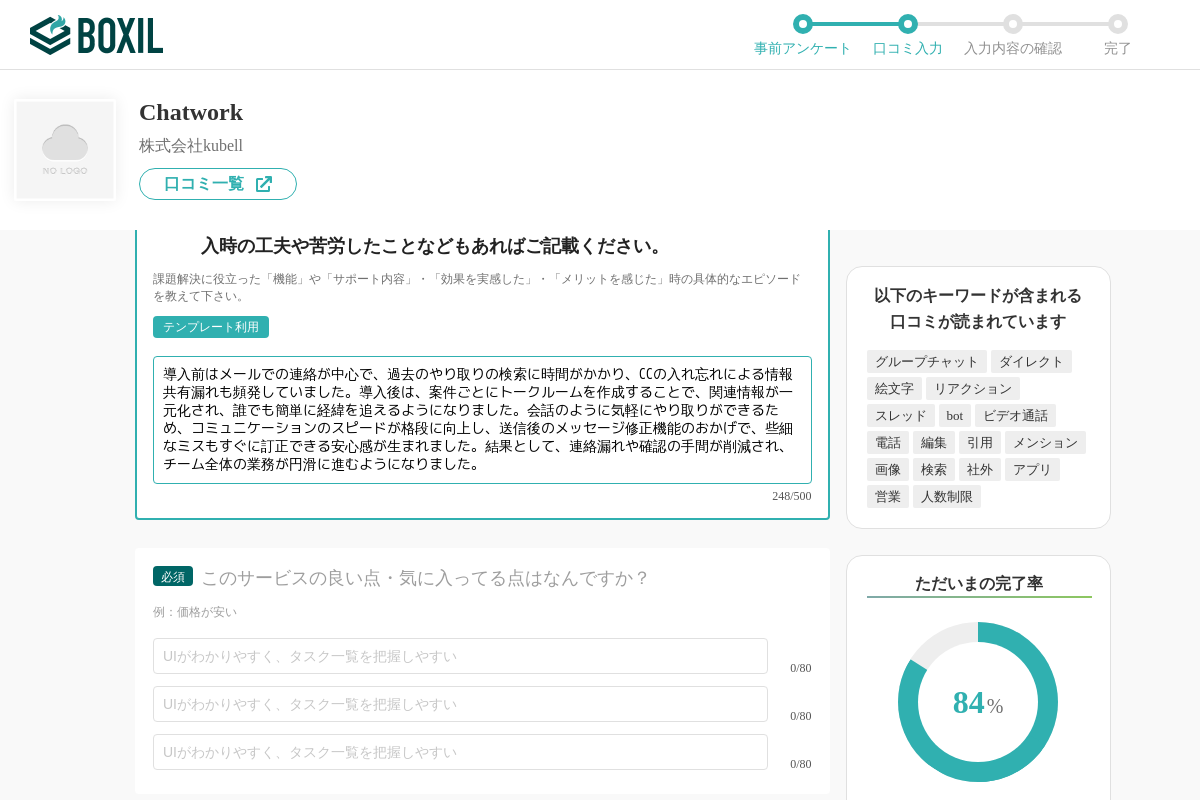 type on "導入前はメールでの連絡が中心で、過去のやり取りの検索に時間がかかり、CCの入れ忘れによる情報共有漏れも頻発していました。導入後は、案件ごとにトークルームを作成することで、関連情報が一元化され、誰でも簡単に経緯を追えるようになりました。会話のように気軽にやり取りができるため、コミュニケーションのスピードが格段に向上し、送信後のメッセージ修正機能のおかげで、些細なミスもすぐに訂正できる安心感が生まれました。結果として、連絡漏れや確認の手間が削減され、チーム全体の業務が円滑に進むようになりました。" 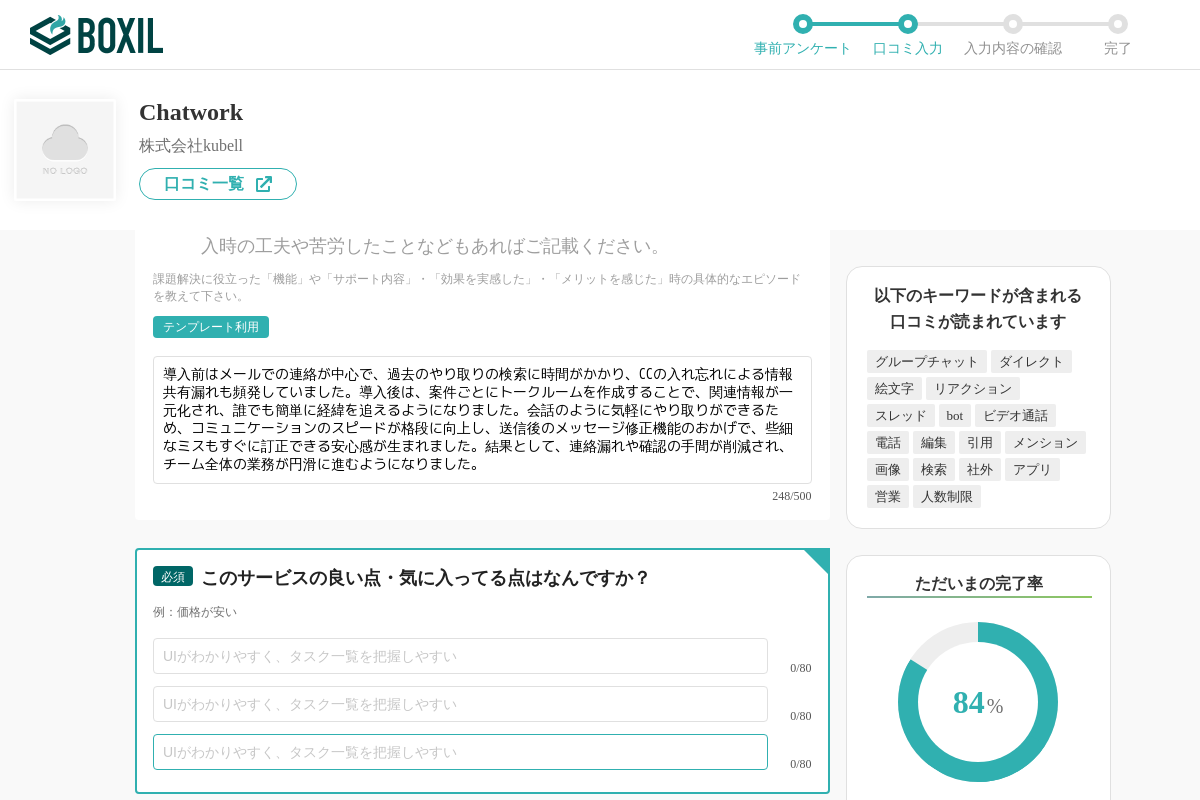 click at bounding box center (460, 752) 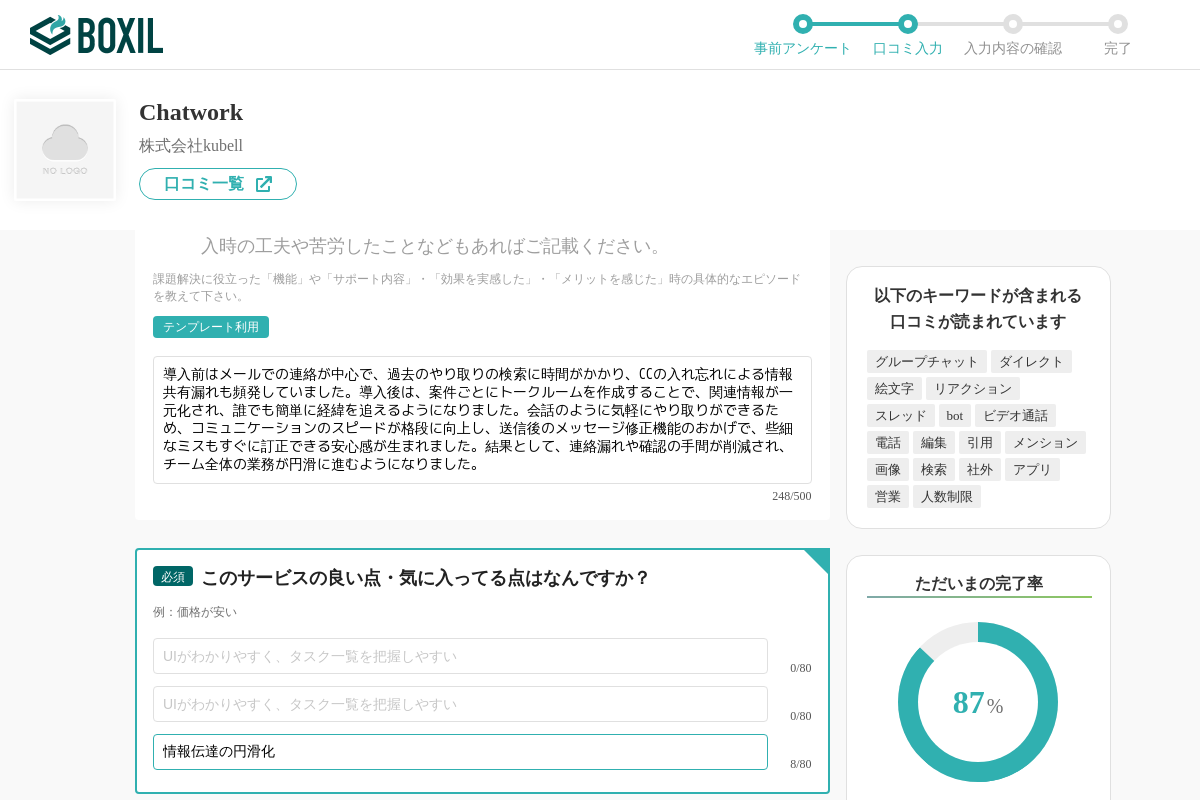 type on "情報伝達の円滑化" 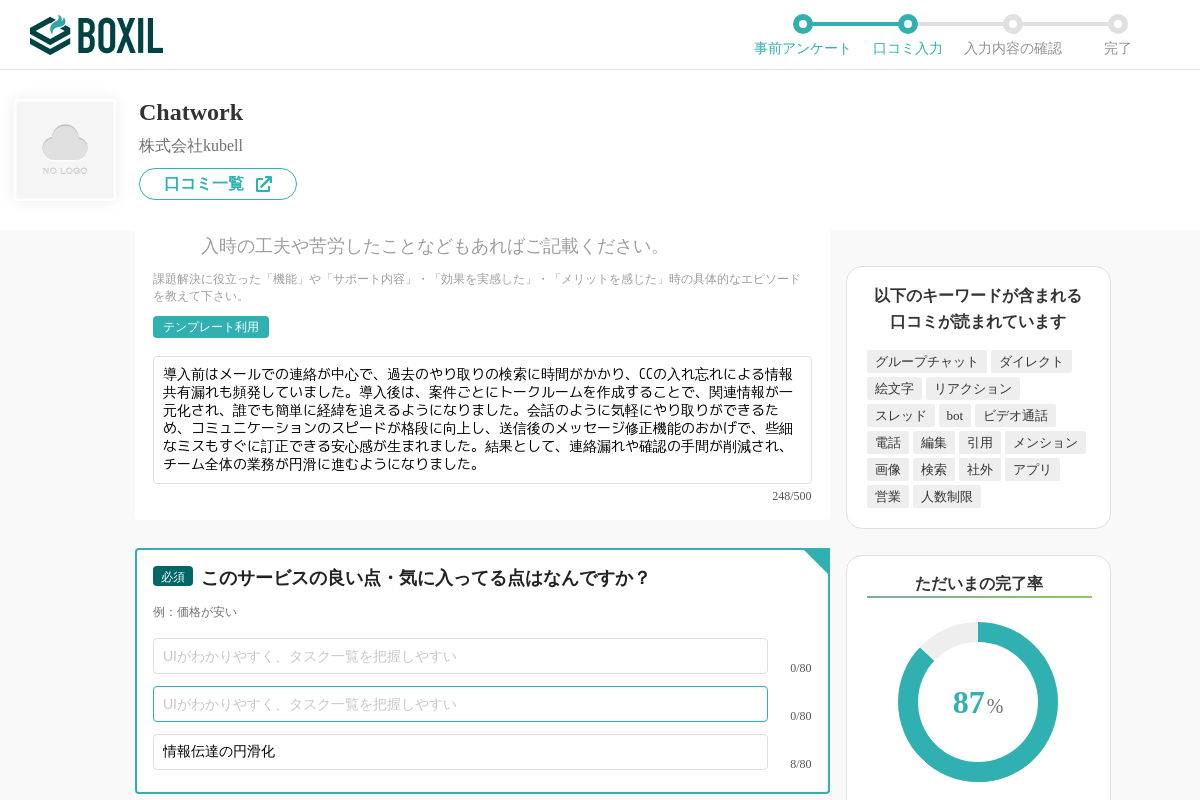 click at bounding box center [460, 704] 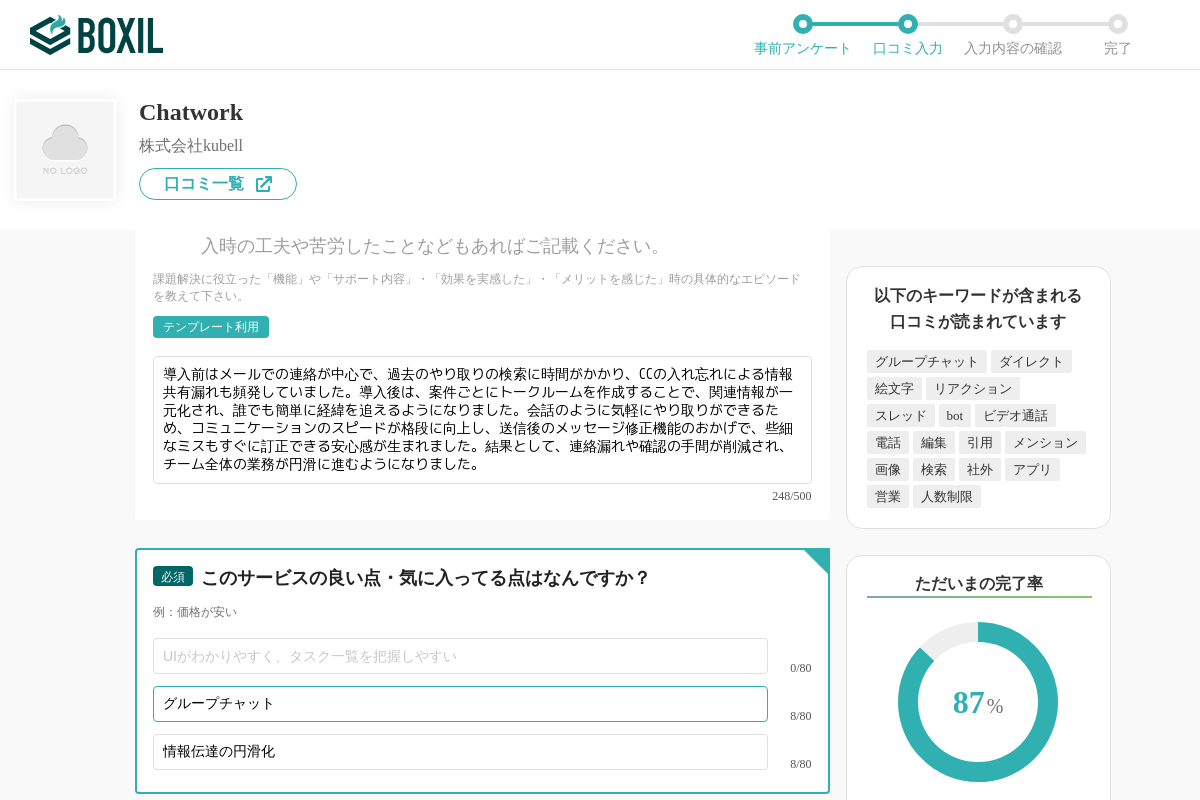 type on "グループチャット" 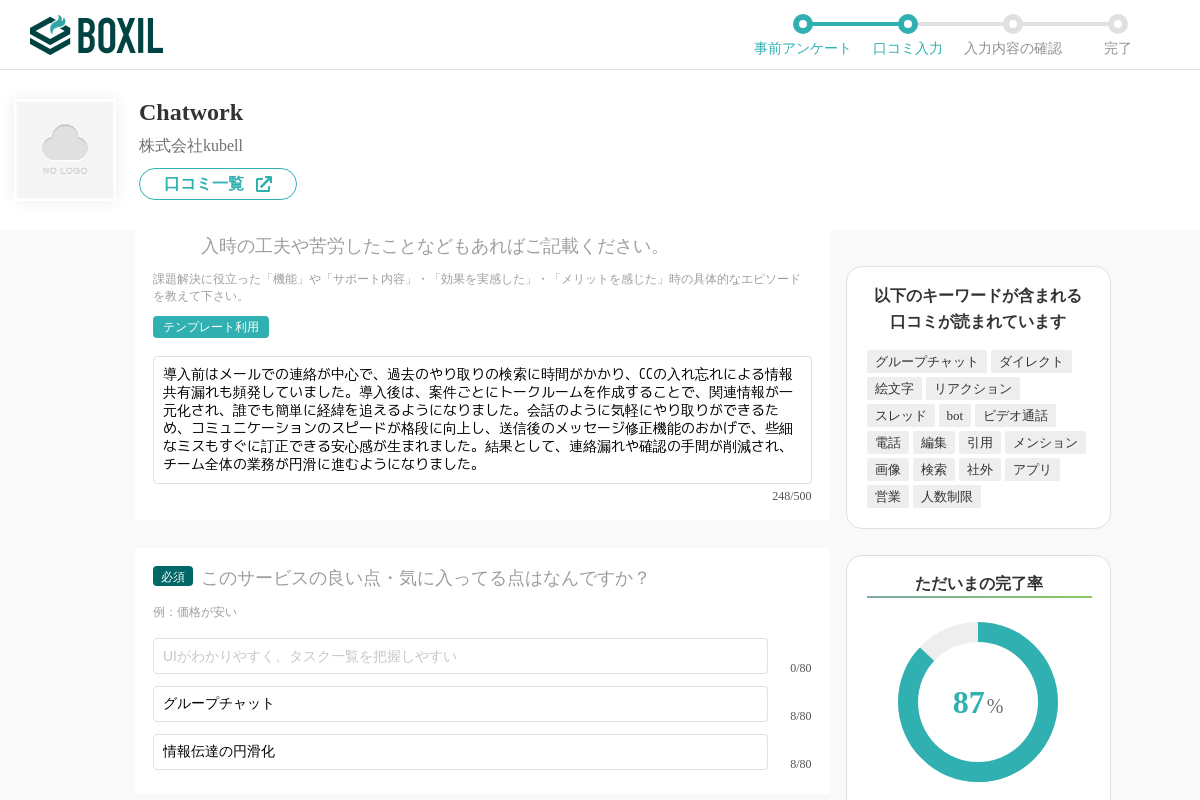 click on "ビジネスチャットの機能について（5点満点で評価してください） メール連携 1 2 3 4 5 利用していない ファイル添付 1 2 3 4 5 利用していない 過去ログ検索 1 2 3 4 5 利用していない メンション設定 1 2 3 4 5 利用していない 既読・未読の分別 1 2 3 4 5 利用していない プロフィール設定 1 2 3 4 5 利用していない 在席／離席の表示 1 2 3 4 5 利用していない スタンプ 1 2 3 4 5 利用していない 通知 1 2 3 4 5 利用していない 音声通話 1 2 3 4 5 利用していない ビデオ通話 1 2 3 4 5 利用していない スマホアプリ 1 2 3 4 5 利用していない グループ通話 1 2 3 4 5 利用していない 投稿のピン留め 1 2 3 4 5 利用していない 掲示板 1 2 3 4 5 利用していない 社外コミュニケーション 1 2 3 4 5 利用していない タスク管理 1 2 3 4 5 利用していない アクティビティ分析 1 2 3 4 5 利用していない 未選択 1" at bounding box center (415, 515) 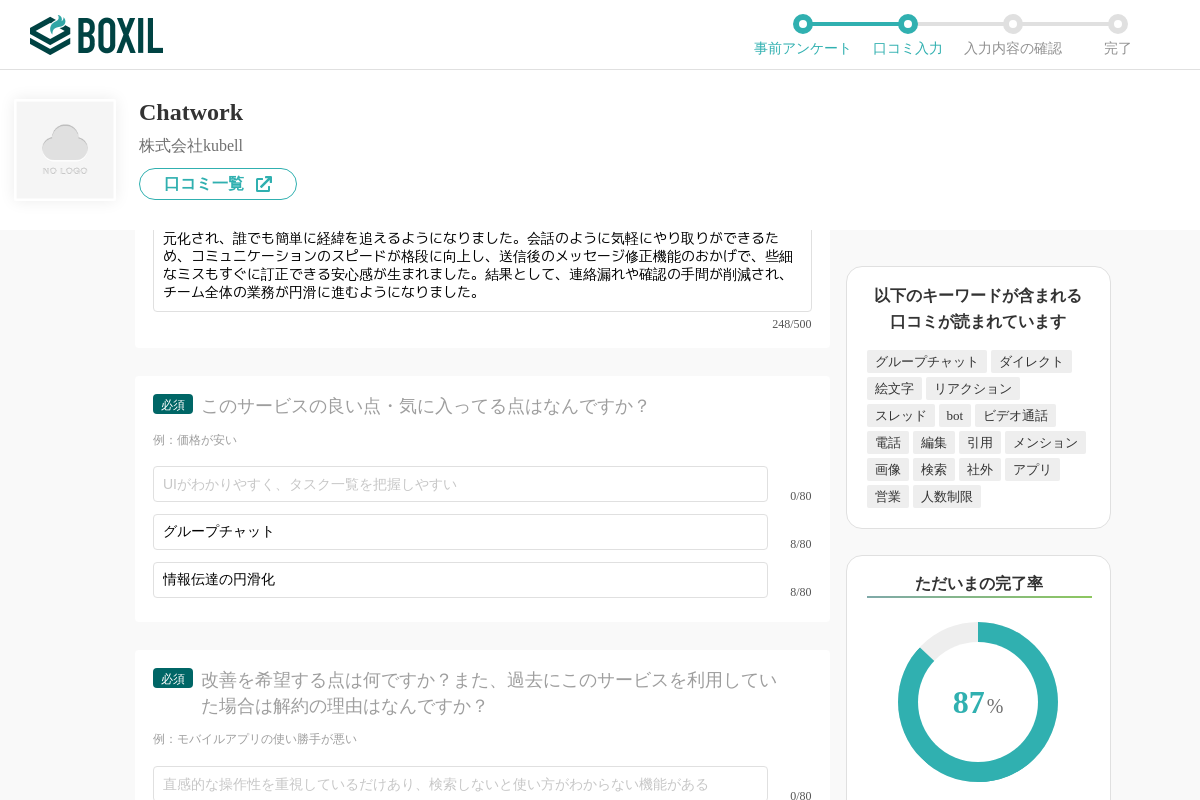 scroll, scrollTop: 5740, scrollLeft: 0, axis: vertical 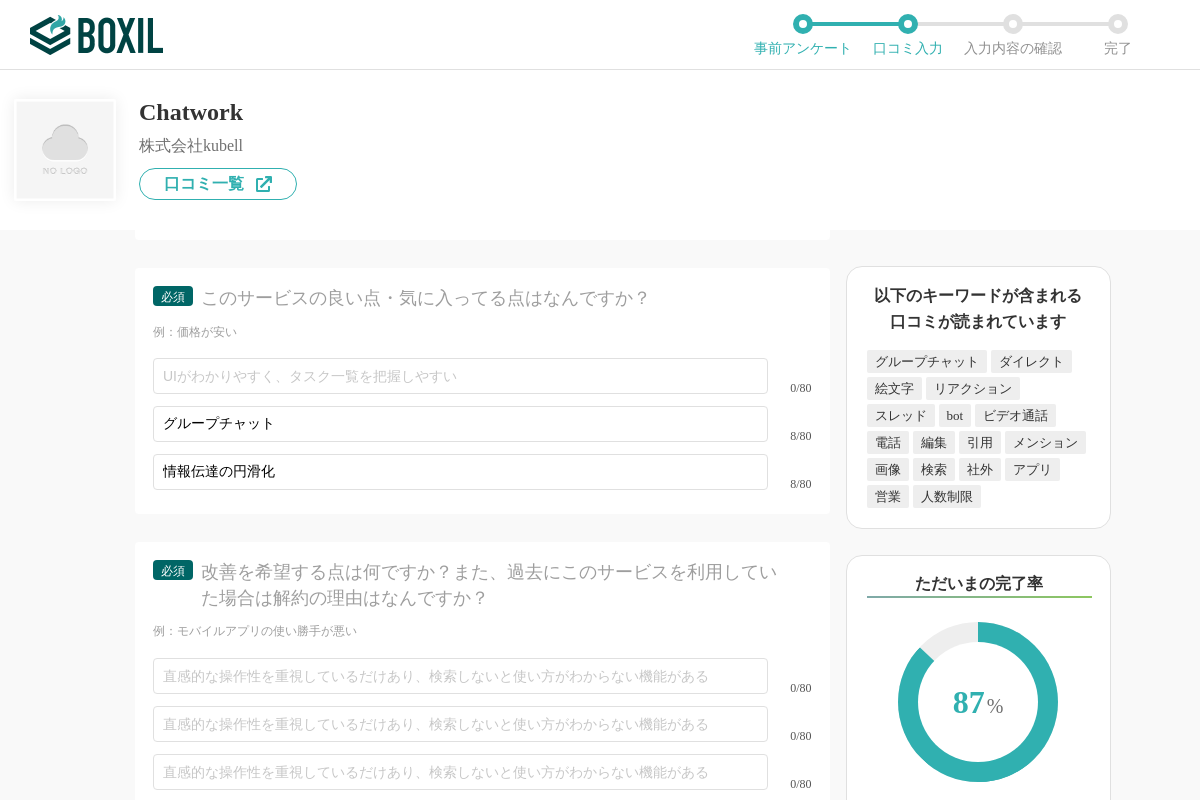 click on "ビジネスチャットの機能について（5点満点で評価してください） メール連携 1 2 3 4 5 利用していない ファイル添付 1 2 3 4 5 利用していない 過去ログ検索 1 2 3 4 5 利用していない メンション設定 1 2 3 4 5 利用していない 既読・未読の分別 1 2 3 4 5 利用していない プロフィール設定 1 2 3 4 5 利用していない 在席／離席の表示 1 2 3 4 5 利用していない スタンプ 1 2 3 4 5 利用していない 通知 1 2 3 4 5 利用していない 音声通話 1 2 3 4 5 利用していない ビデオ通話 1 2 3 4 5 利用していない スマホアプリ 1 2 3 4 5 利用していない グループ通話 1 2 3 4 5 利用していない 投稿のピン留め 1 2 3 4 5 利用していない 掲示板 1 2 3 4 5 利用していない 社外コミュニケーション 1 2 3 4 5 利用していない タスク管理 1 2 3 4 5 利用していない アクティビティ分析 1 2 3 4 5 利用していない 未選択 1" at bounding box center (415, 515) 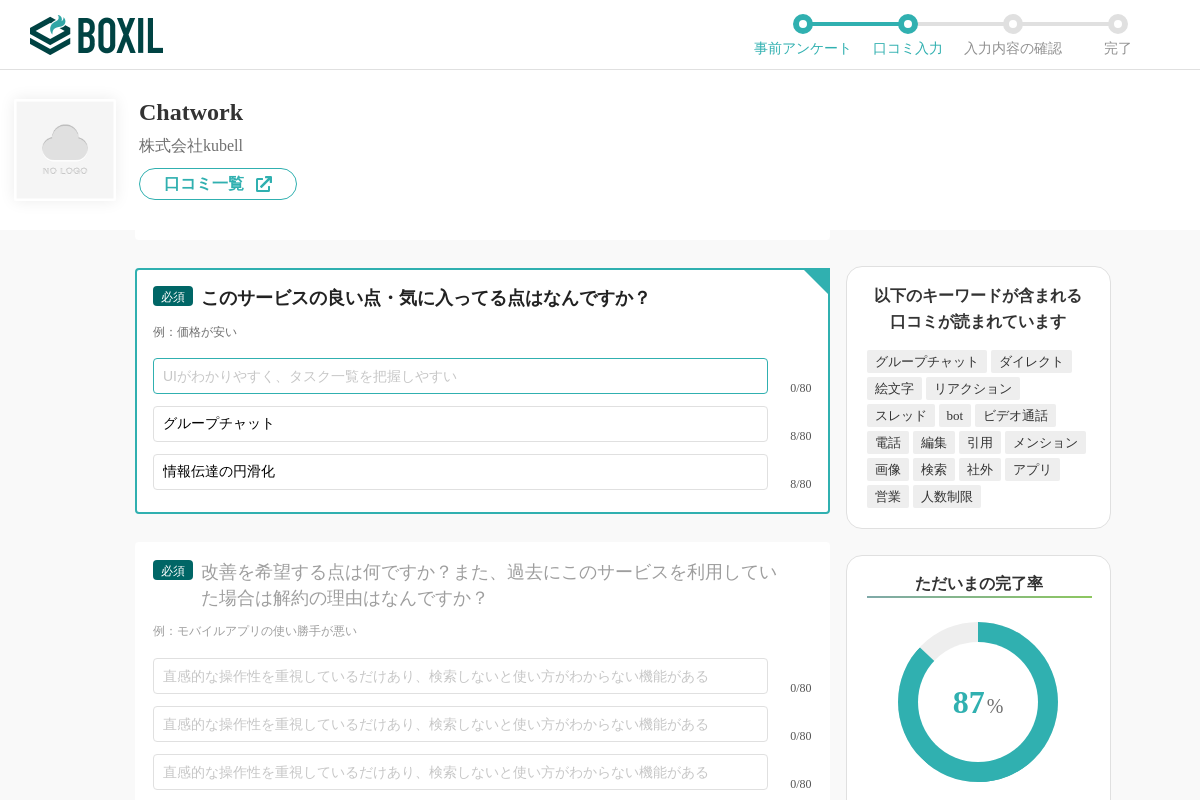 click at bounding box center (460, 376) 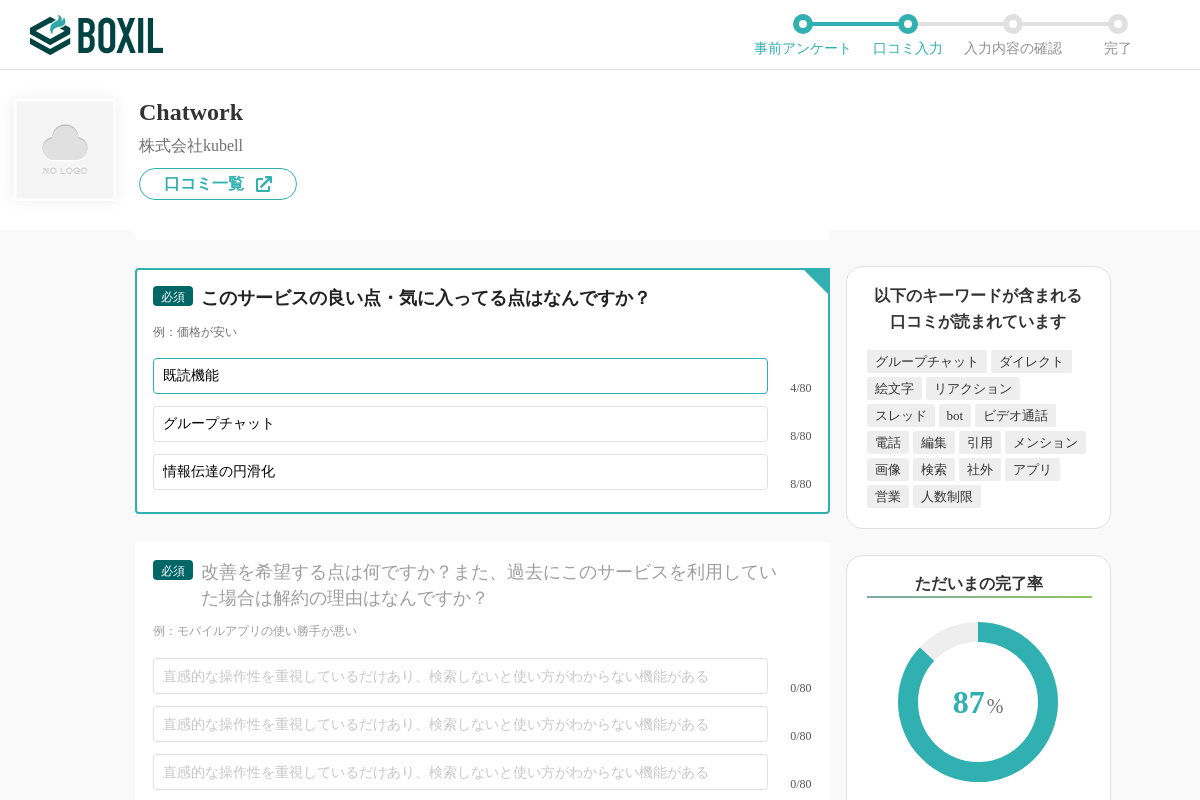 type on "既読機能" 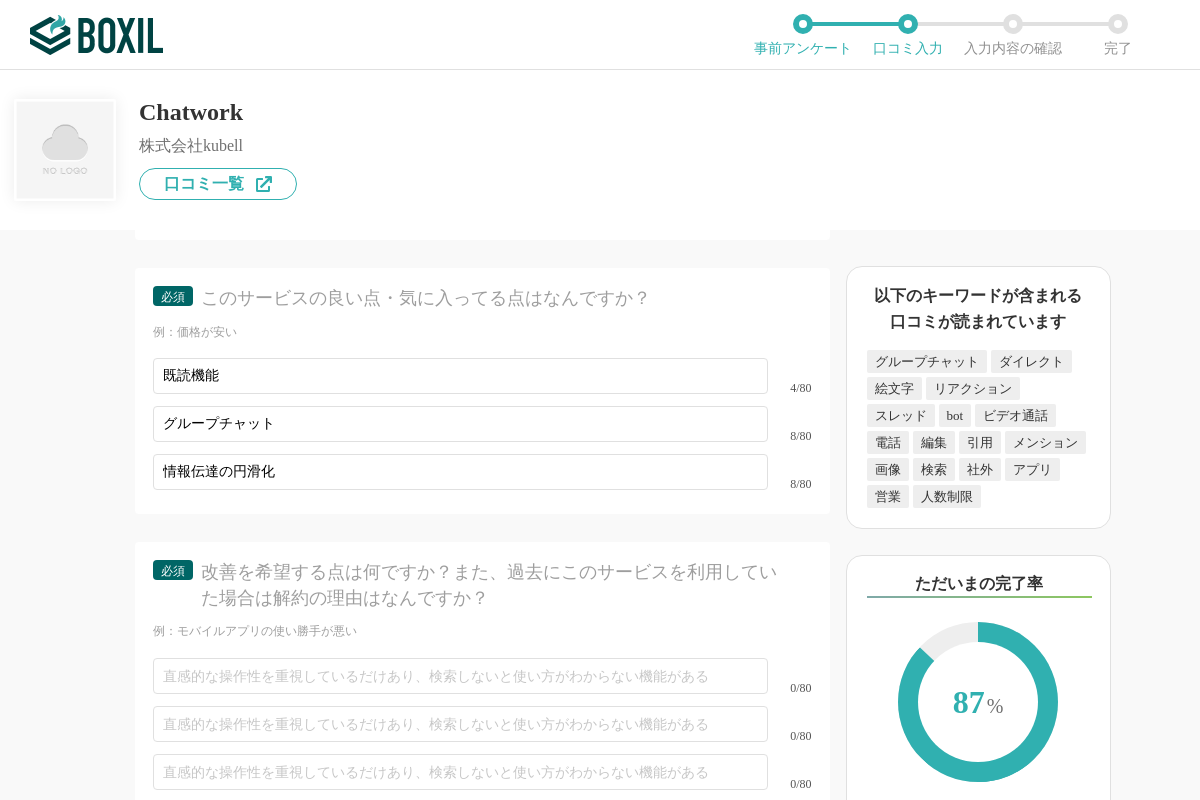 click on "ビジネスチャットの機能について（5点満点で評価してください） メール連携 1 2 3 4 5 利用していない ファイル添付 1 2 3 4 5 利用していない 過去ログ検索 1 2 3 4 5 利用していない メンション設定 1 2 3 4 5 利用していない 既読・未読の分別 1 2 3 4 5 利用していない プロフィール設定 1 2 3 4 5 利用していない 在席／離席の表示 1 2 3 4 5 利用していない スタンプ 1 2 3 4 5 利用していない 通知 1 2 3 4 5 利用していない 音声通話 1 2 3 4 5 利用していない ビデオ通話 1 2 3 4 5 利用していない スマホアプリ 1 2 3 4 5 利用していない グループ通話 1 2 3 4 5 利用していない 投稿のピン留め 1 2 3 4 5 利用していない 掲示板 1 2 3 4 5 利用していない 社外コミュニケーション 1 2 3 4 5 利用していない タスク管理 1 2 3 4 5 利用していない アクティビティ分析 1 2 3 4 5 利用していない 未選択 1" at bounding box center [415, 515] 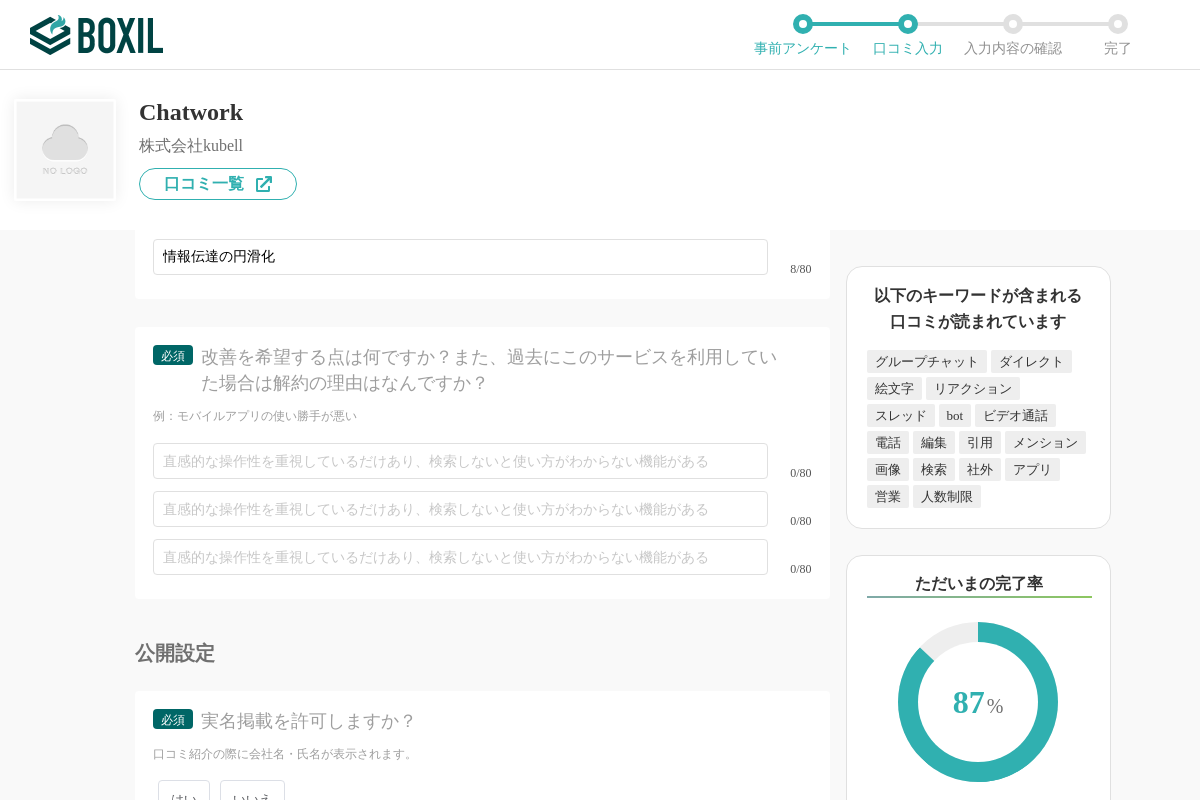 scroll, scrollTop: 6020, scrollLeft: 0, axis: vertical 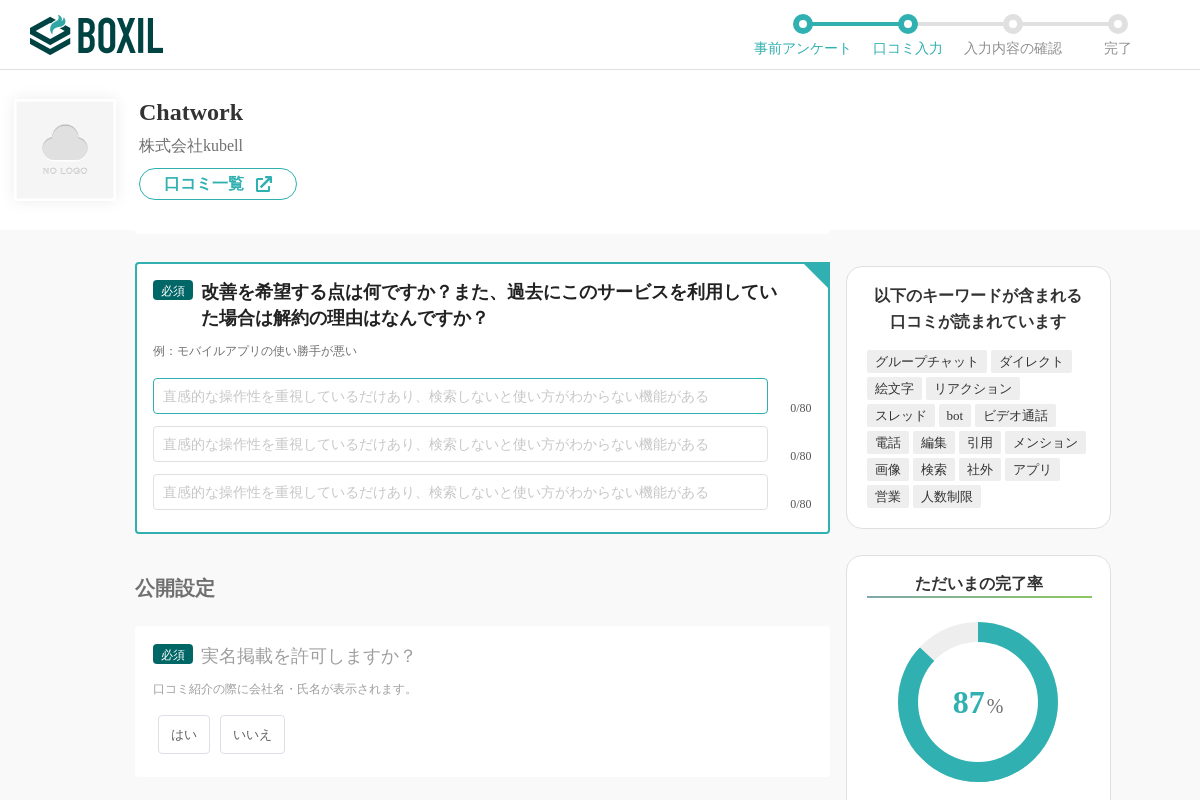 click at bounding box center [460, 396] 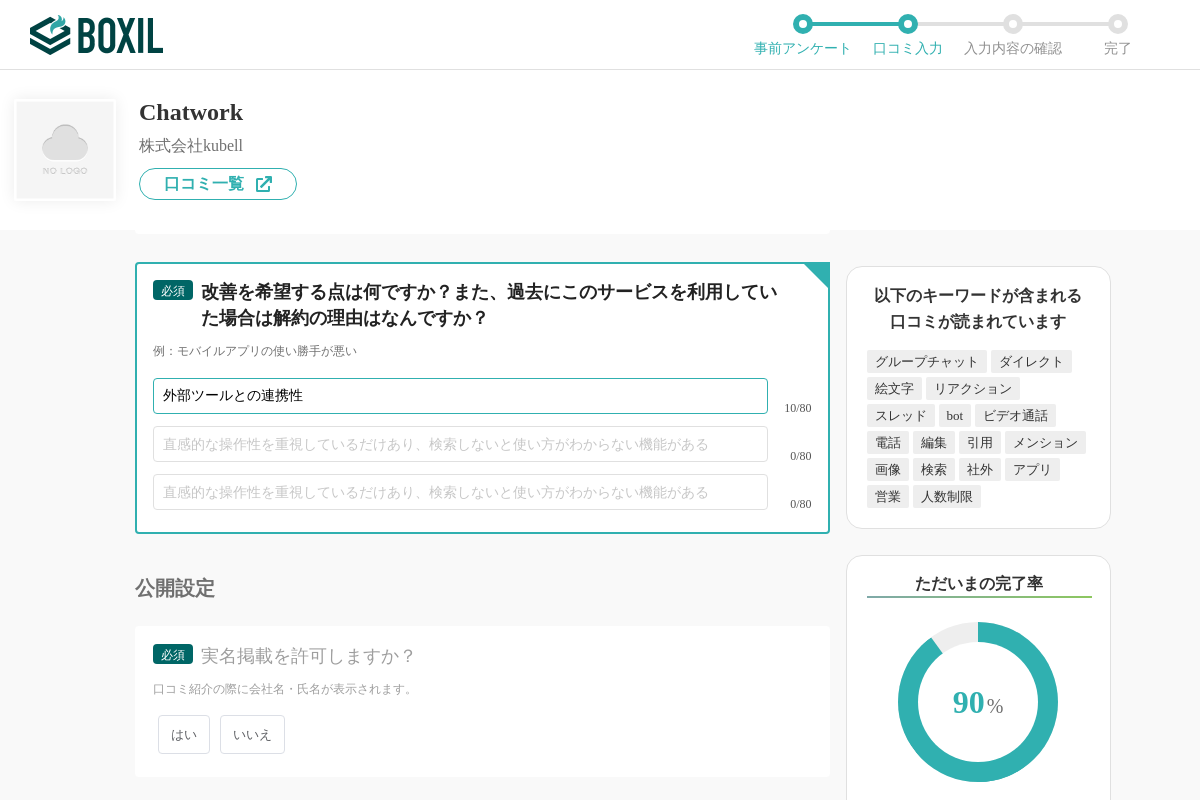 scroll, scrollTop: 6080, scrollLeft: 0, axis: vertical 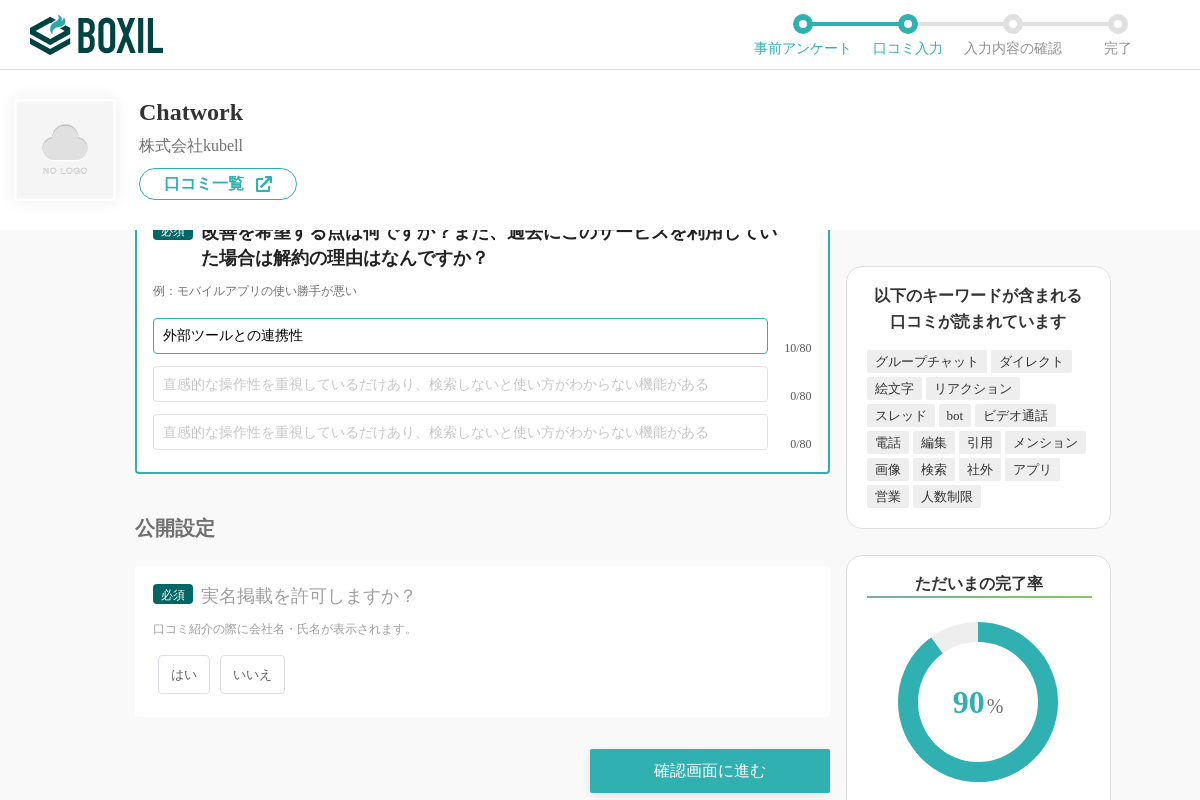 type on "外部ツールとの連携性" 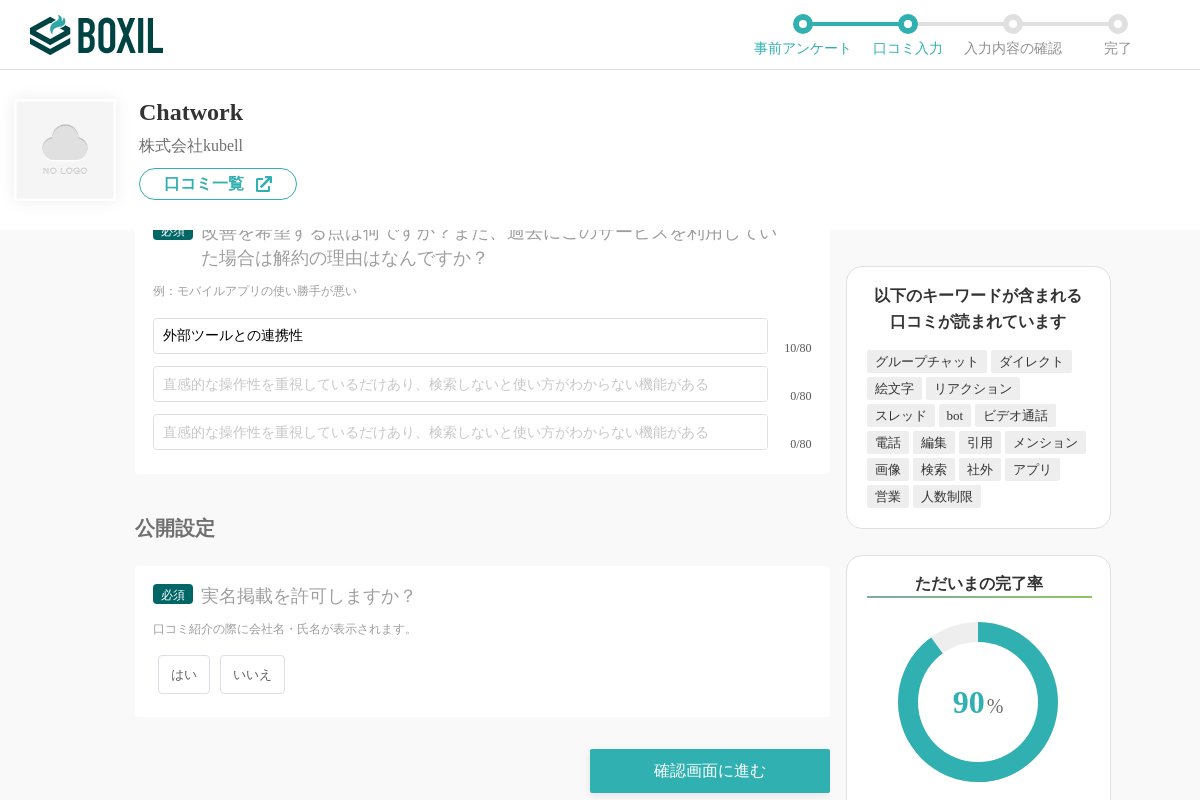 click on "いいえ" at bounding box center [252, 674] 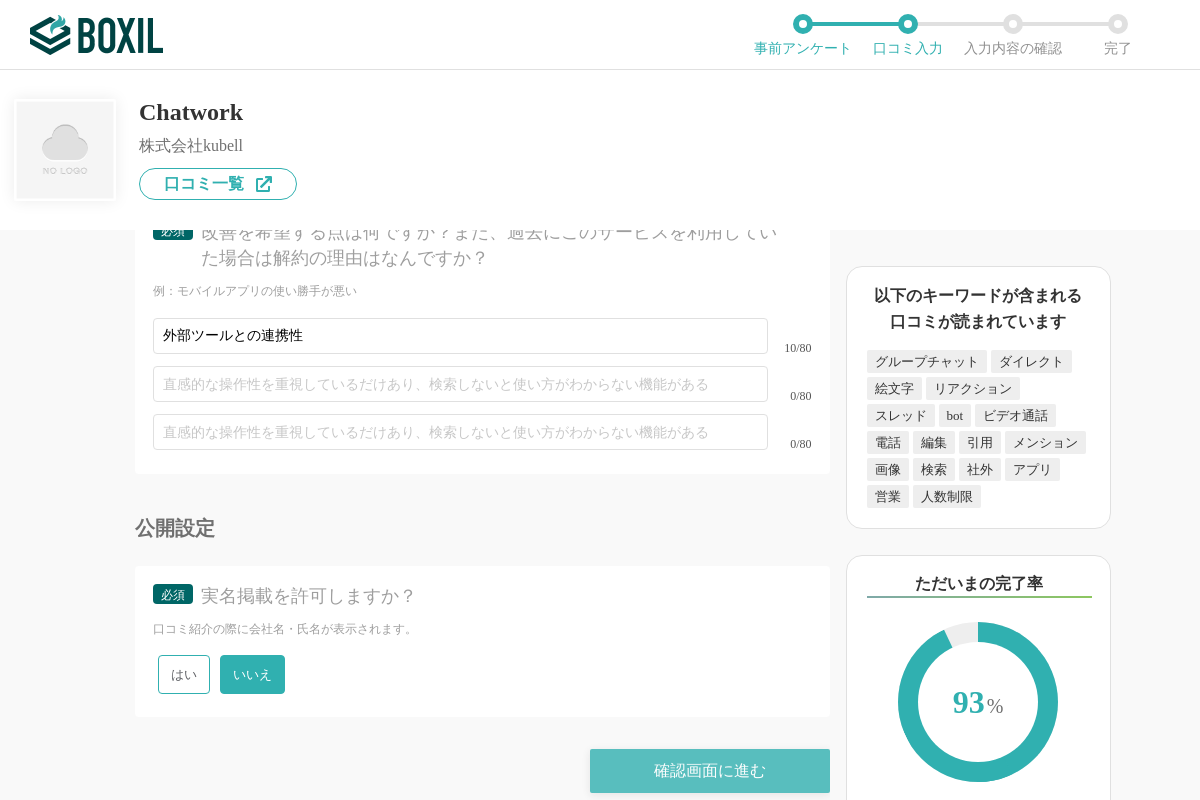 drag, startPoint x: 632, startPoint y: 726, endPoint x: 619, endPoint y: 704, distance: 25.553865 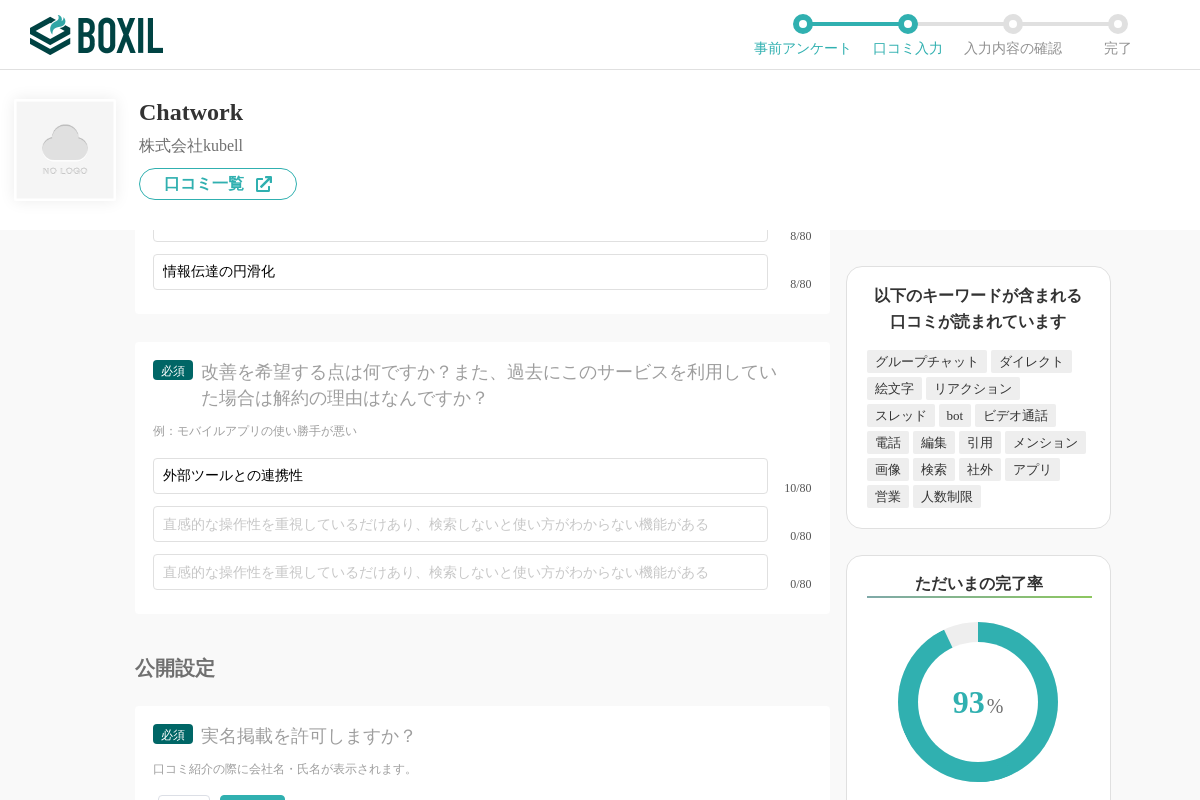 scroll, scrollTop: 6080, scrollLeft: 0, axis: vertical 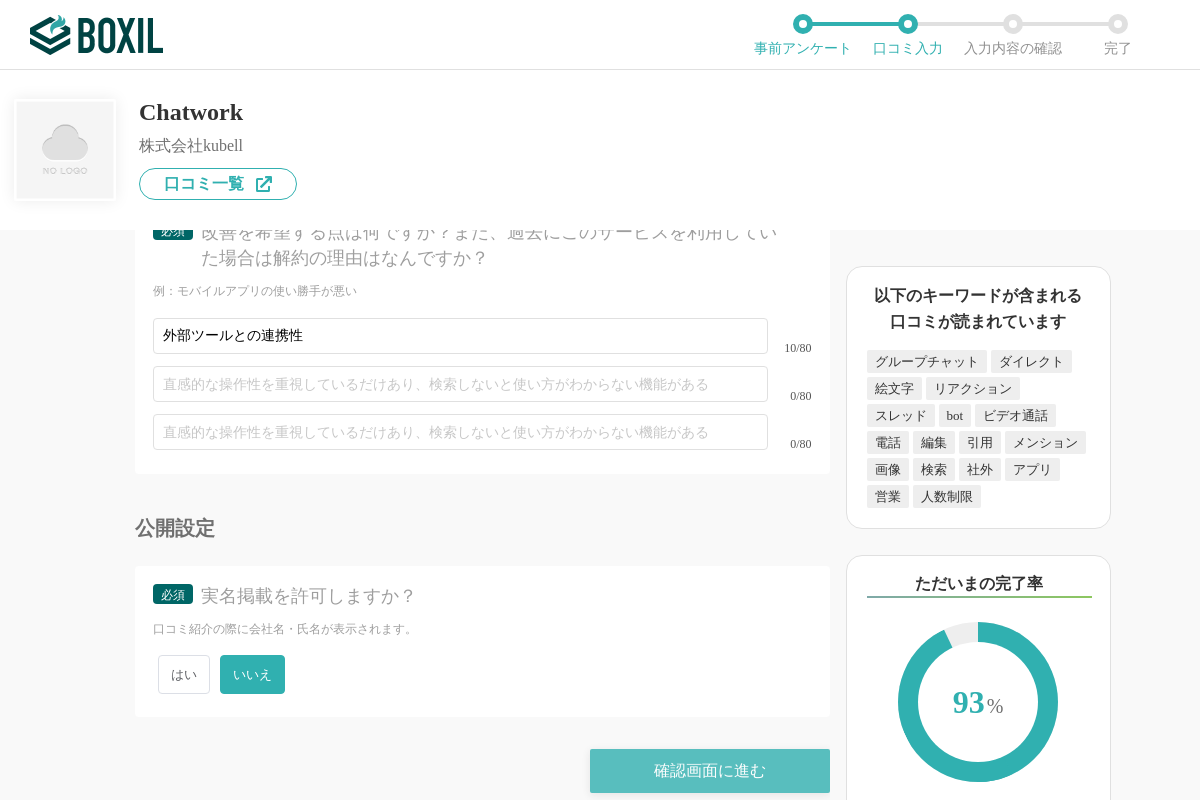 click on "確認画面に進む" at bounding box center [710, 771] 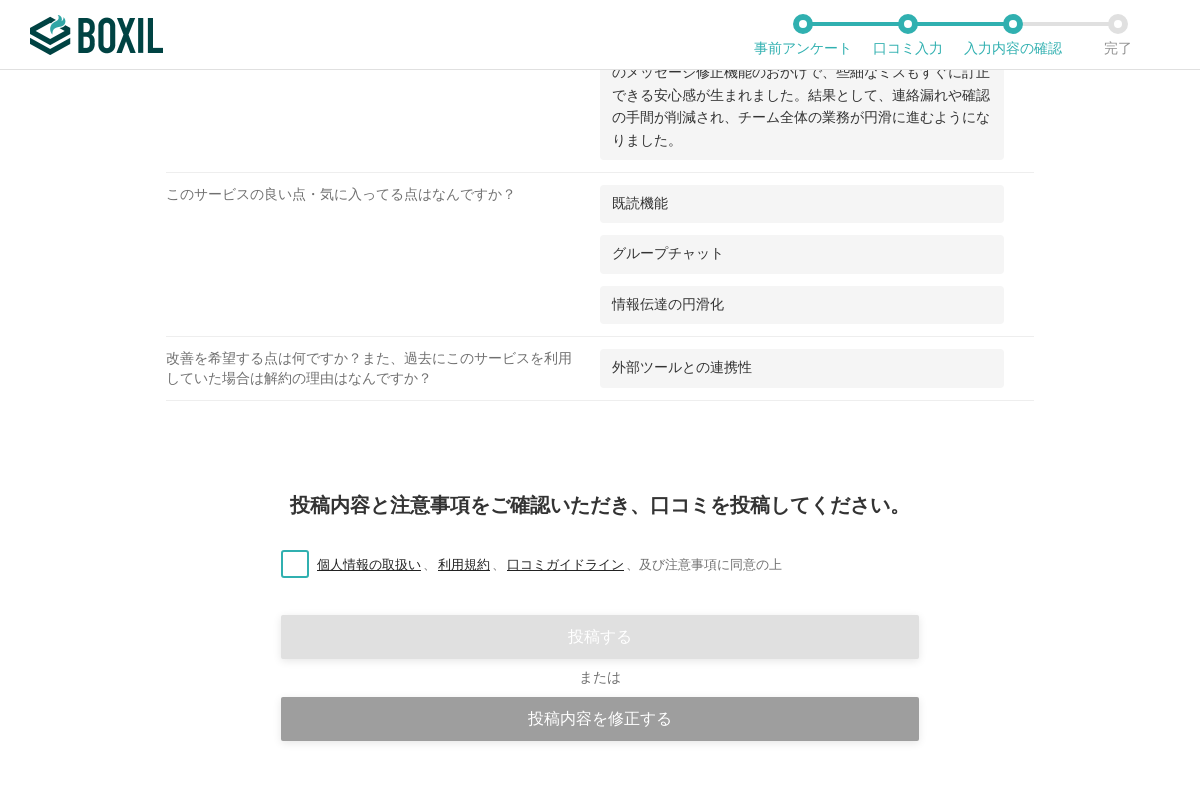 scroll, scrollTop: 2609, scrollLeft: 0, axis: vertical 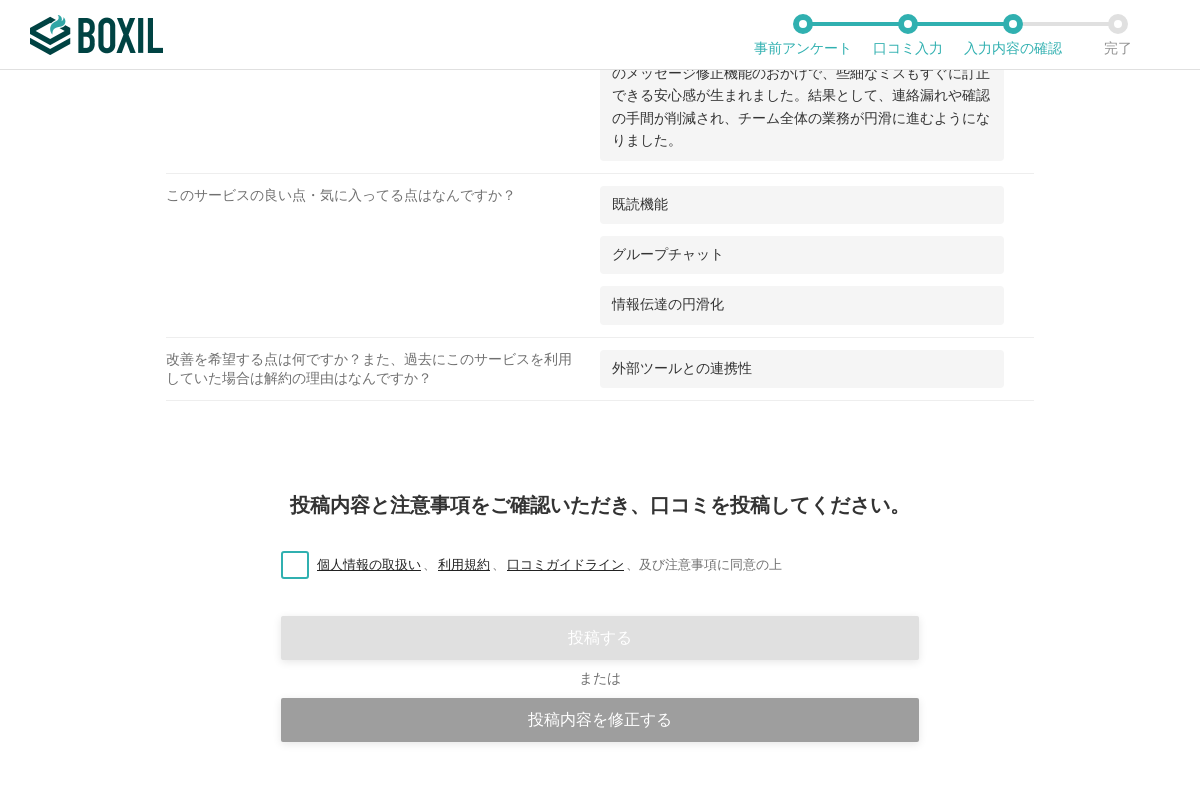 click on "個人情報の取扱い 、 利用規約 、 口コミガイドライン 、 及び注意事項に同意の上" at bounding box center [523, 565] 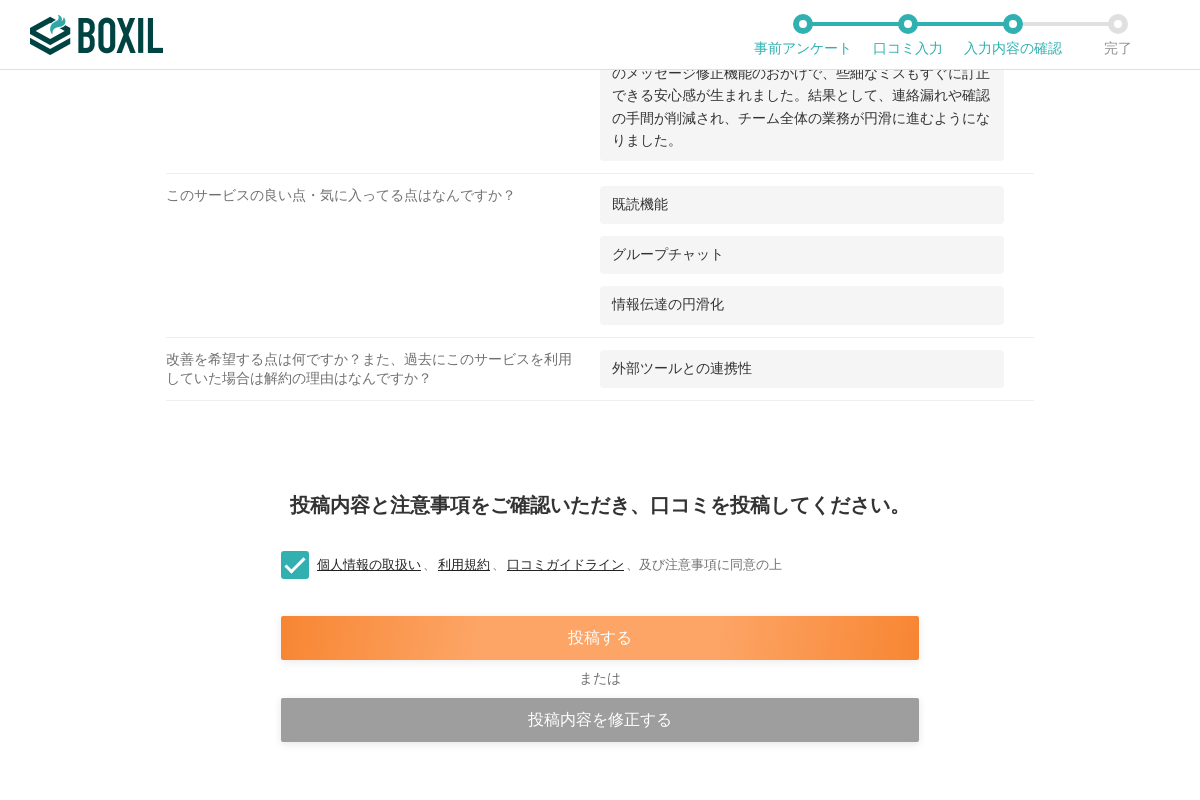 click on "投稿する" at bounding box center (600, 638) 